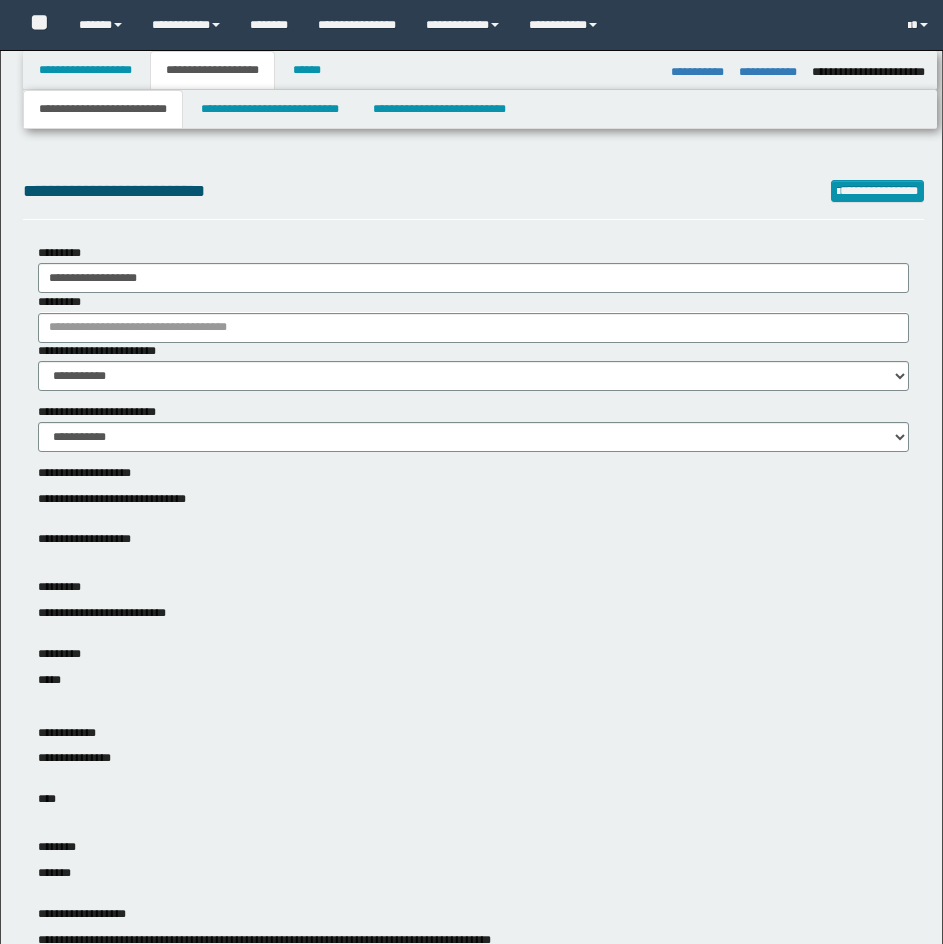 select on "*" 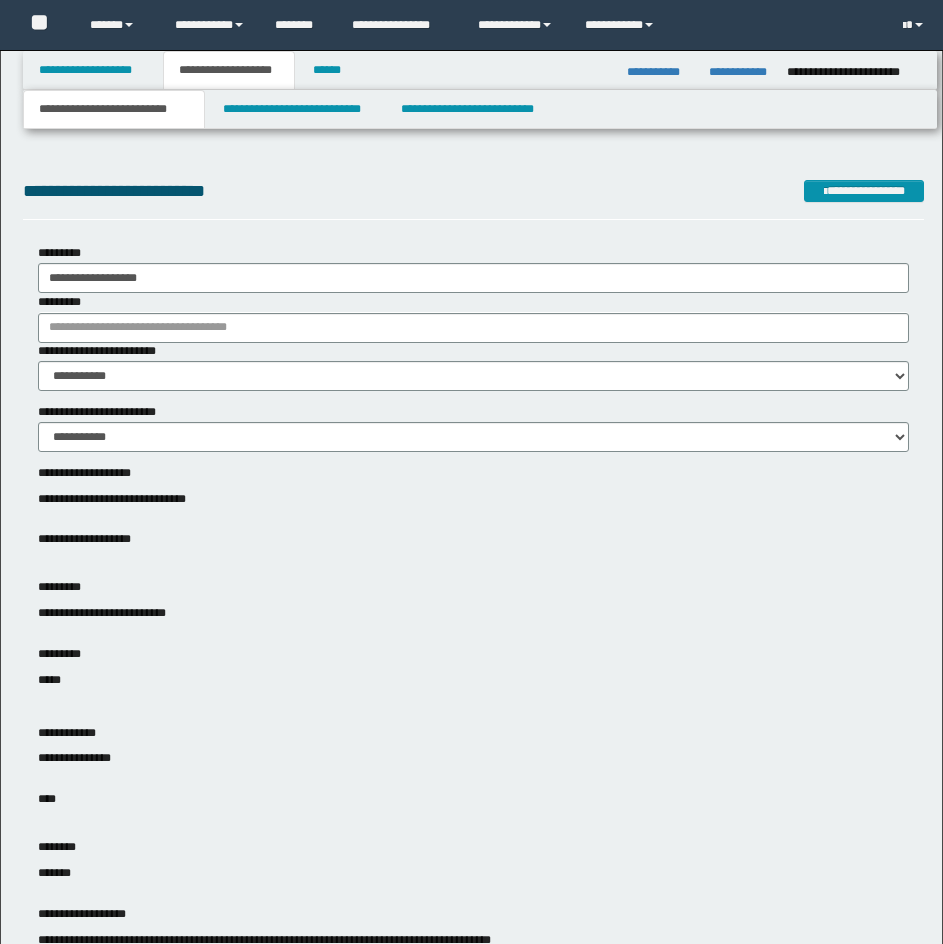scroll, scrollTop: 1696, scrollLeft: 0, axis: vertical 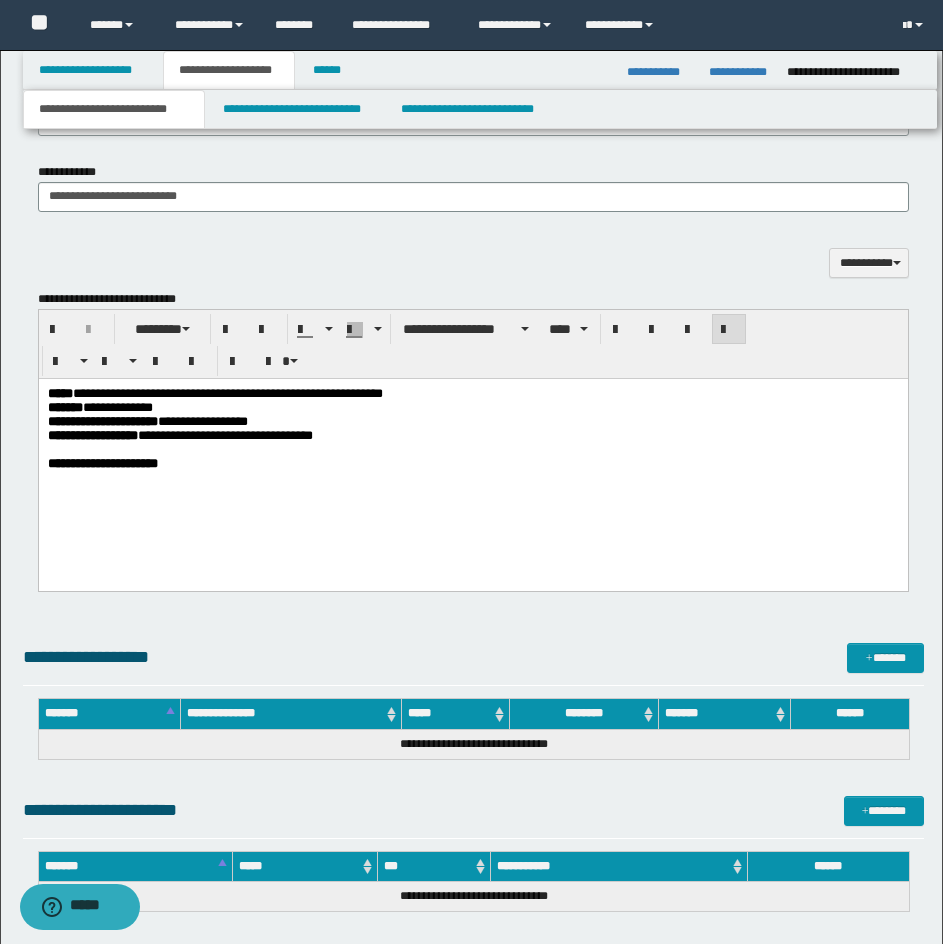 click on "**********" at bounding box center (472, 464) 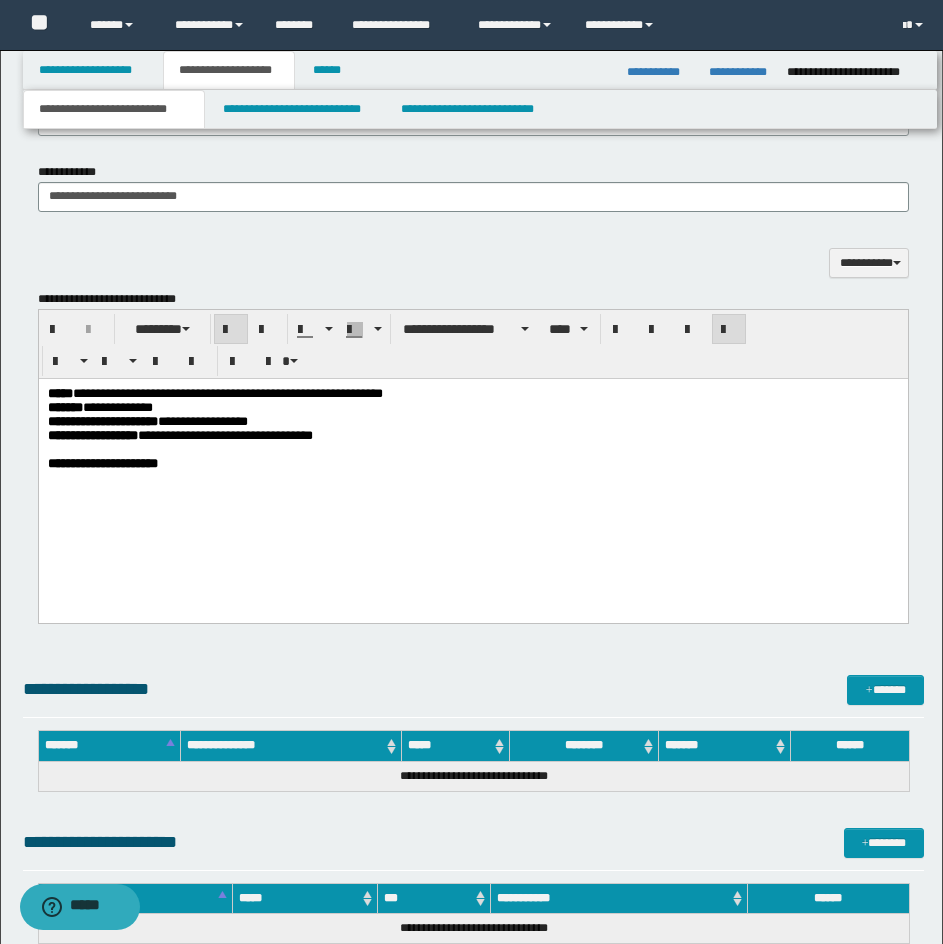 paste 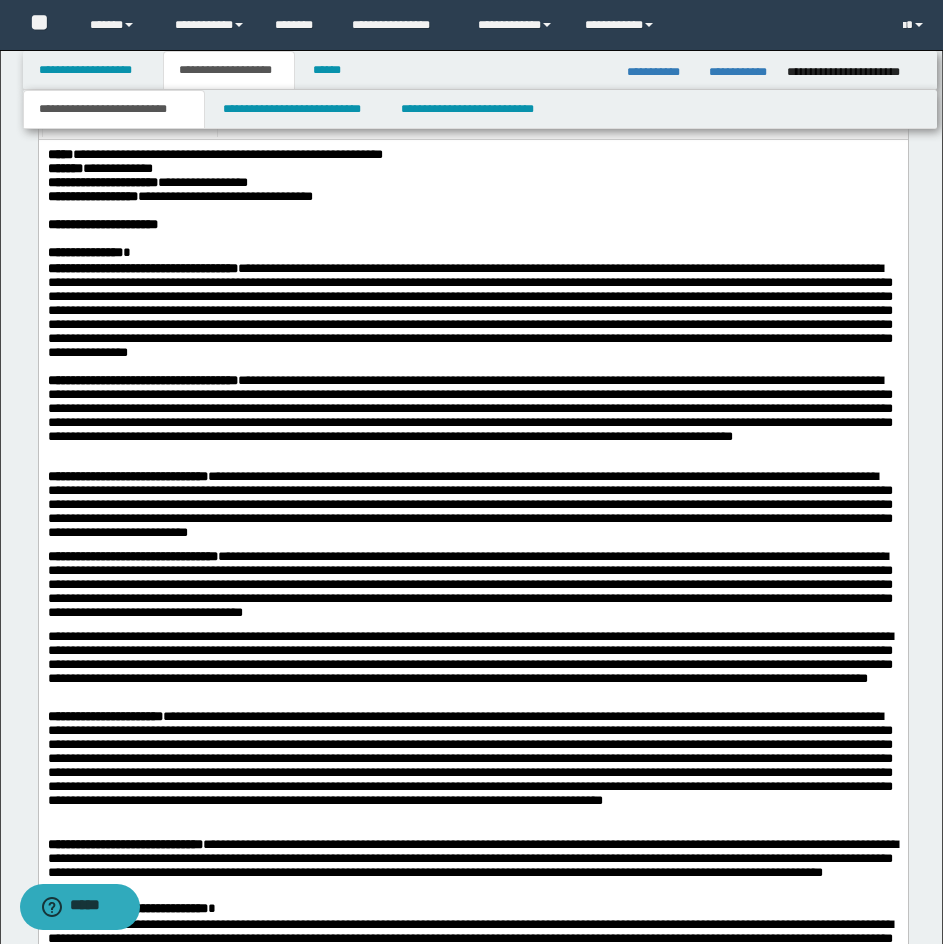 scroll, scrollTop: 1960, scrollLeft: 0, axis: vertical 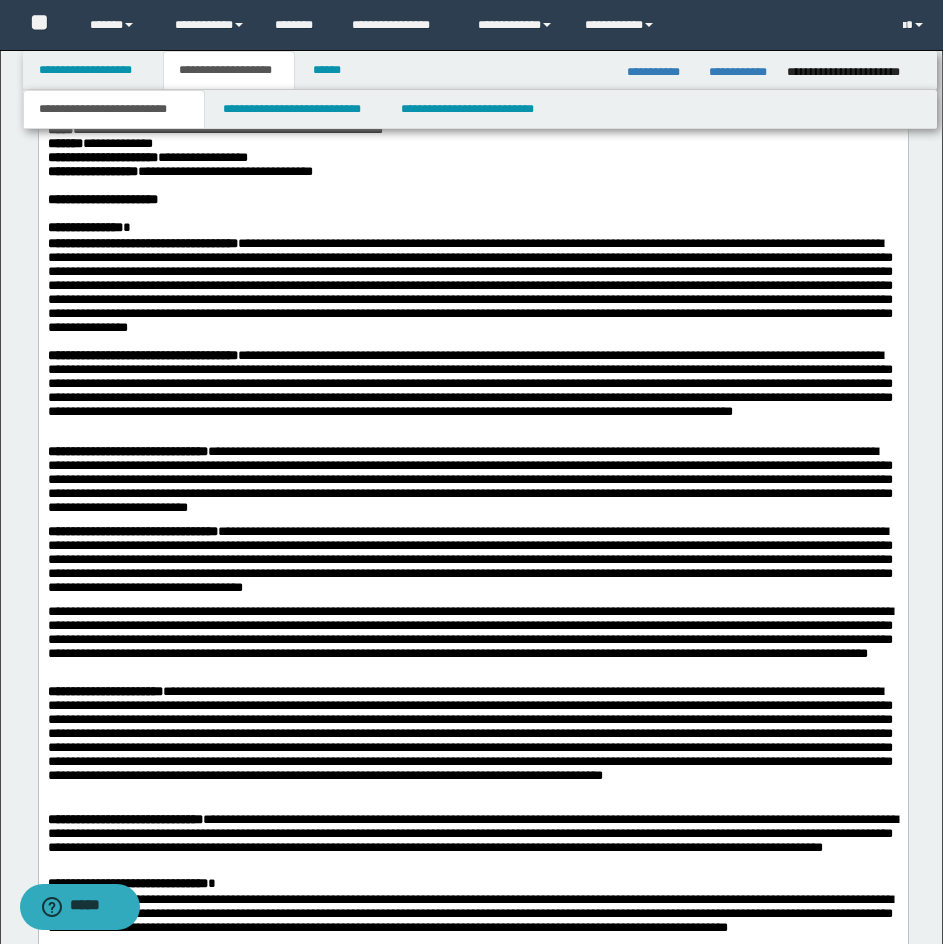 click on "**********" at bounding box center (142, 355) 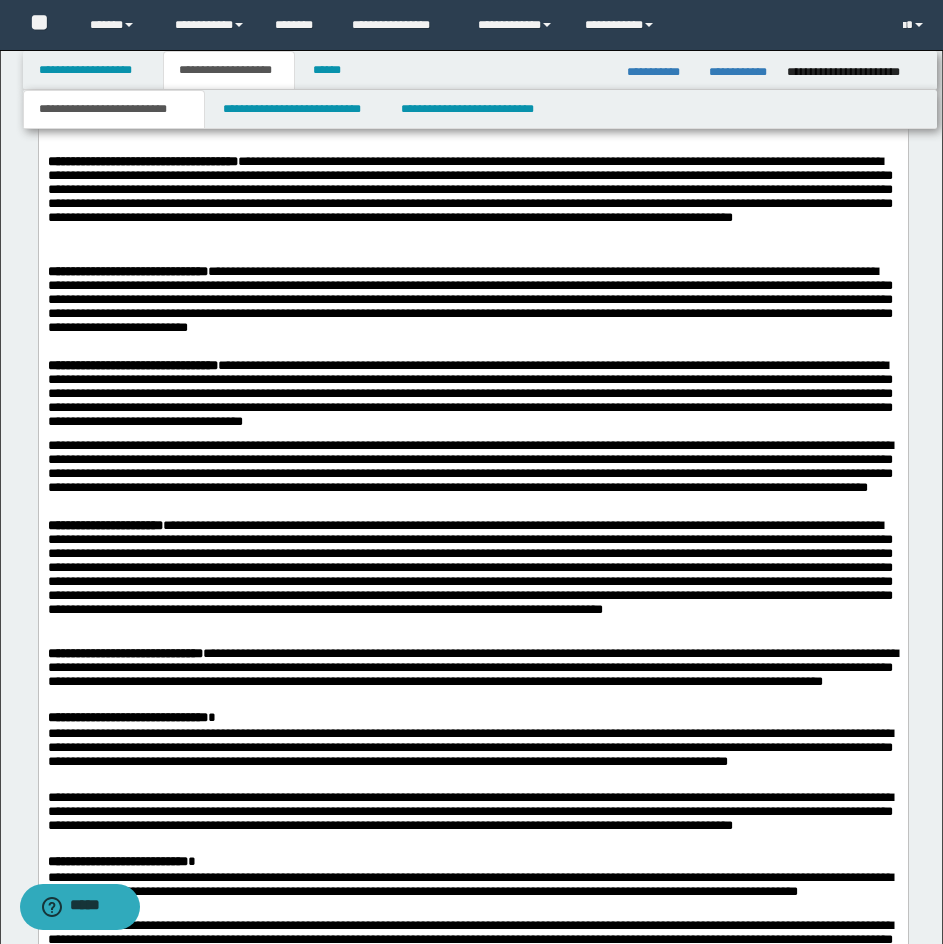 scroll, scrollTop: 2180, scrollLeft: 0, axis: vertical 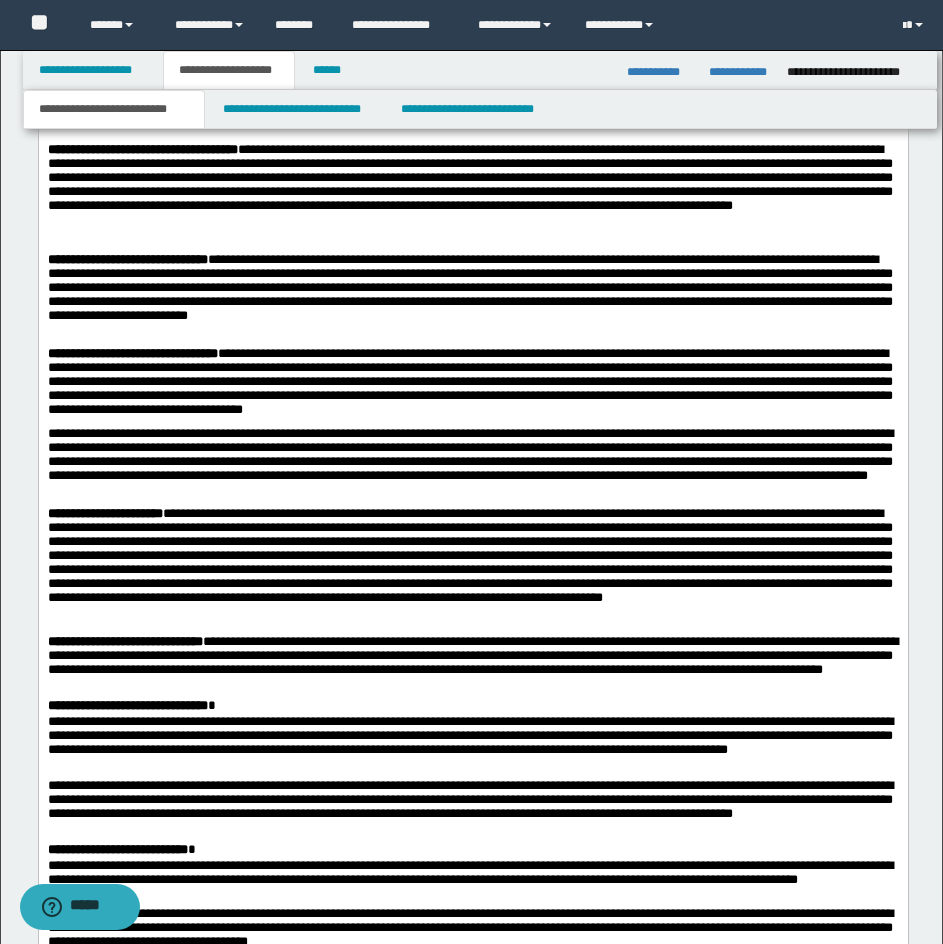 click on "**********" at bounding box center (472, 468) 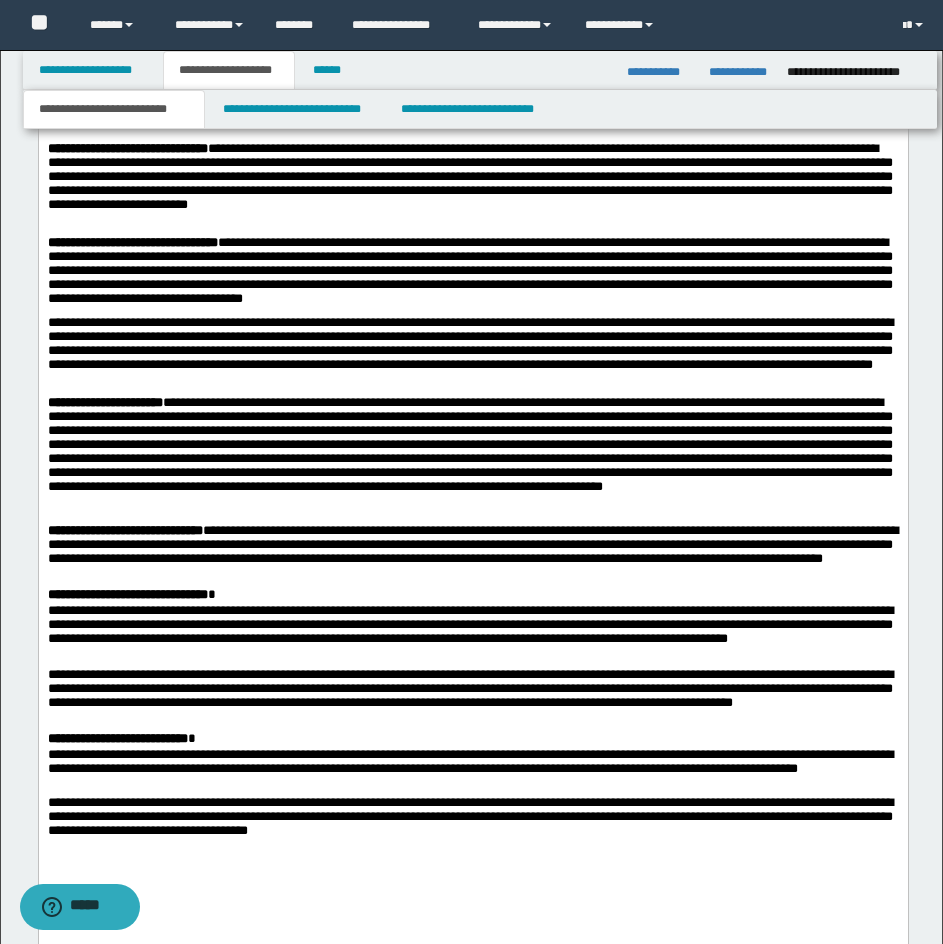 scroll, scrollTop: 2354, scrollLeft: 0, axis: vertical 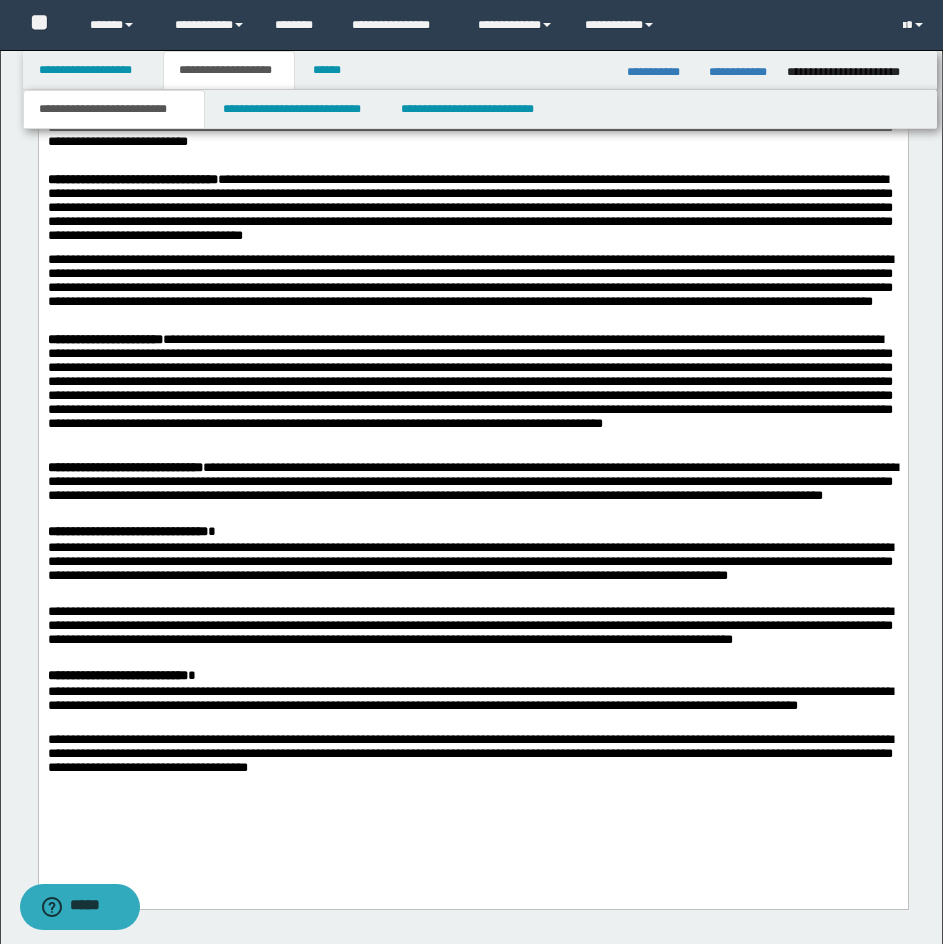 click on "**********" at bounding box center (472, 294) 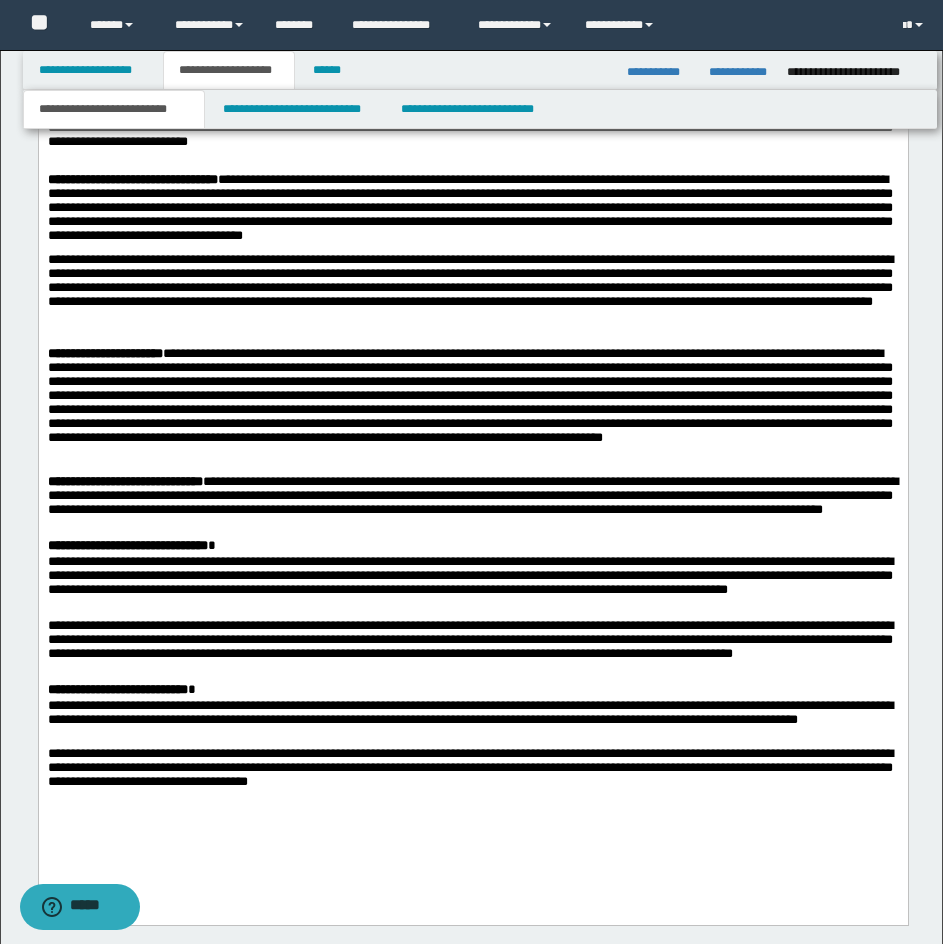 click on "**********" at bounding box center (472, 288) 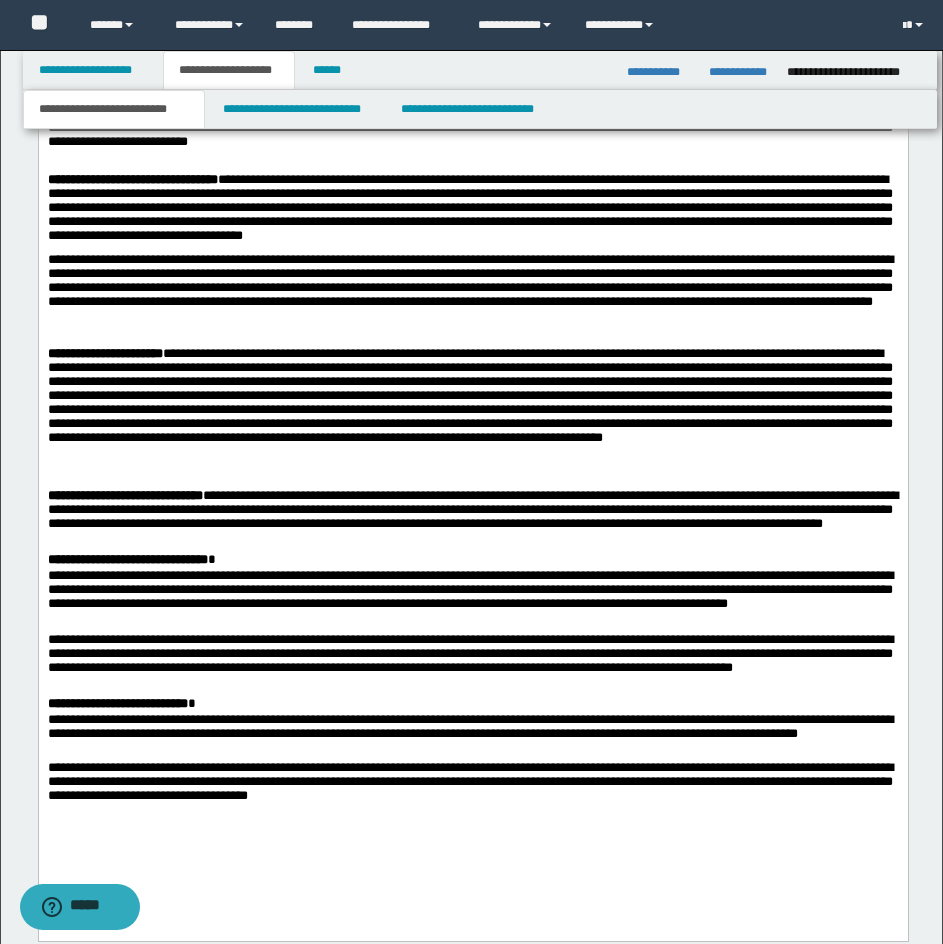 click on "**********" at bounding box center [472, 295] 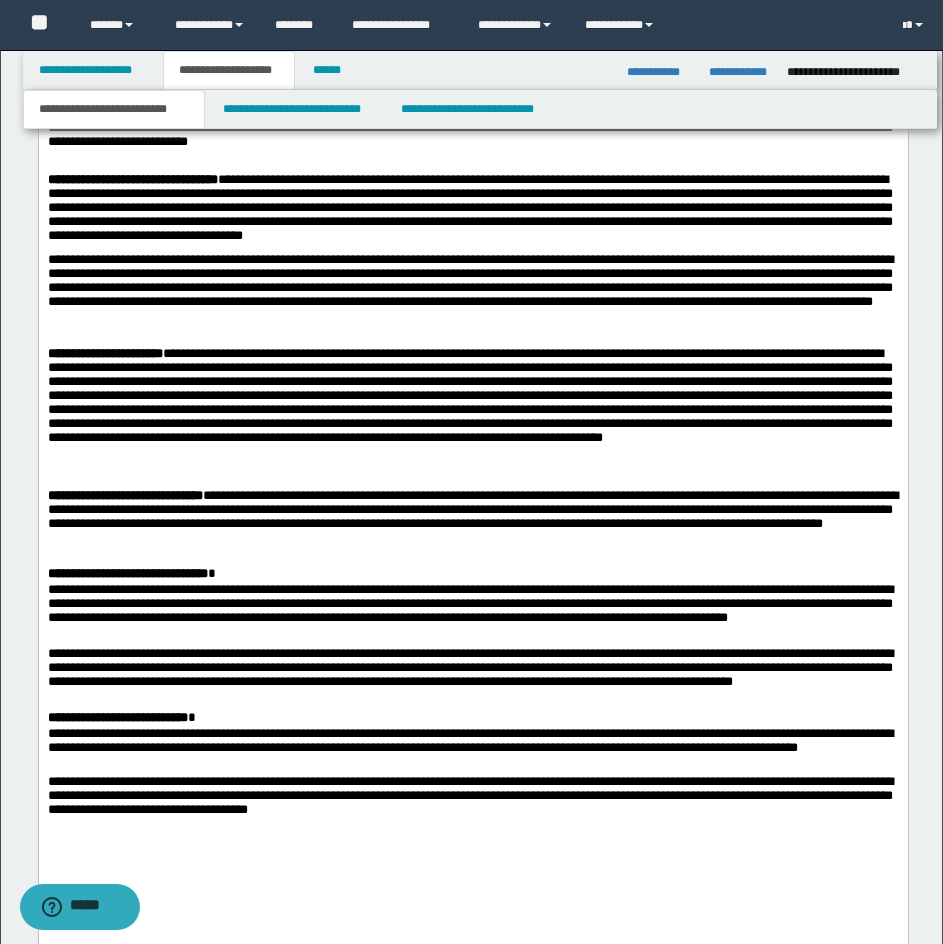 click on "**********" at bounding box center [117, 718] 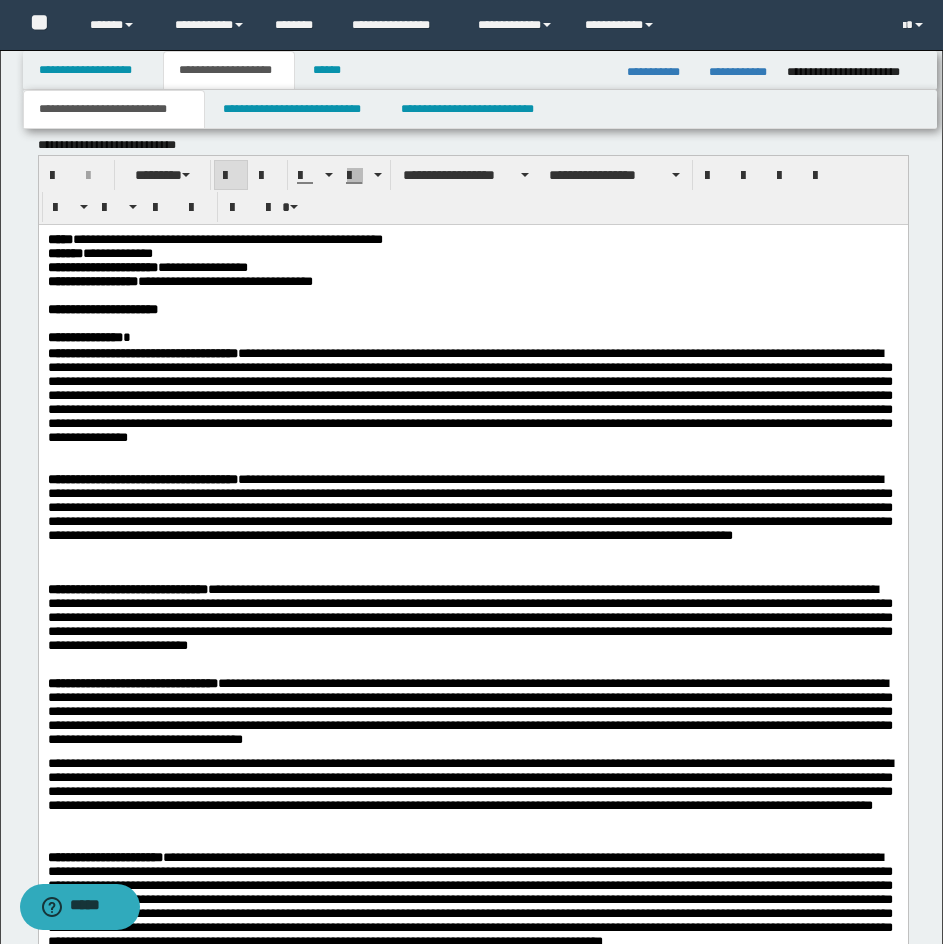 scroll, scrollTop: 1894, scrollLeft: 0, axis: vertical 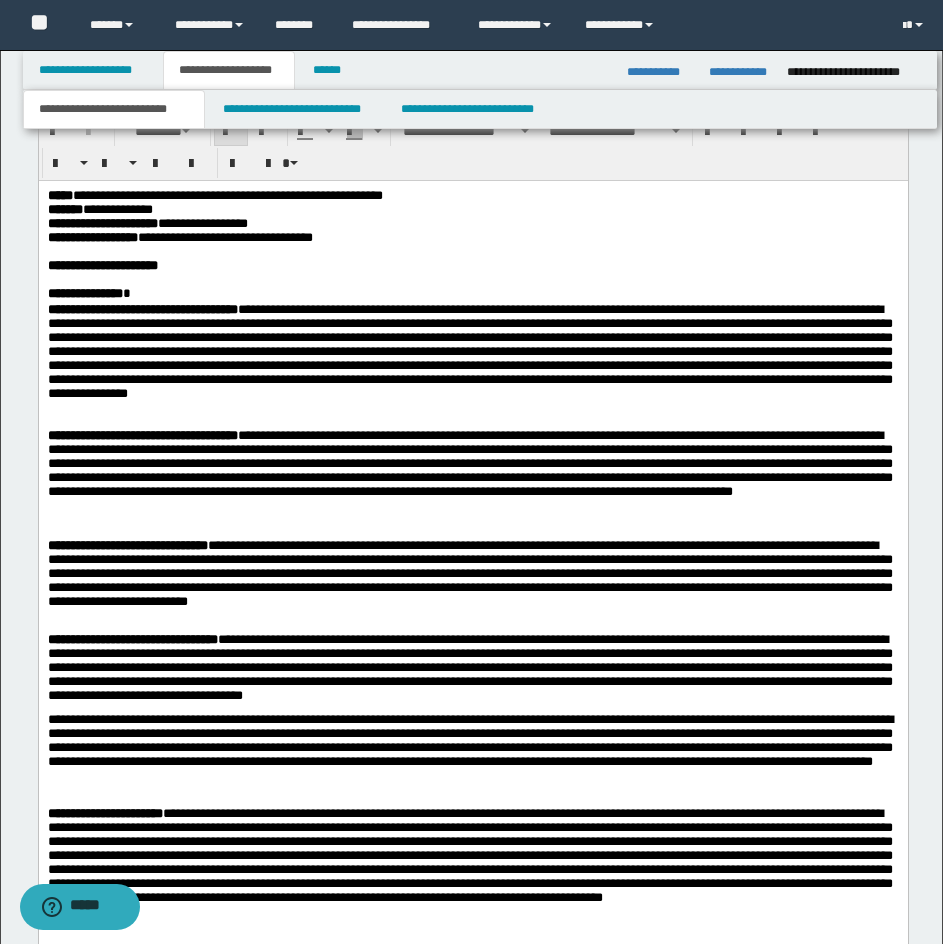 click on "**********" at bounding box center [102, 223] 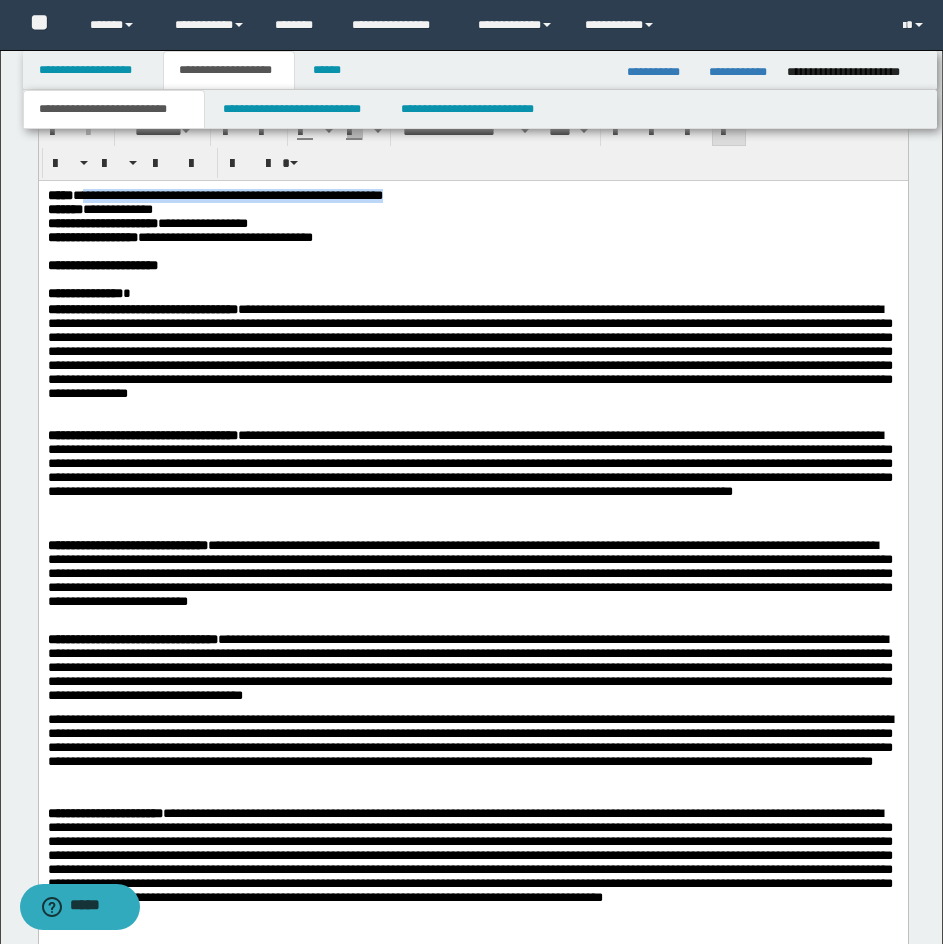 drag, startPoint x: 93, startPoint y: 197, endPoint x: 465, endPoint y: 192, distance: 372.0336 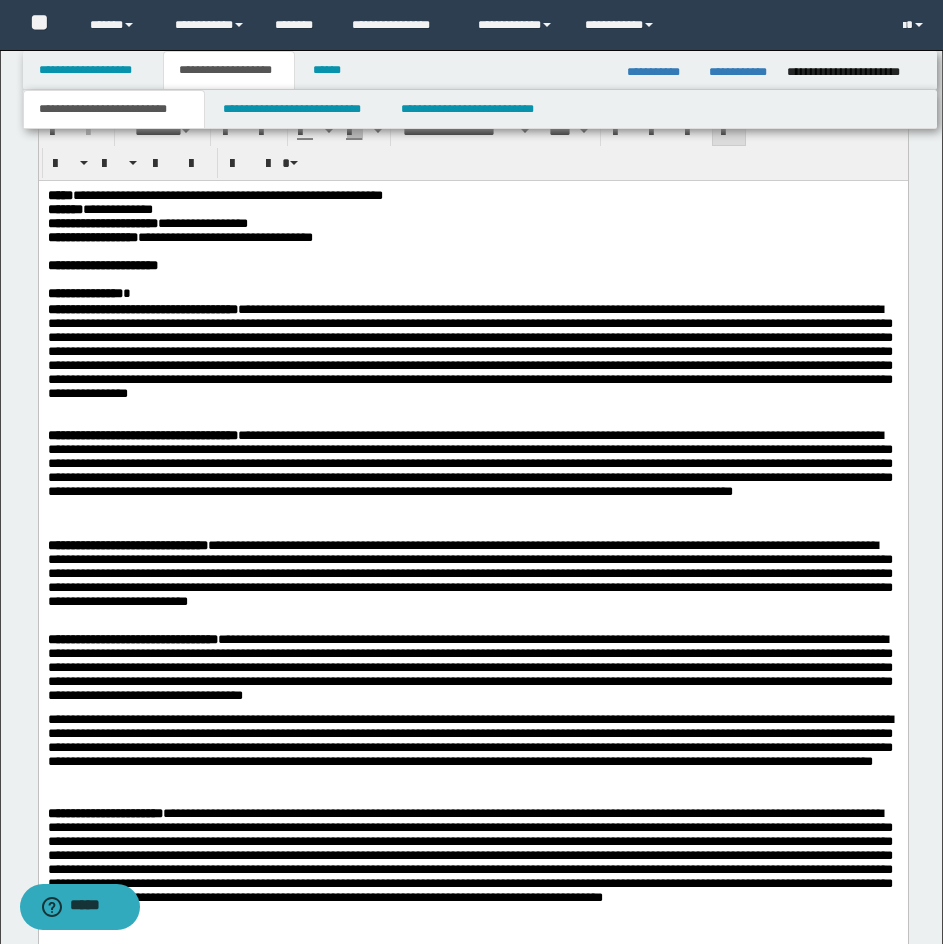 drag, startPoint x: 194, startPoint y: 230, endPoint x: 177, endPoint y: 220, distance: 19.723083 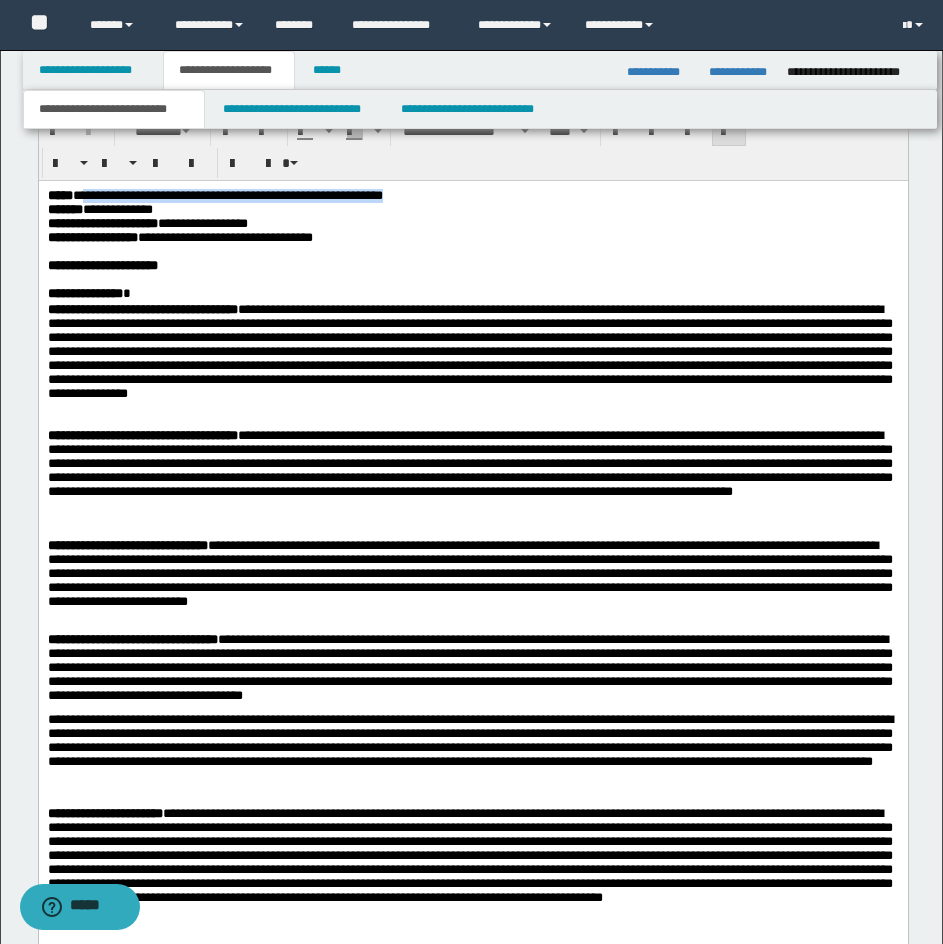 drag, startPoint x: 96, startPoint y: 197, endPoint x: 501, endPoint y: 197, distance: 405 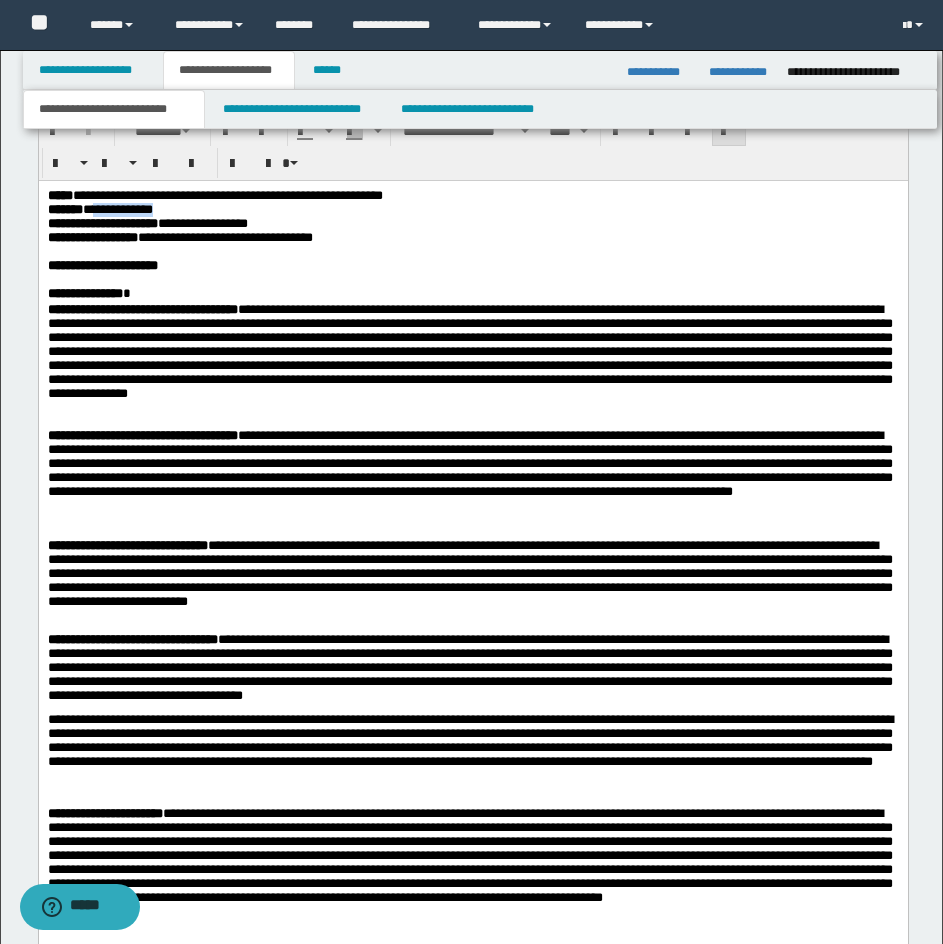 drag, startPoint x: 114, startPoint y: 207, endPoint x: 213, endPoint y: 207, distance: 99 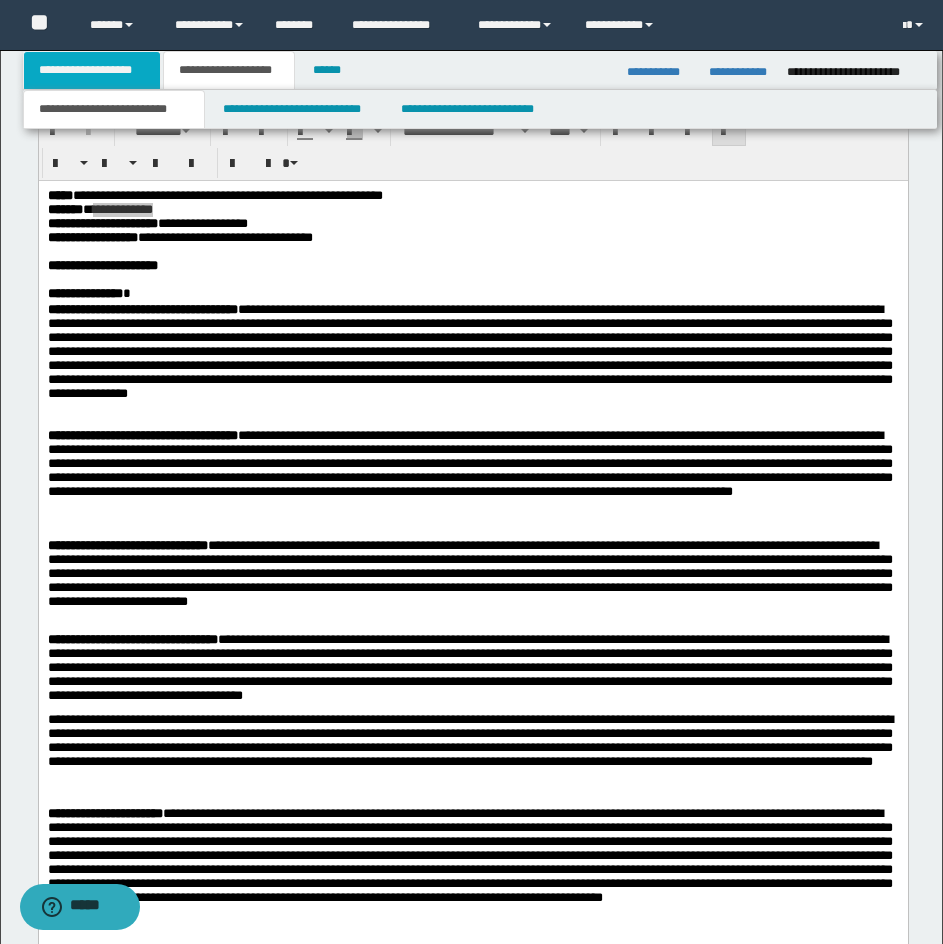 drag, startPoint x: 69, startPoint y: 81, endPoint x: 103, endPoint y: 81, distance: 34 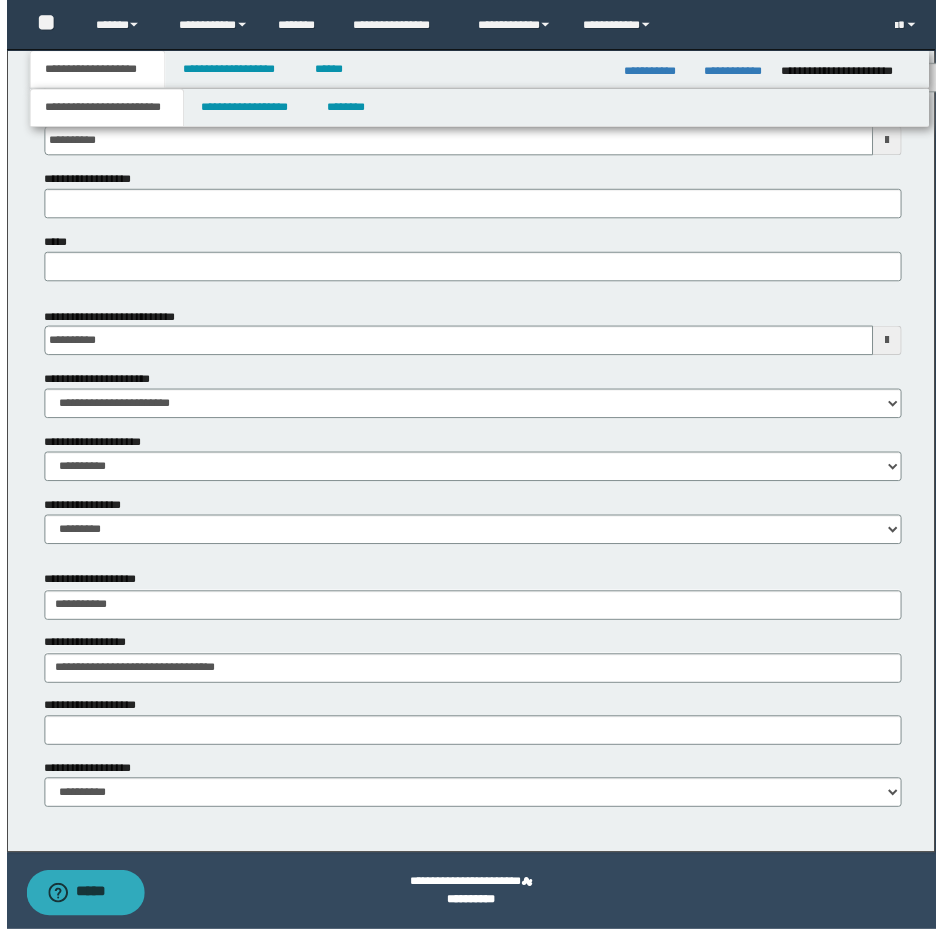 scroll, scrollTop: 844, scrollLeft: 0, axis: vertical 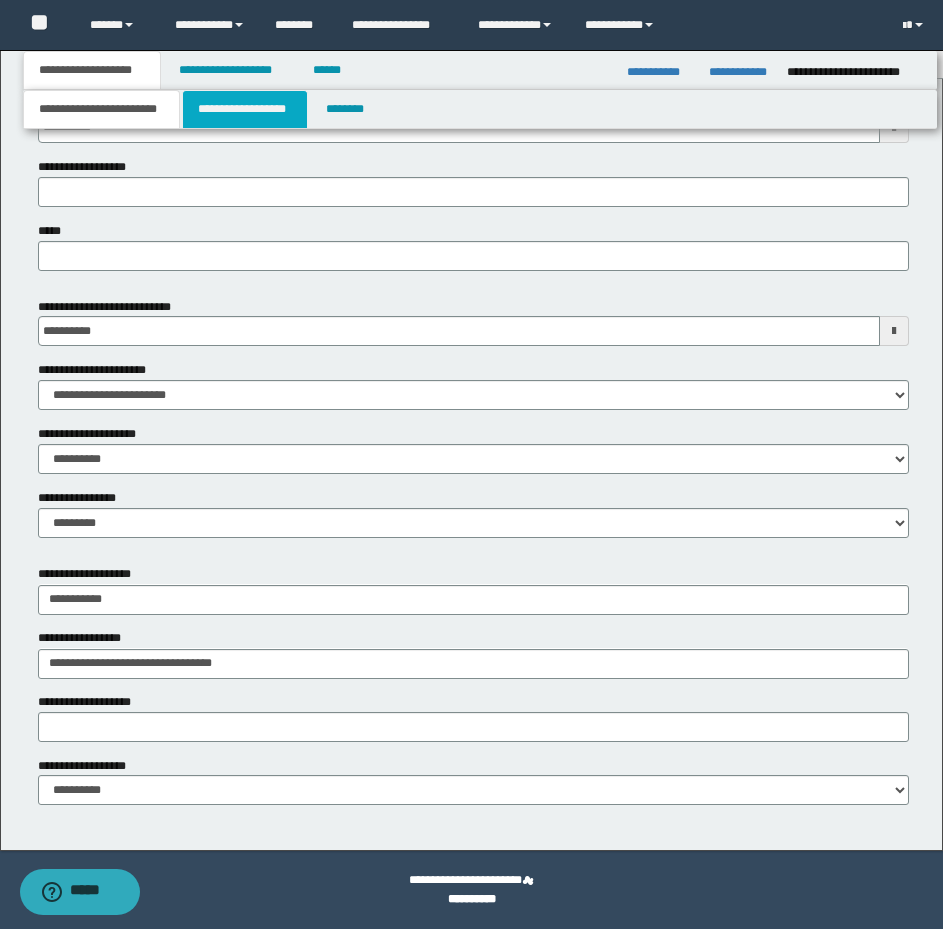 click on "**********" at bounding box center (245, 109) 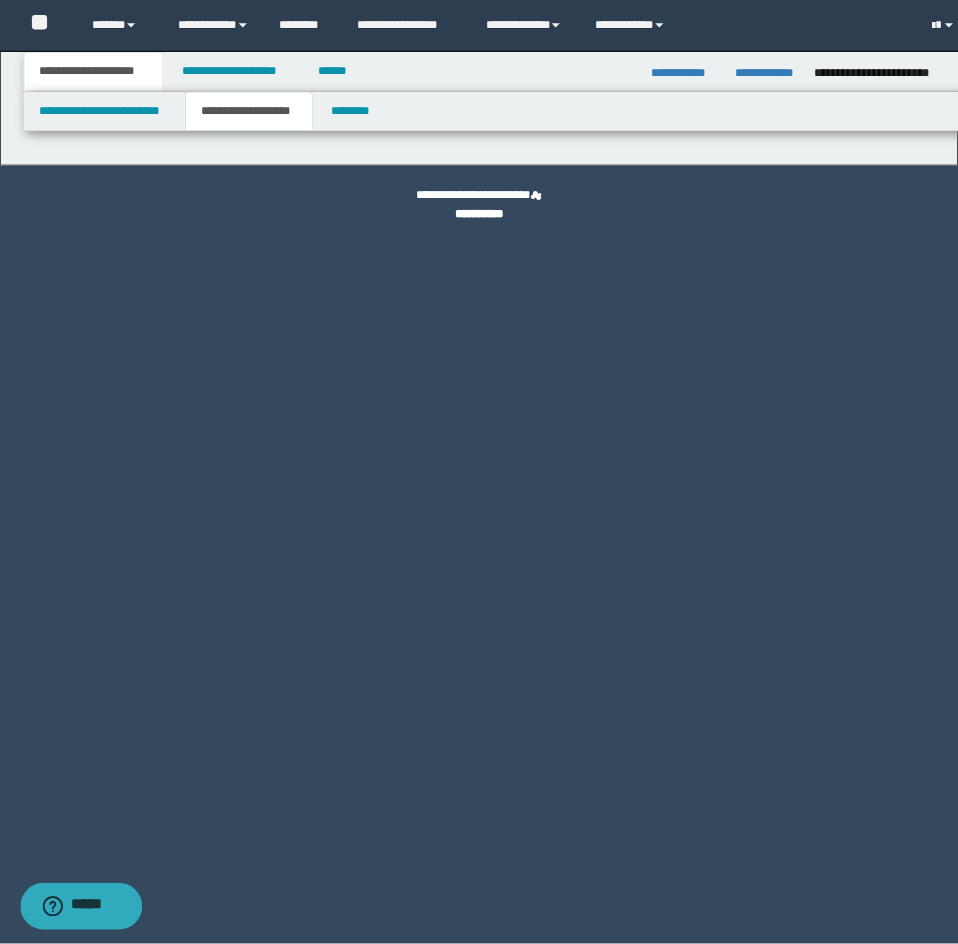 scroll, scrollTop: 0, scrollLeft: 0, axis: both 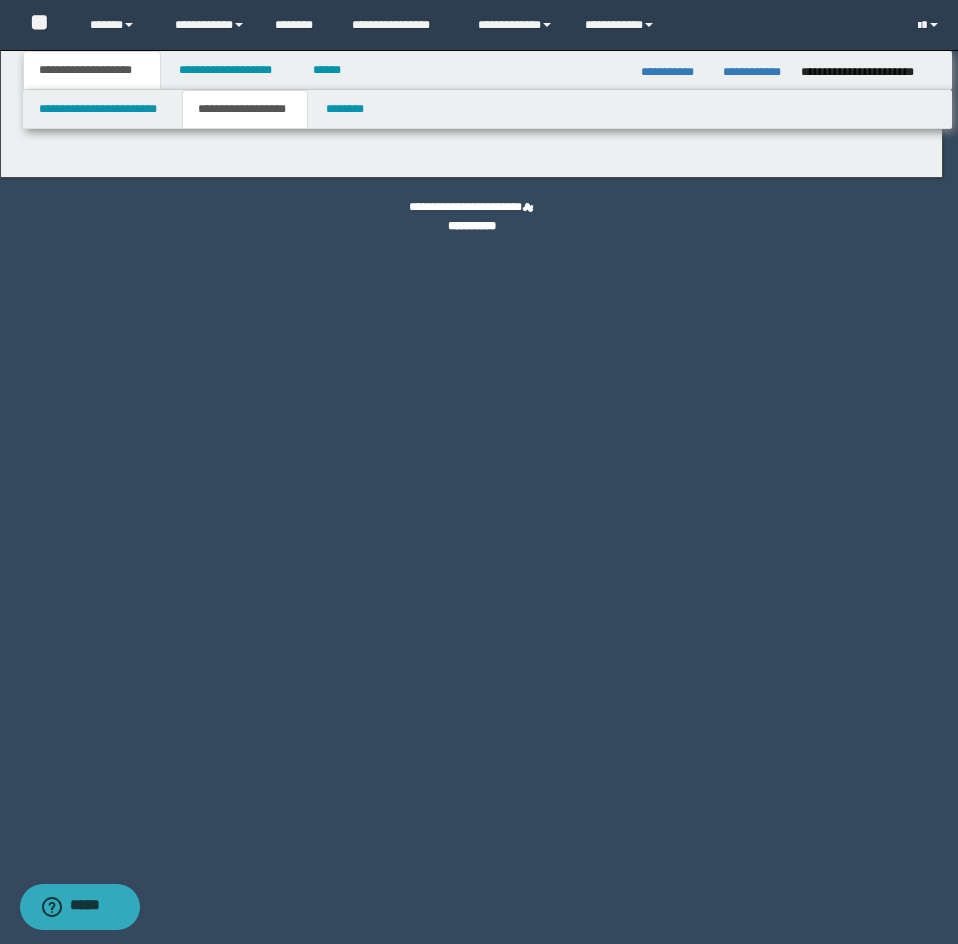 type on "********" 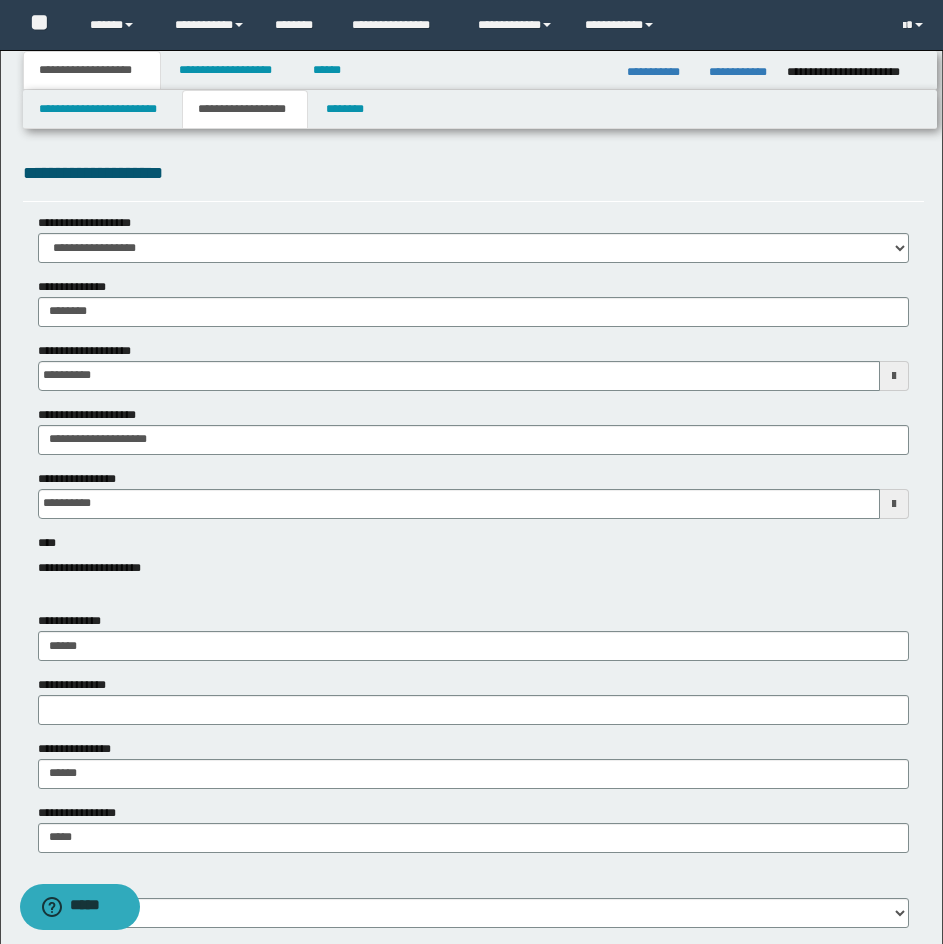 click on "**********" at bounding box center [92, 70] 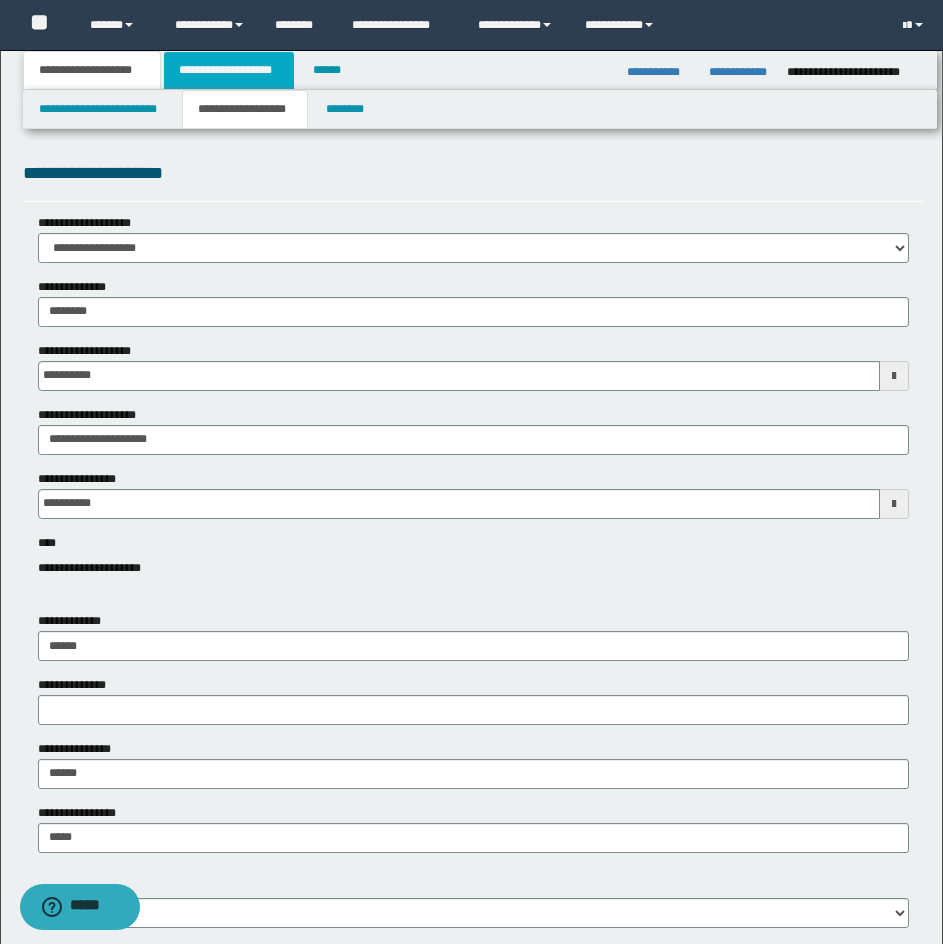 click on "**********" at bounding box center (229, 70) 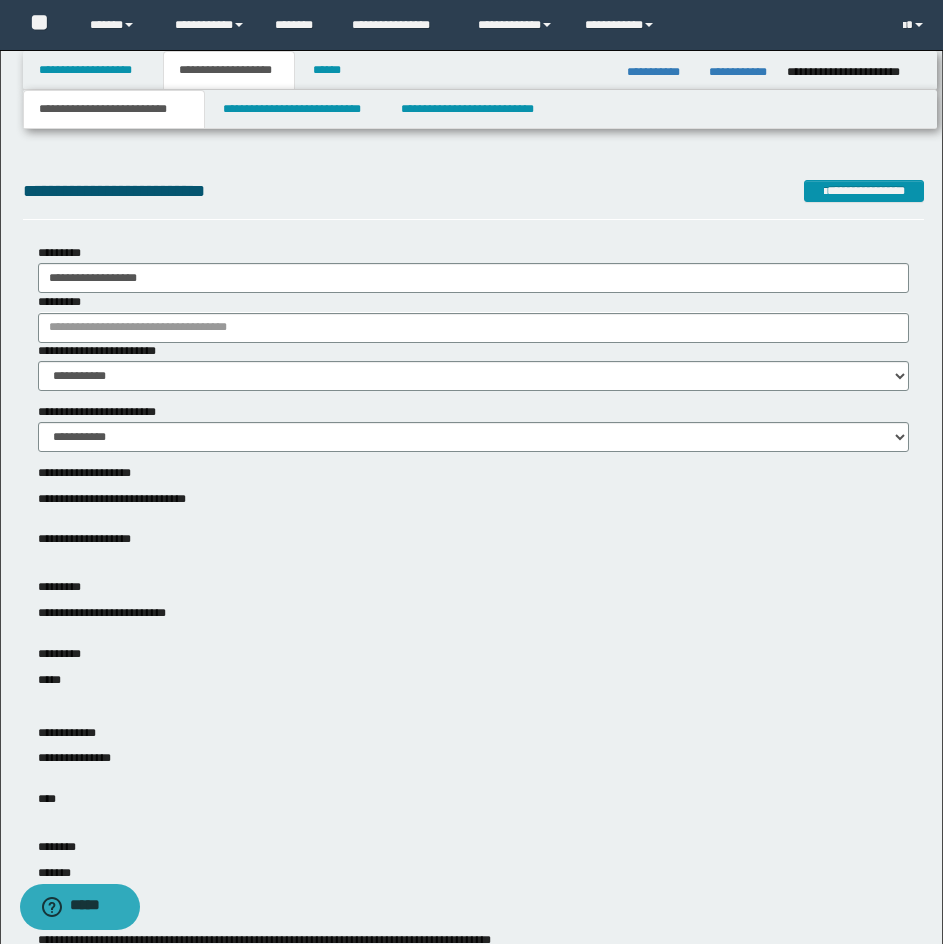 drag, startPoint x: 739, startPoint y: 162, endPoint x: 936, endPoint y: 203, distance: 201.22127 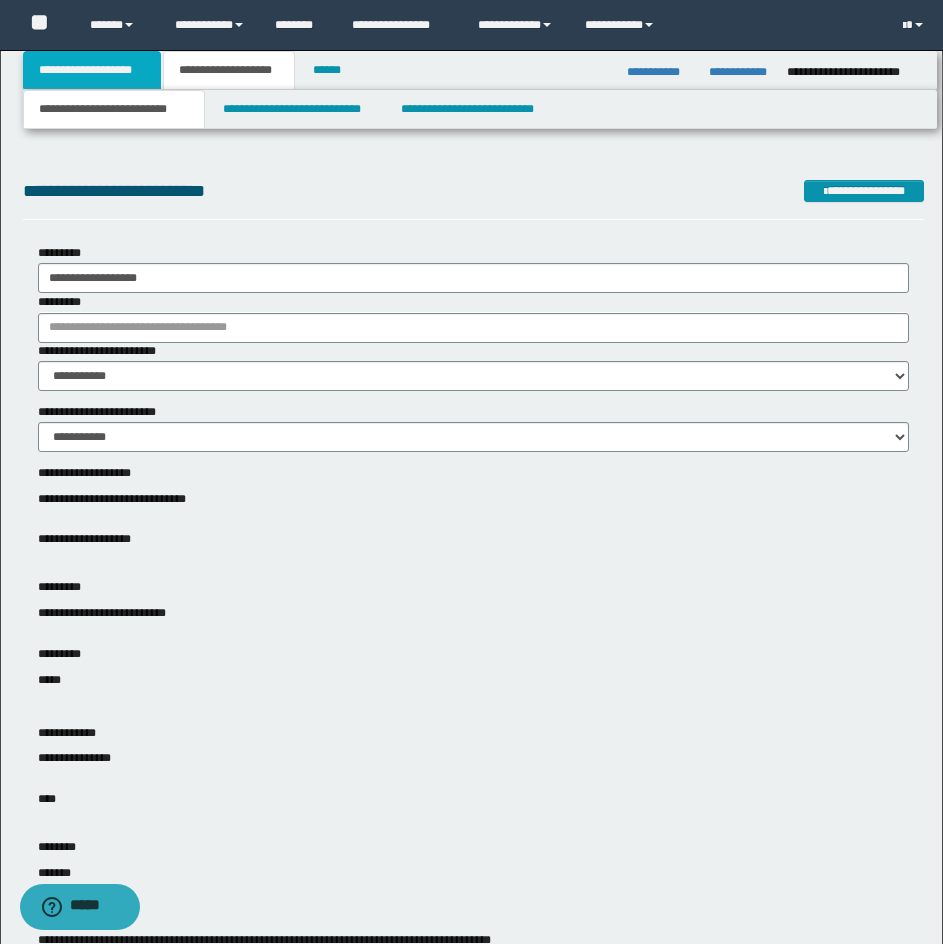 drag, startPoint x: 105, startPoint y: 83, endPoint x: 164, endPoint y: 104, distance: 62.625874 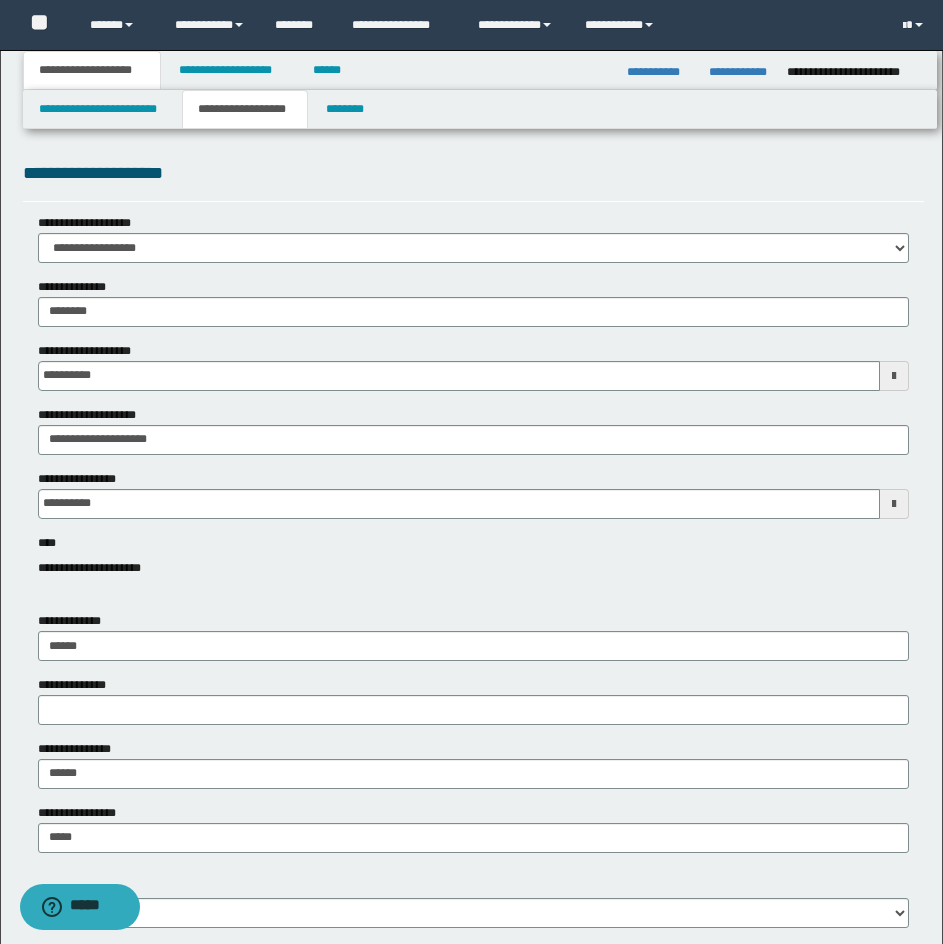 click on "**********" at bounding box center (245, 109) 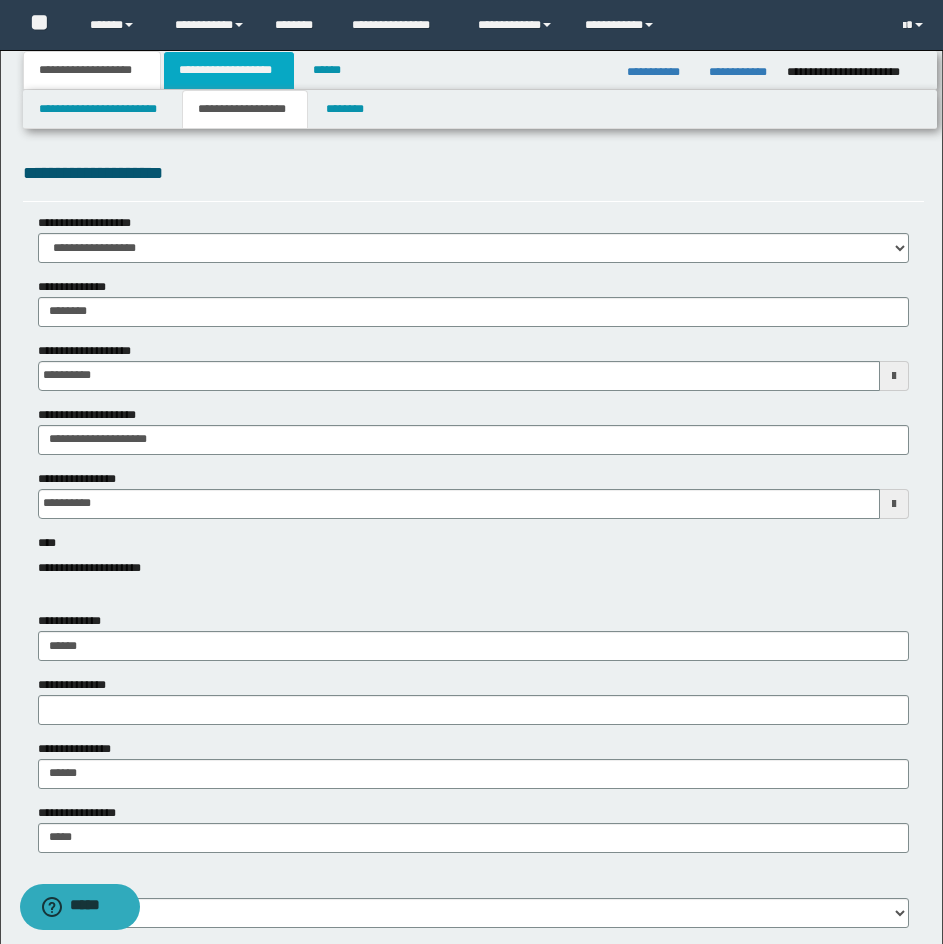 click on "**********" at bounding box center (229, 70) 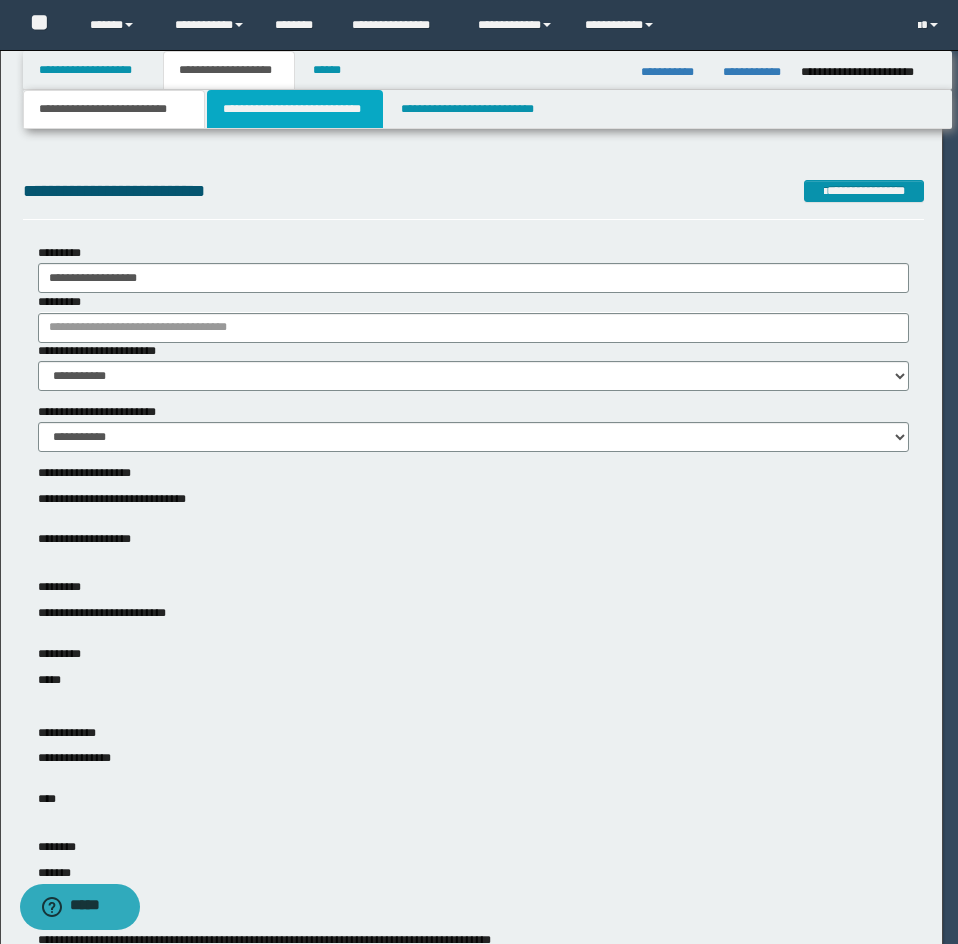 click on "**********" at bounding box center [295, 109] 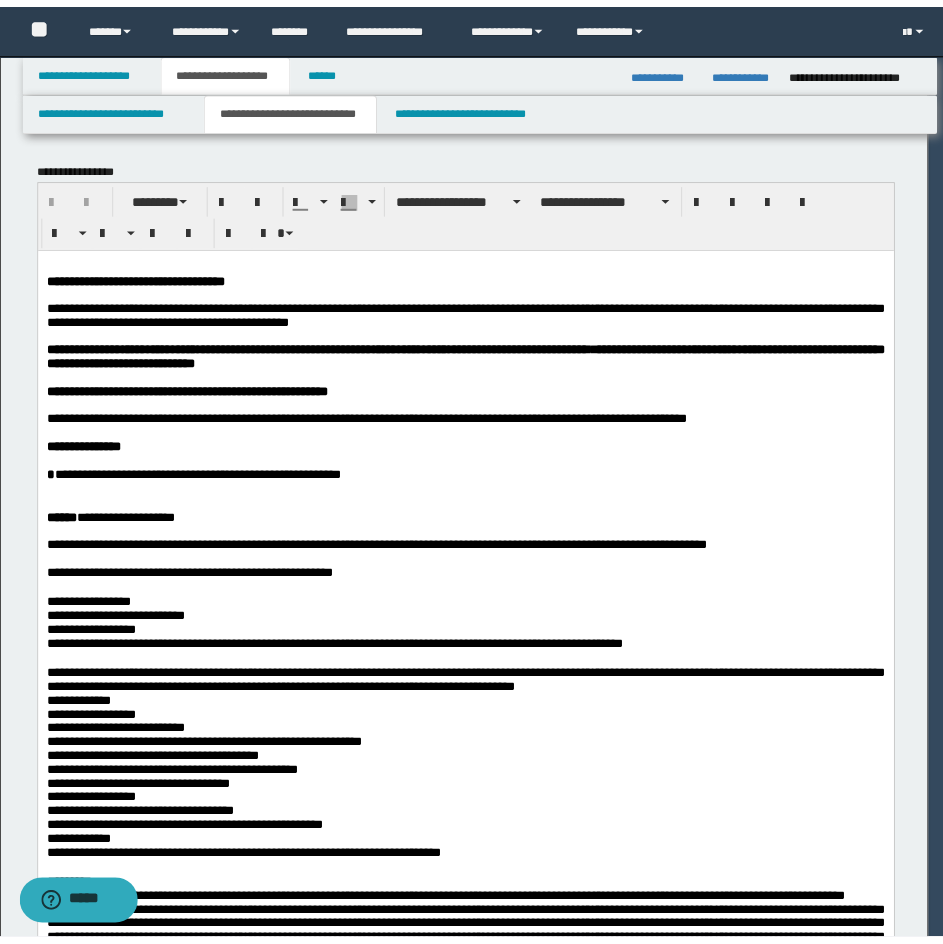 scroll, scrollTop: 0, scrollLeft: 0, axis: both 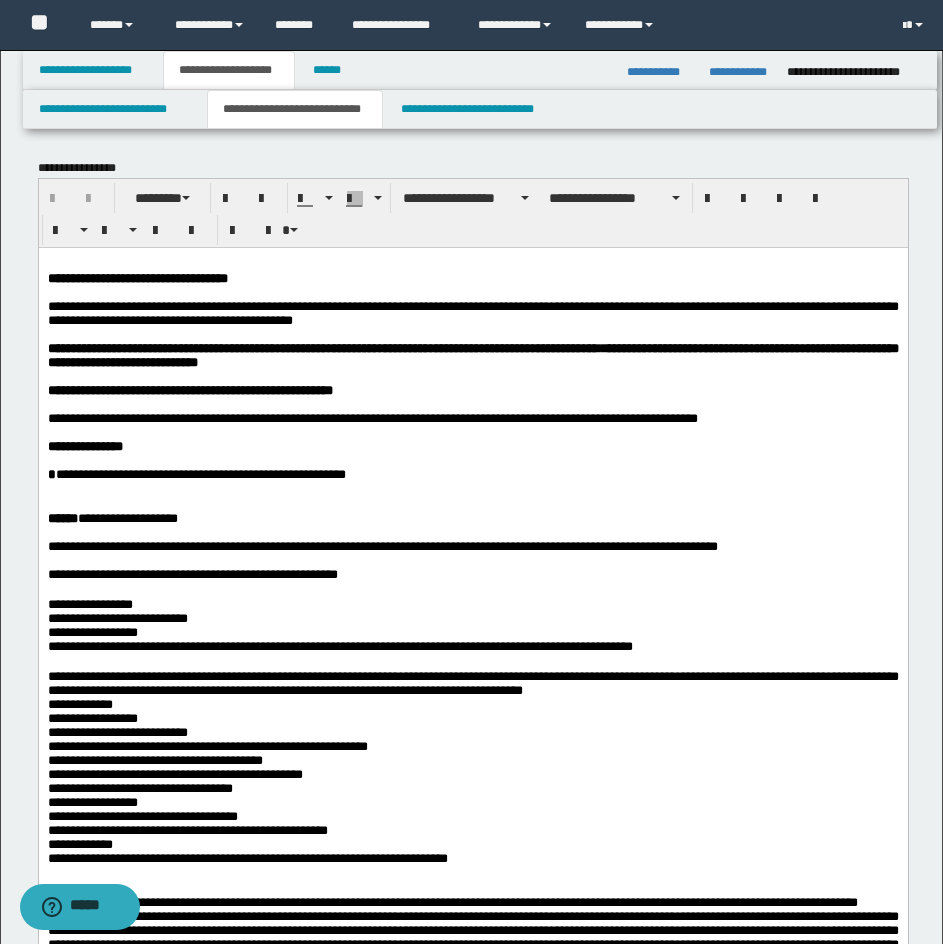 click at bounding box center (472, 292) 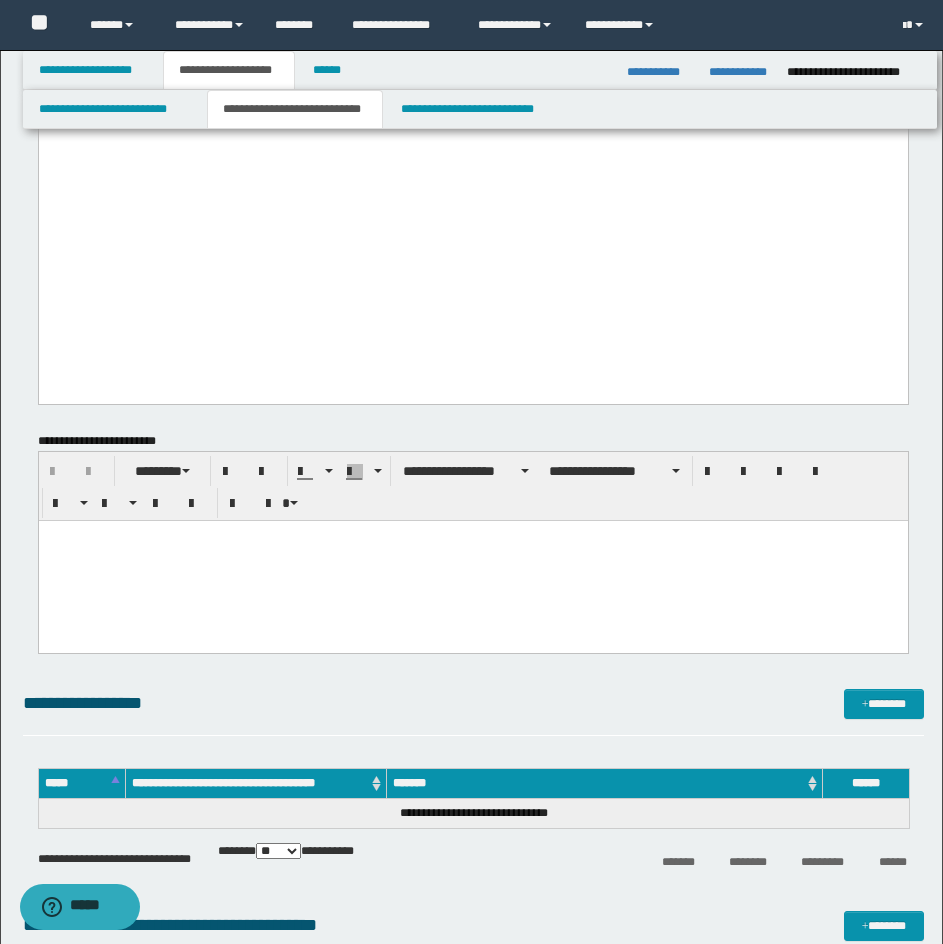 scroll, scrollTop: 1772, scrollLeft: 0, axis: vertical 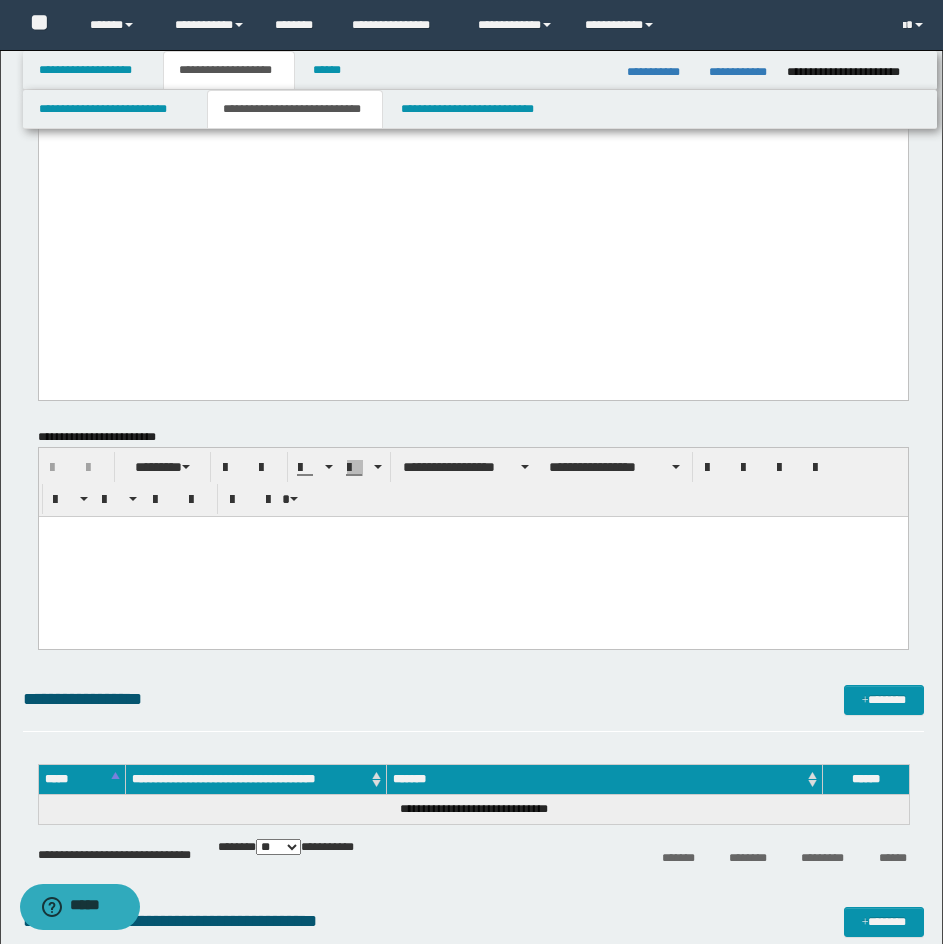 click at bounding box center (472, 556) 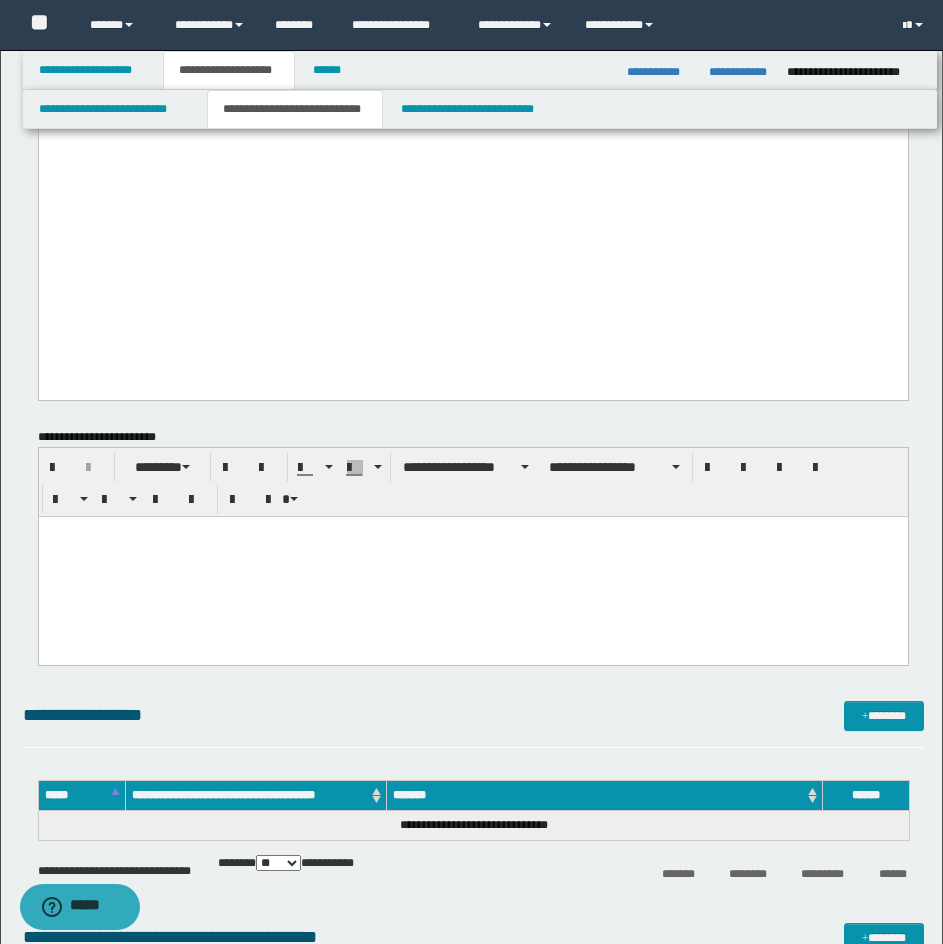 paste 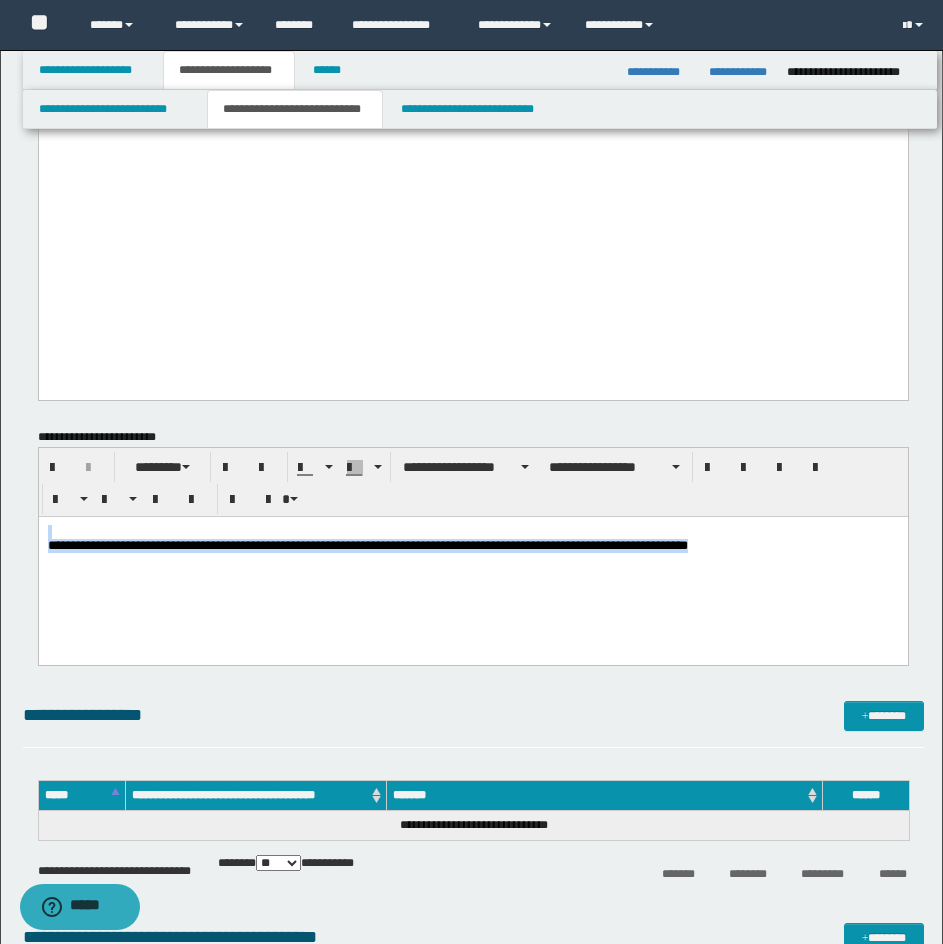 drag, startPoint x: 803, startPoint y: 578, endPoint x: -2, endPoint y: 509, distance: 807.9517 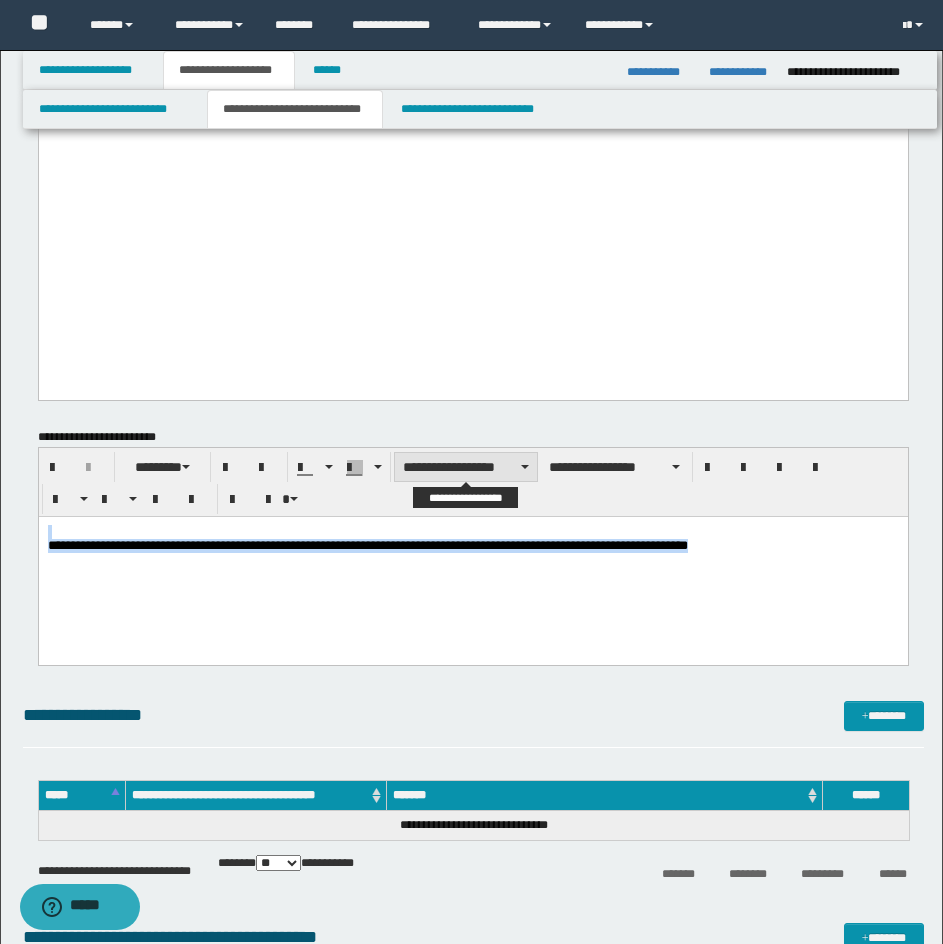 click on "**********" at bounding box center (466, 467) 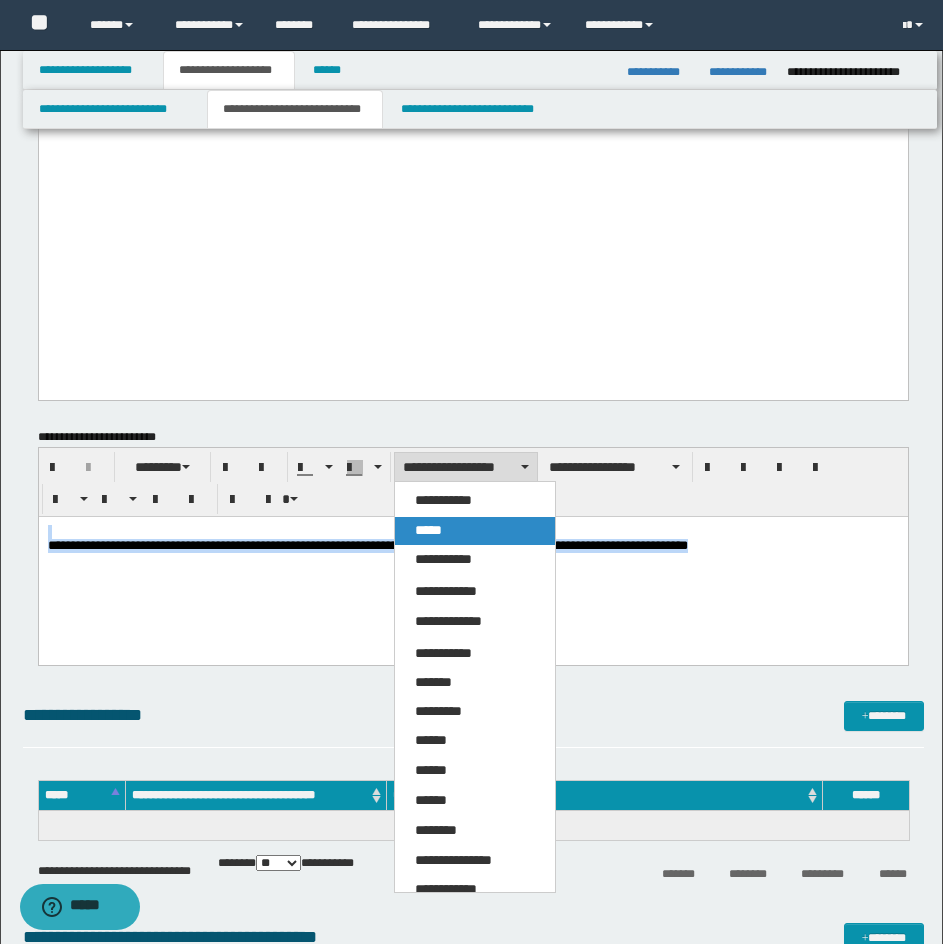 drag, startPoint x: 498, startPoint y: 529, endPoint x: 463, endPoint y: 8, distance: 522.1743 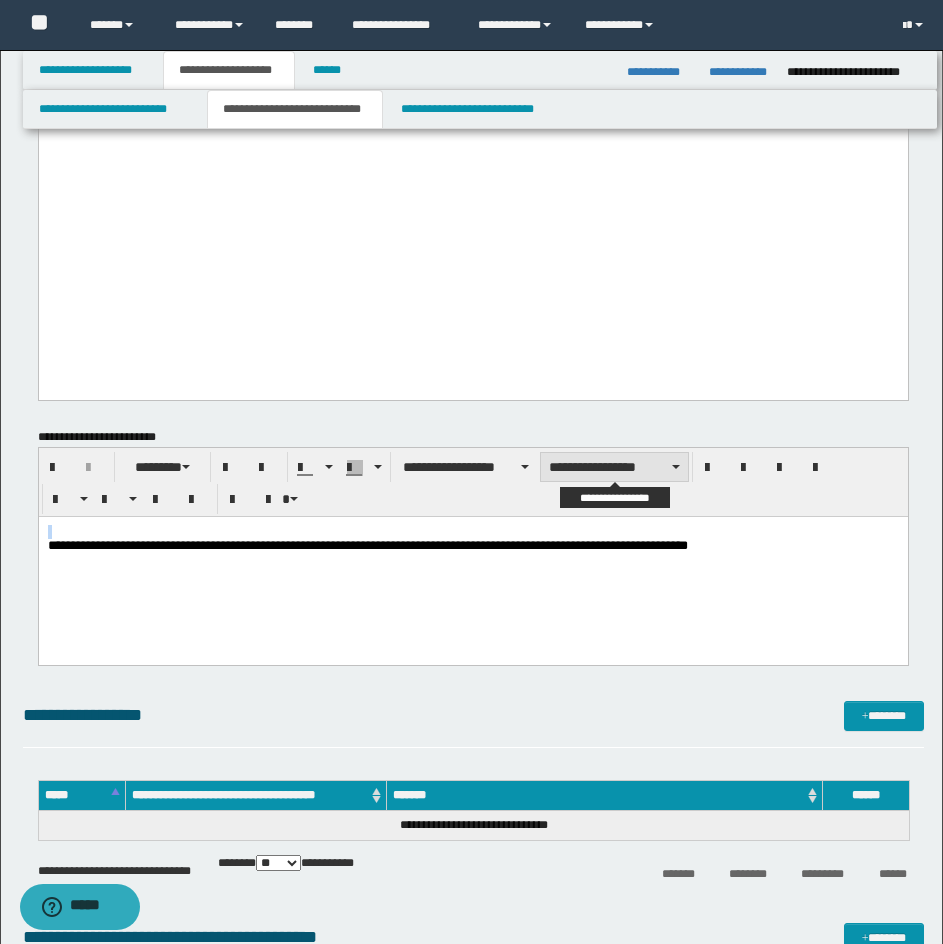 click on "**********" at bounding box center [614, 467] 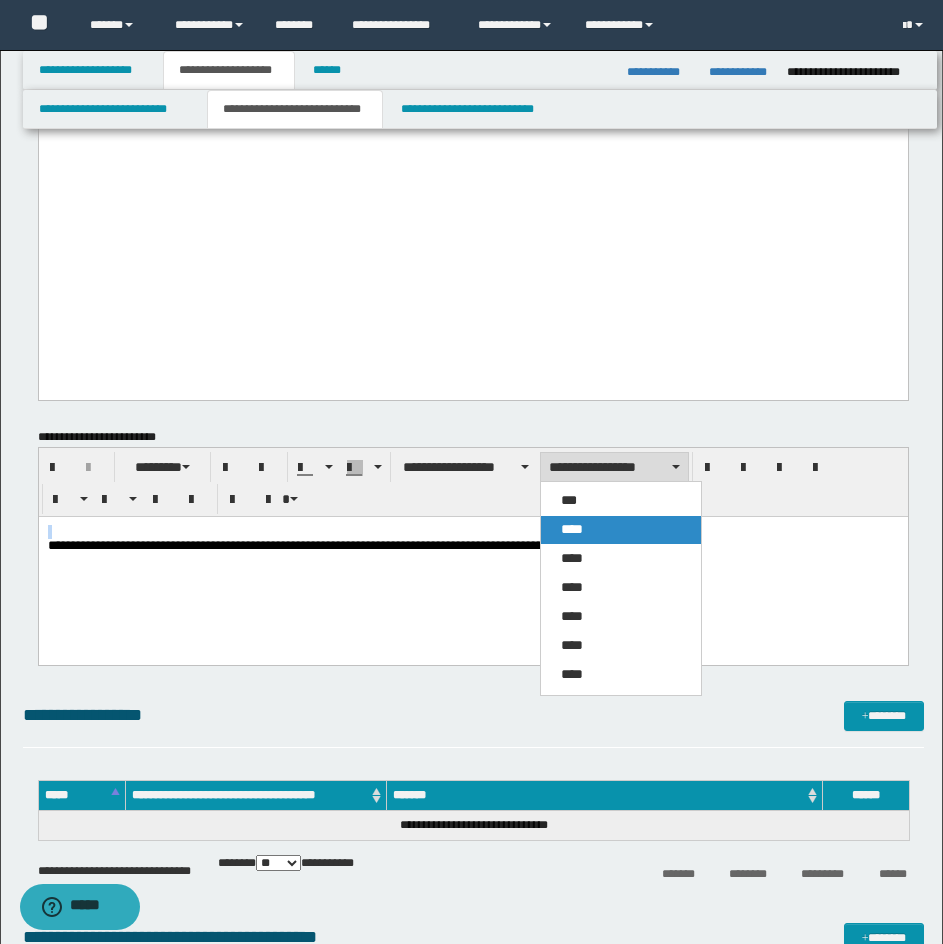 drag, startPoint x: 582, startPoint y: 522, endPoint x: 556, endPoint y: 0, distance: 522.6471 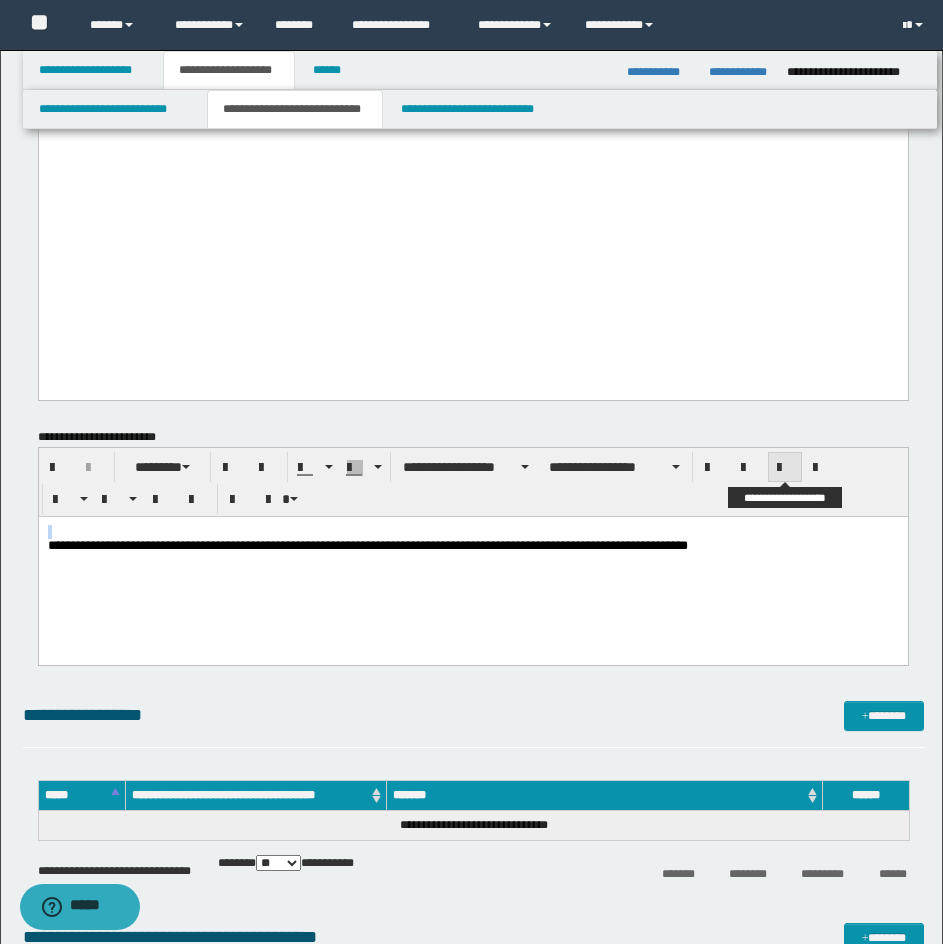 click at bounding box center (785, 467) 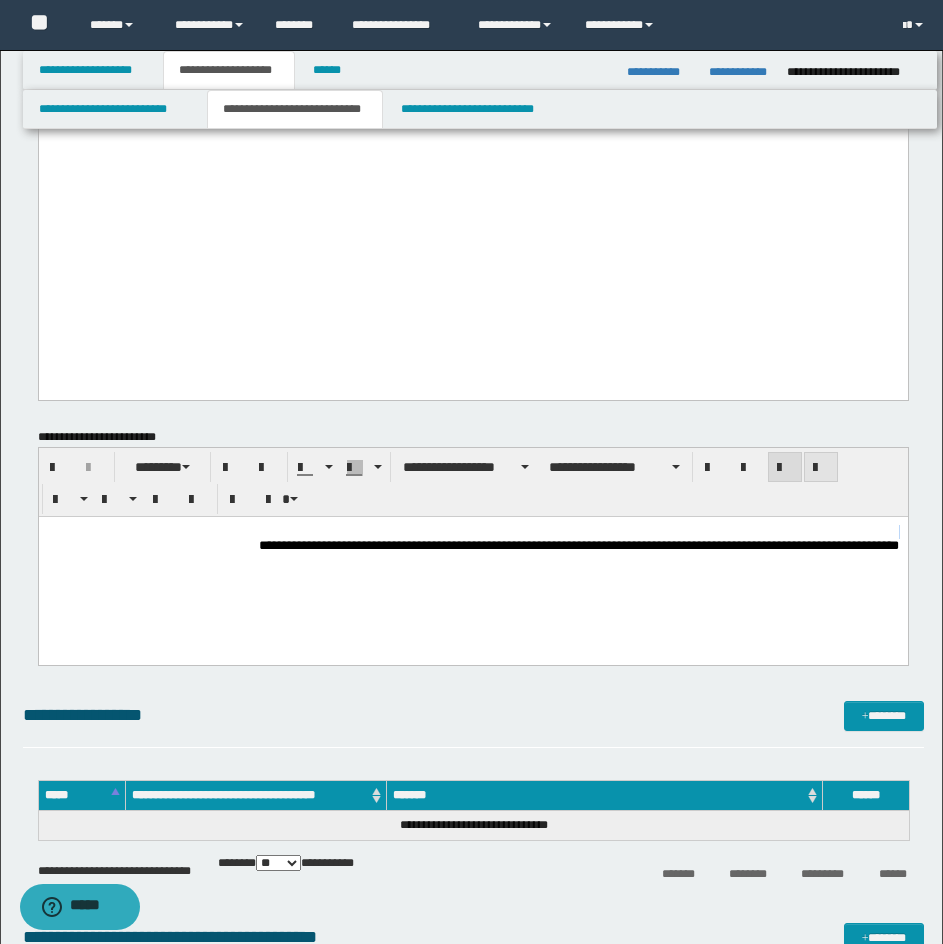 click at bounding box center (821, 468) 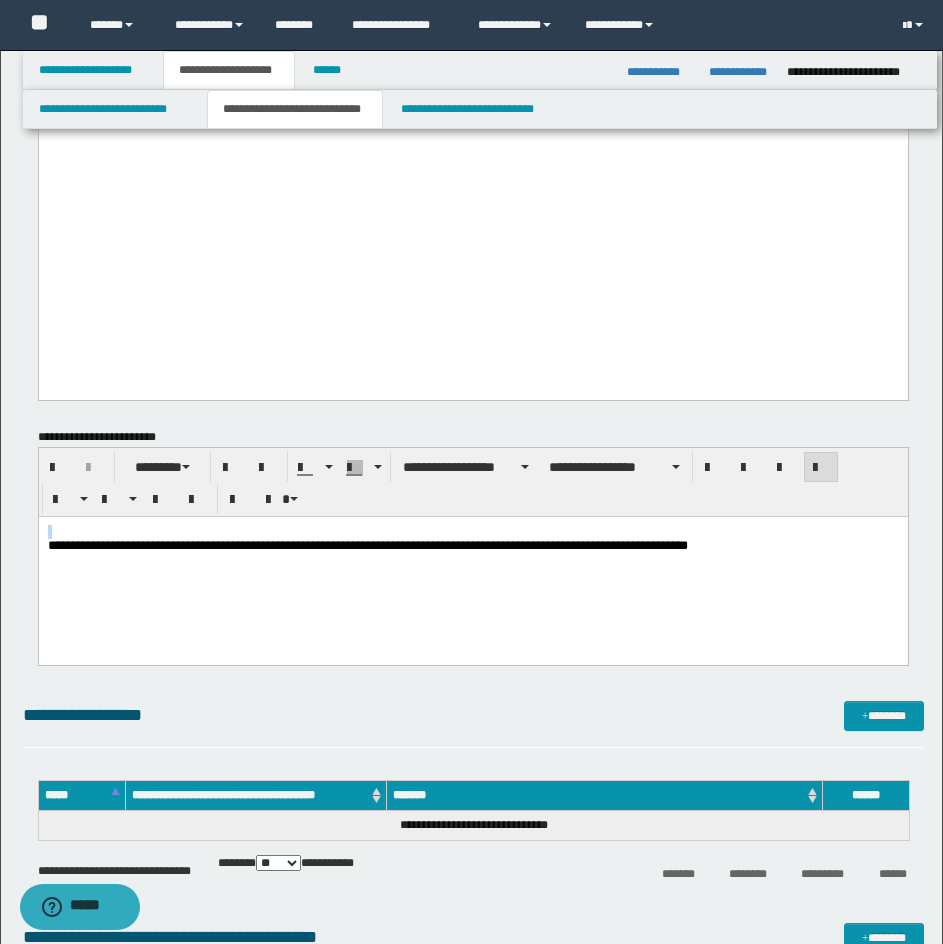 click on "**********" at bounding box center [472, 564] 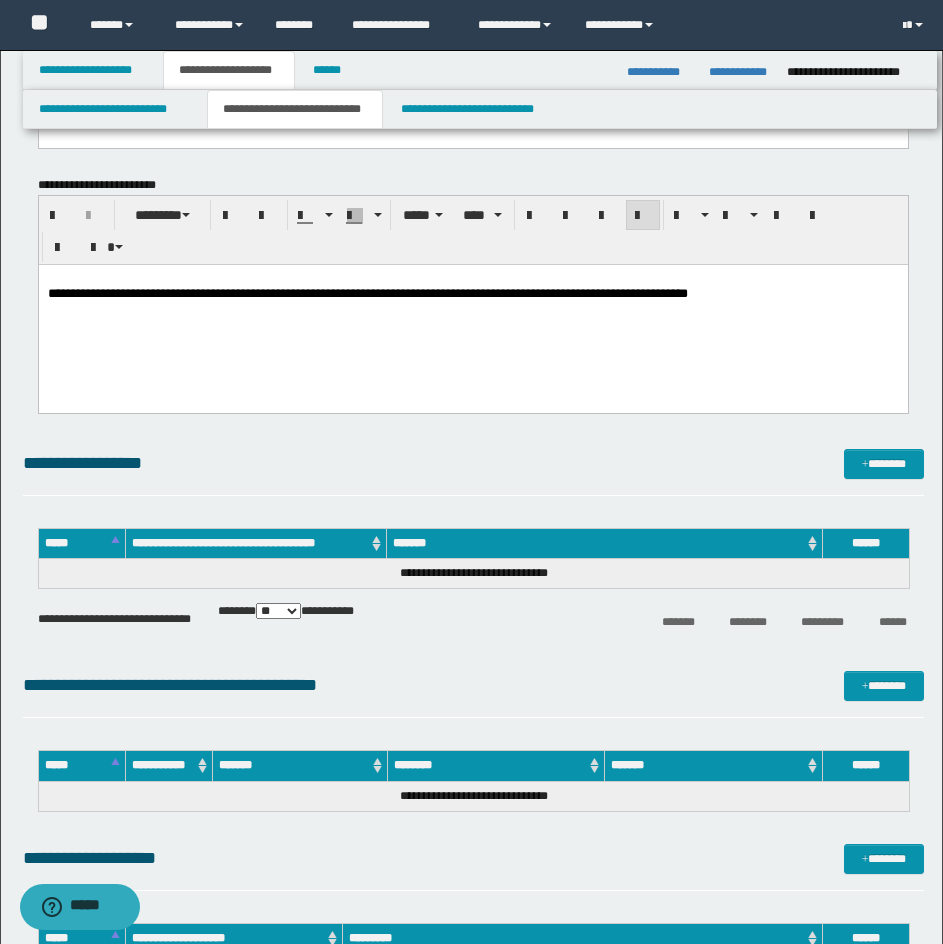 scroll, scrollTop: 2028, scrollLeft: 0, axis: vertical 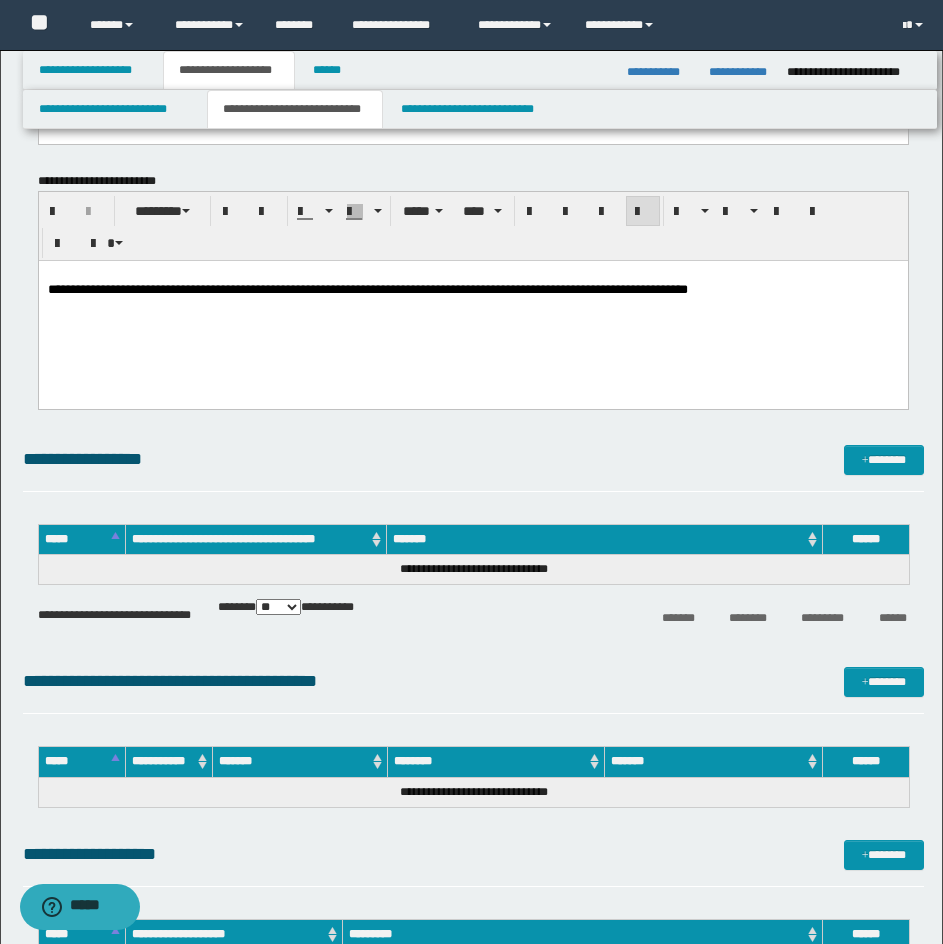 drag, startPoint x: 846, startPoint y: 267, endPoint x: 871, endPoint y: 341, distance: 78.1089 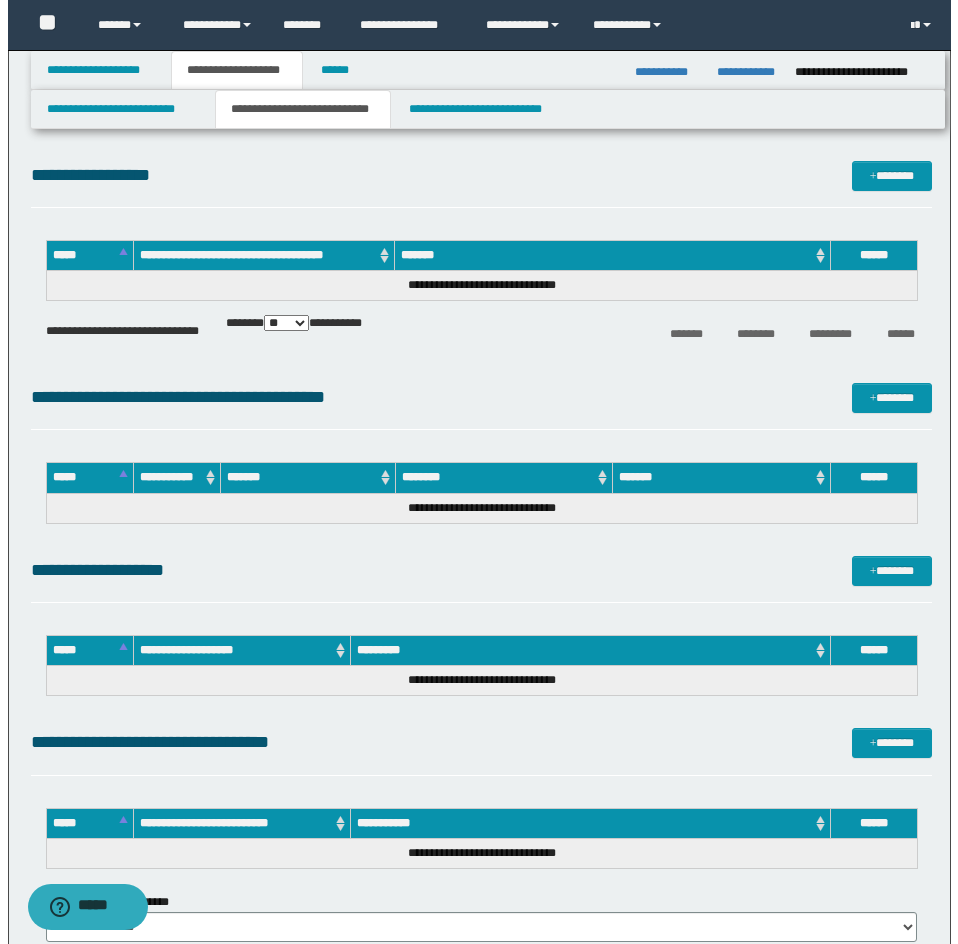 scroll, scrollTop: 2295, scrollLeft: 0, axis: vertical 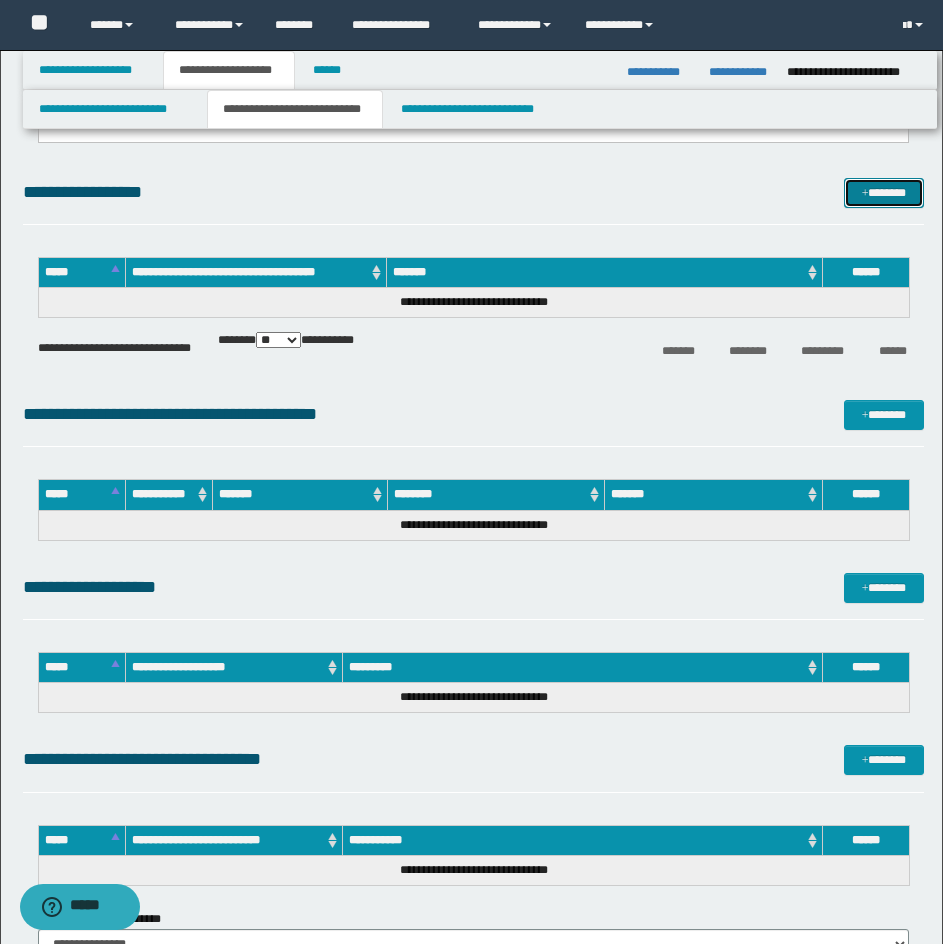 click on "*******" at bounding box center (884, 193) 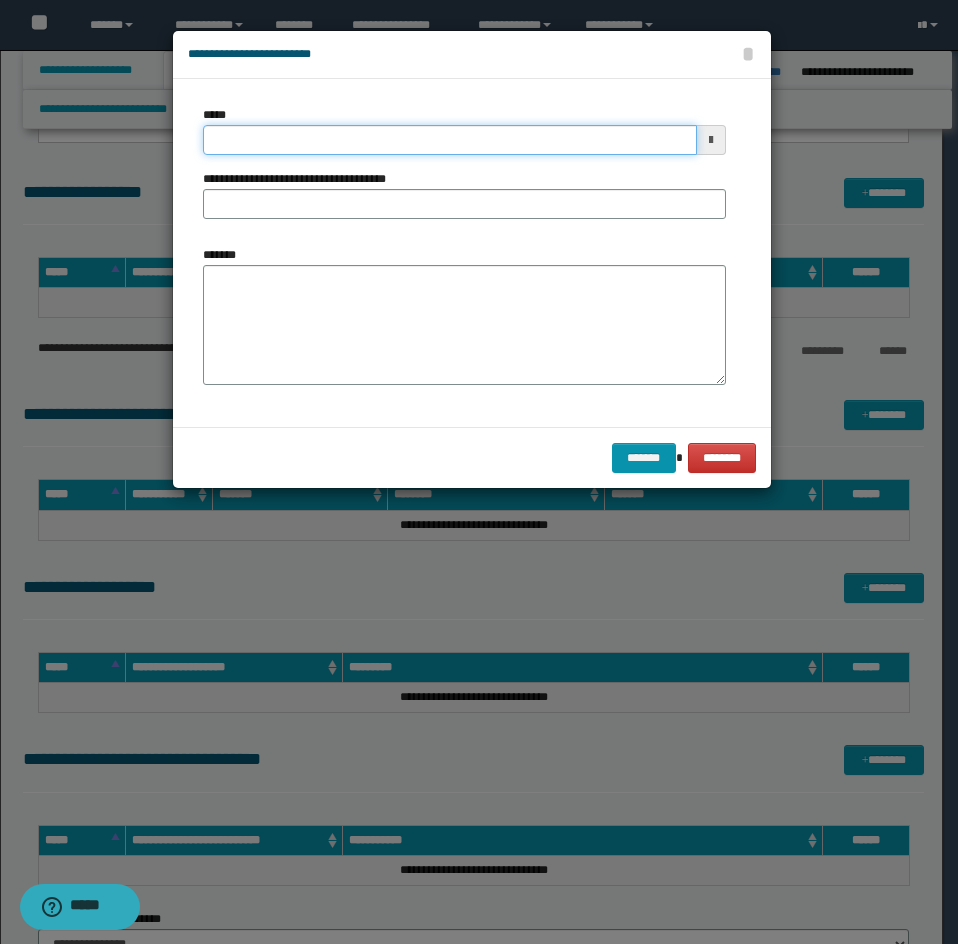 click on "*****" at bounding box center (450, 140) 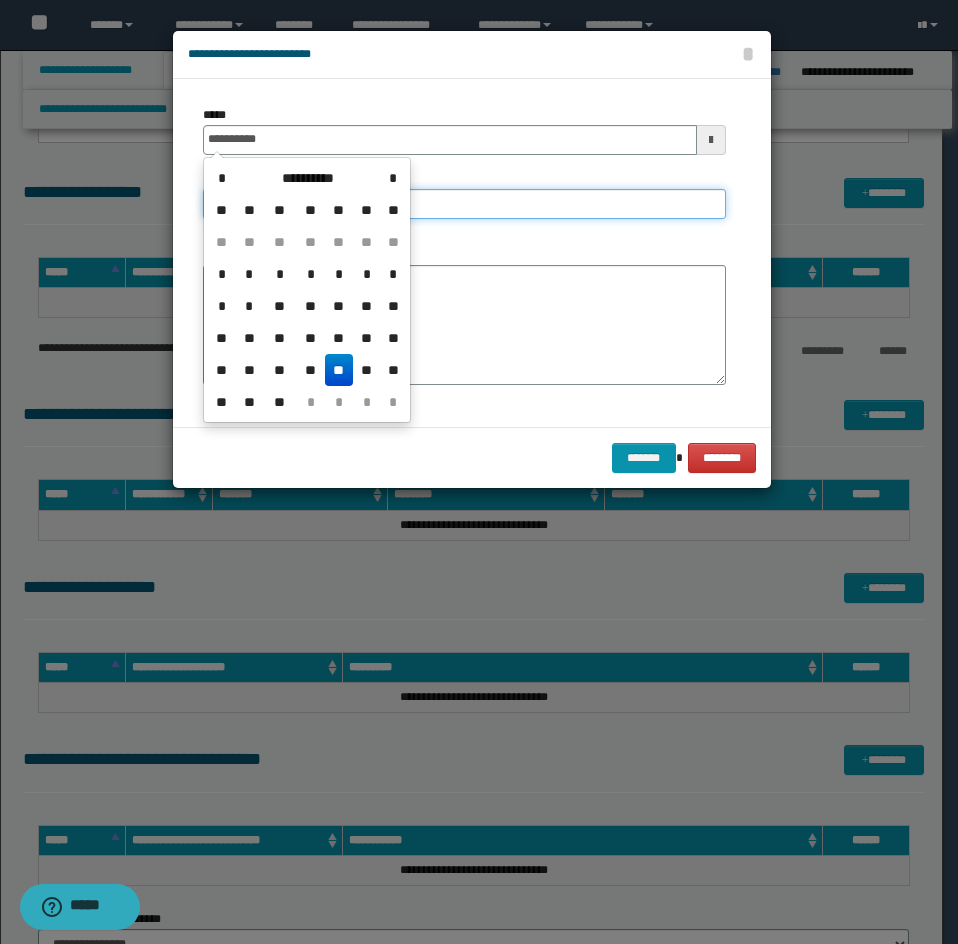 type on "**********" 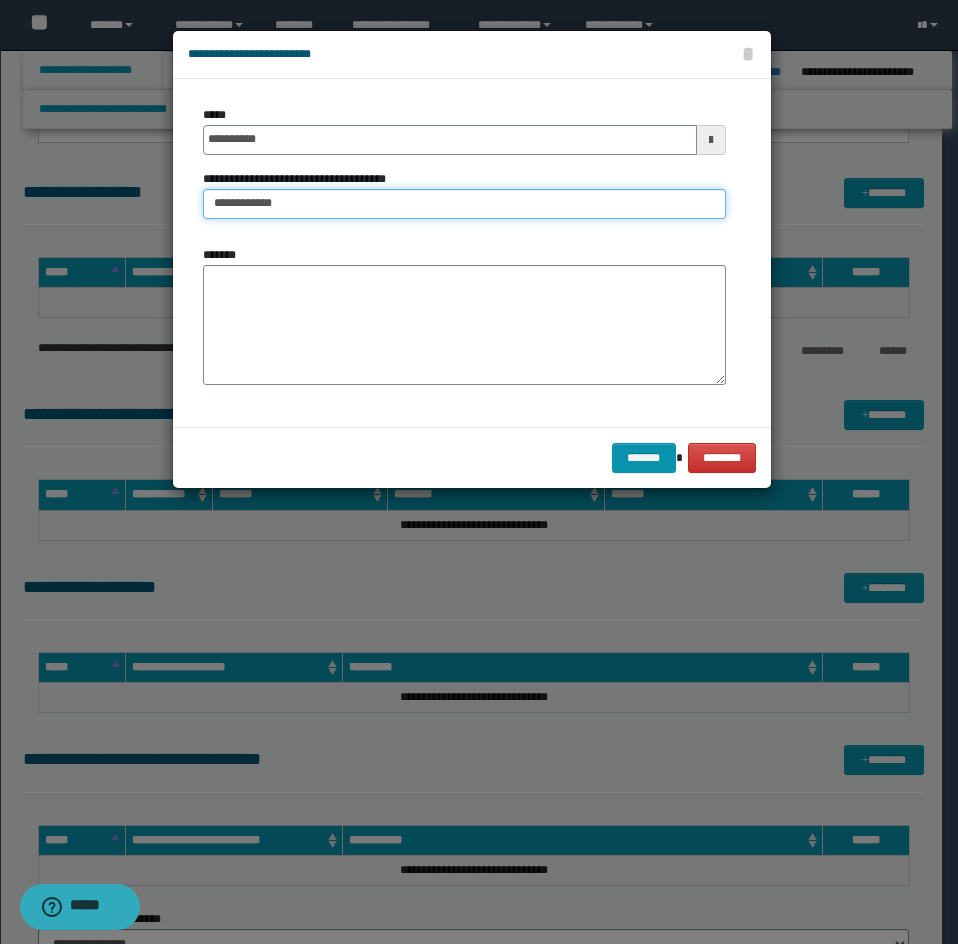 click on "**********" at bounding box center [464, 204] 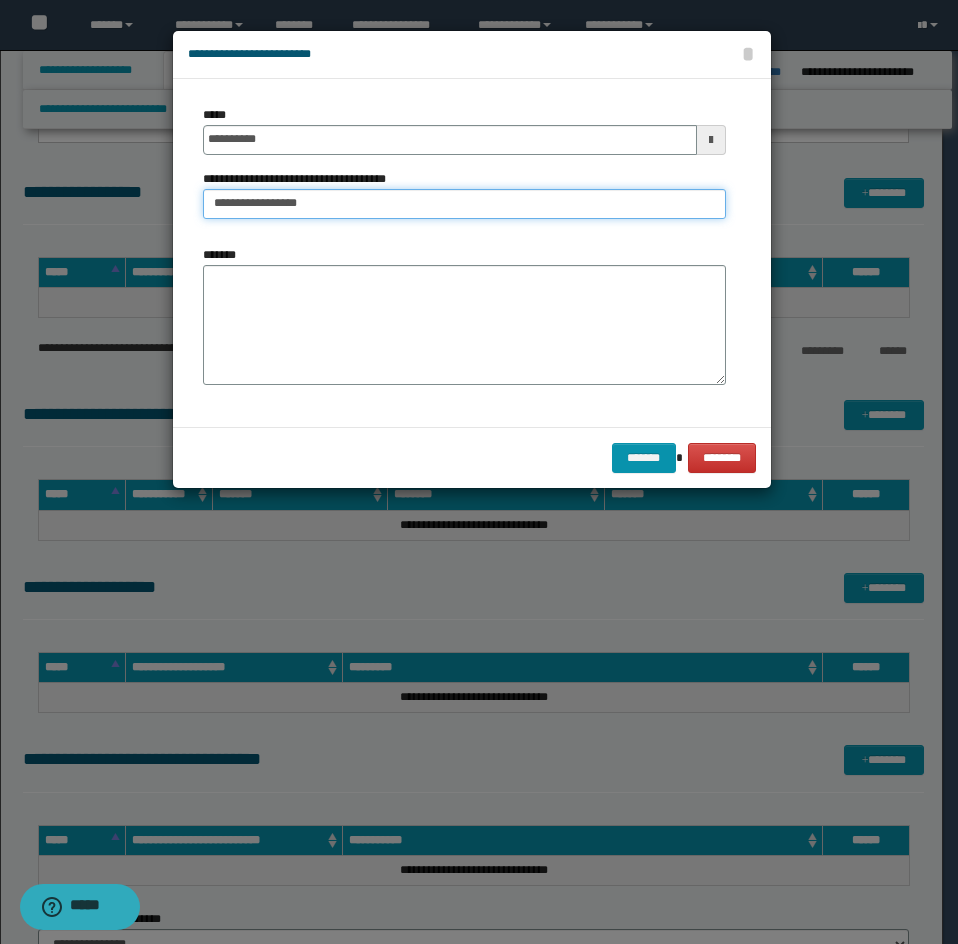 paste on "**********" 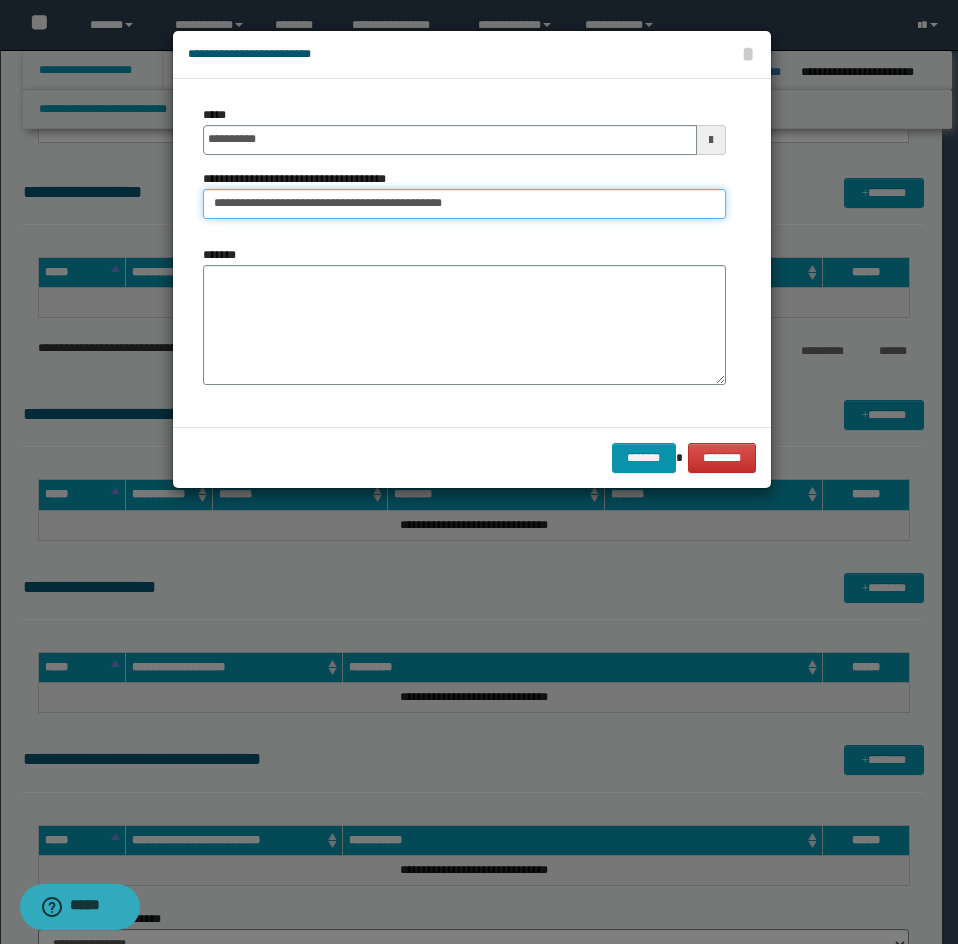 type on "**********" 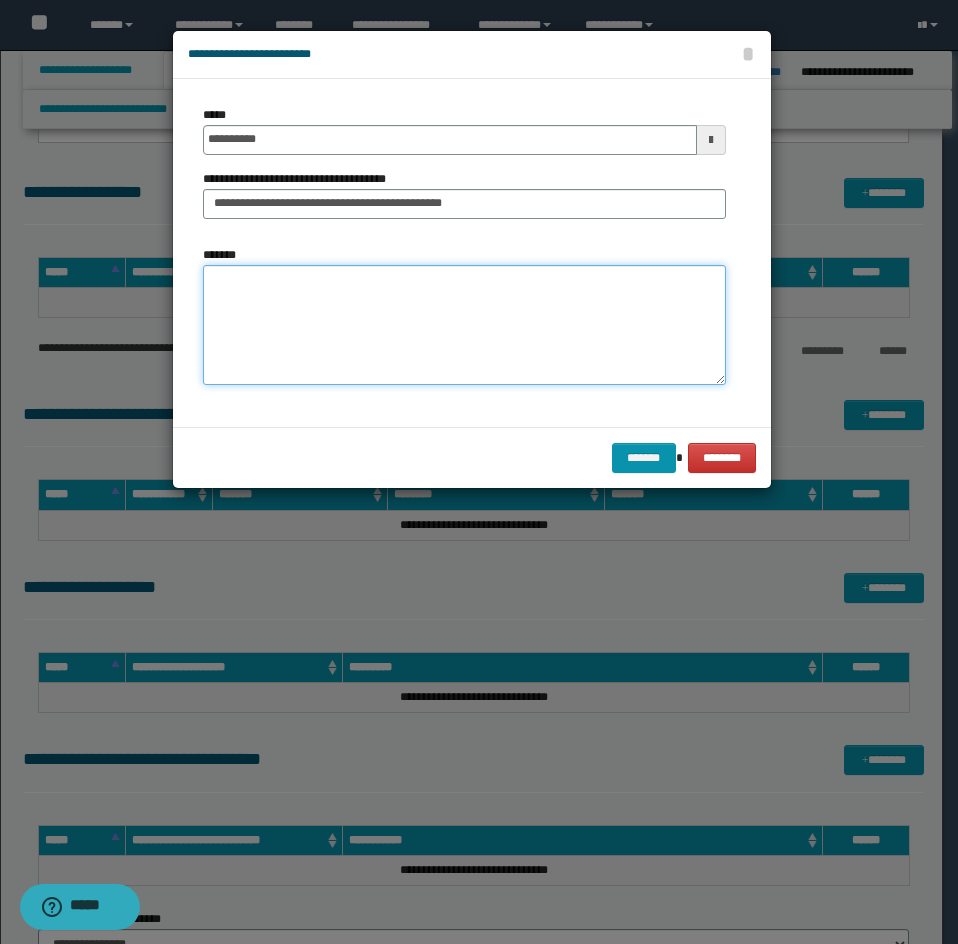 click on "*******" at bounding box center (464, 325) 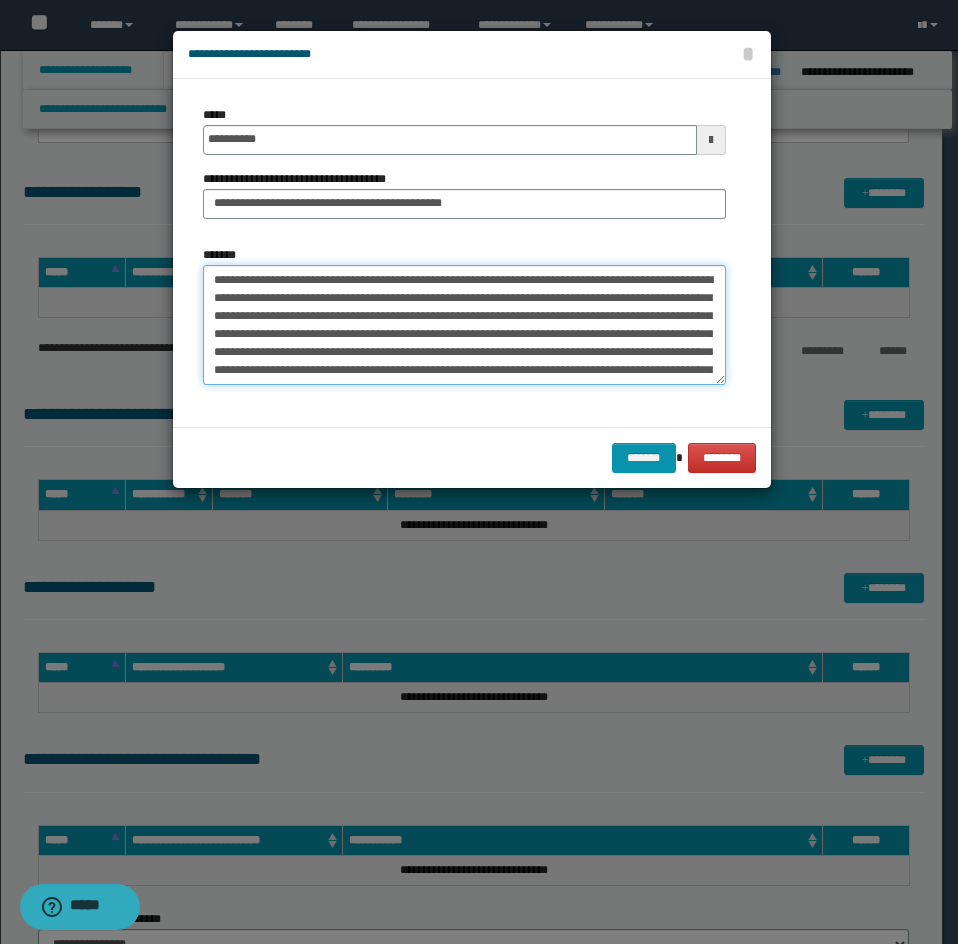 scroll, scrollTop: 192, scrollLeft: 0, axis: vertical 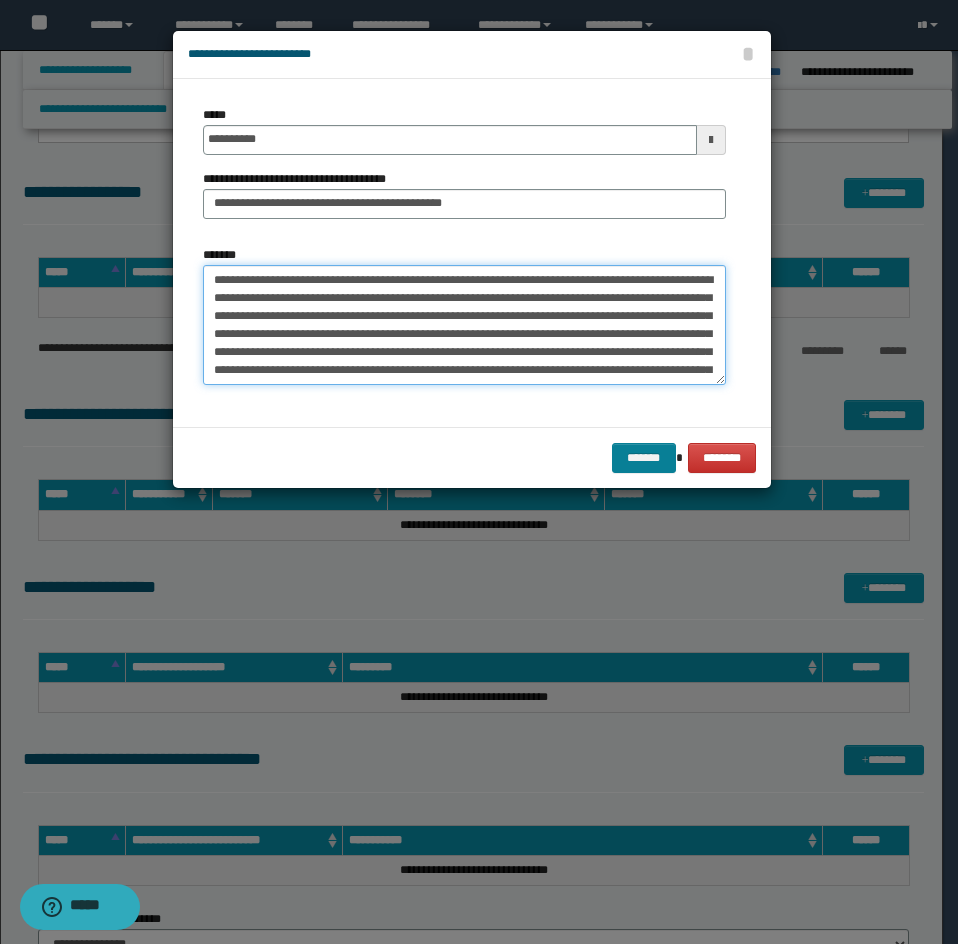 type on "**********" 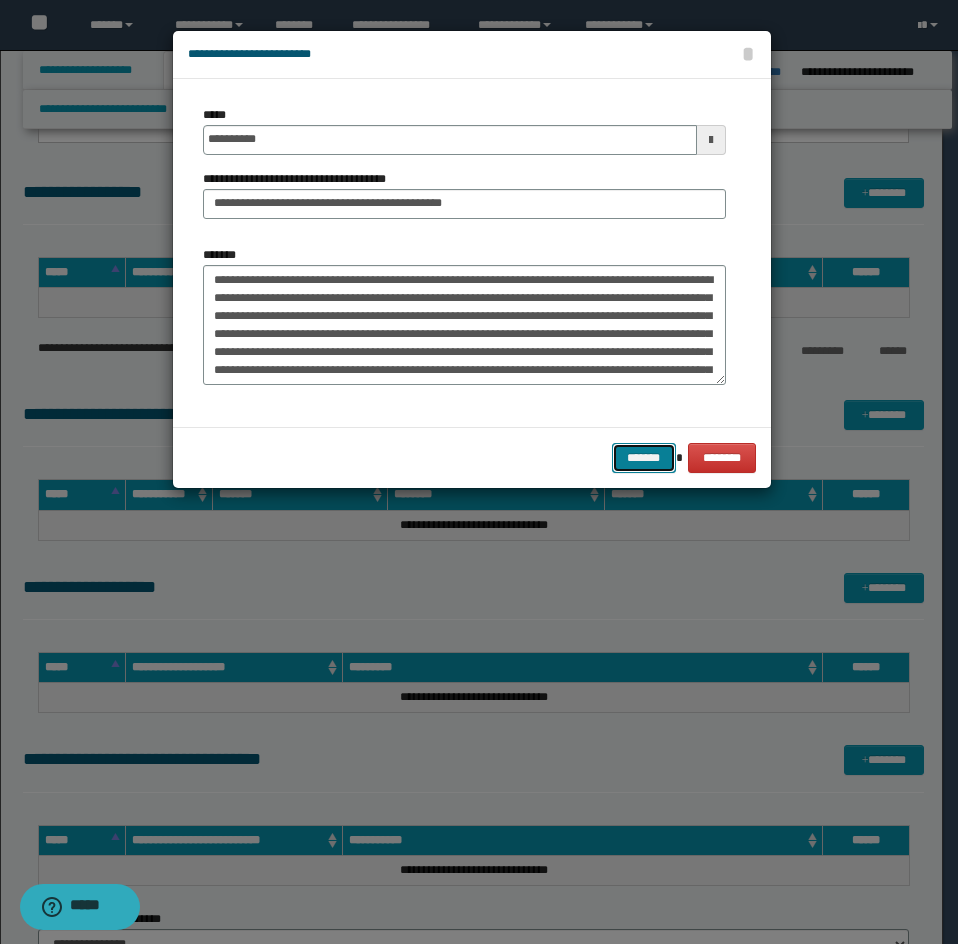 drag, startPoint x: 665, startPoint y: 451, endPoint x: 677, endPoint y: 446, distance: 13 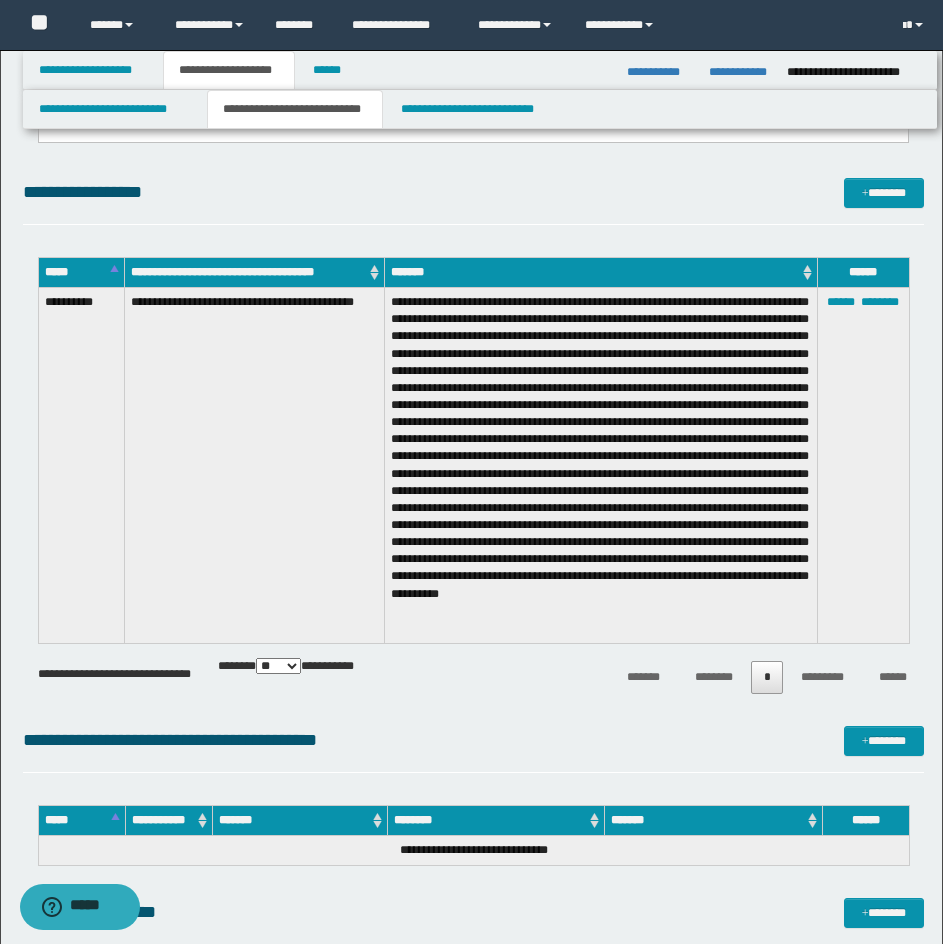 drag, startPoint x: 772, startPoint y: 180, endPoint x: 812, endPoint y: 181, distance: 40.012497 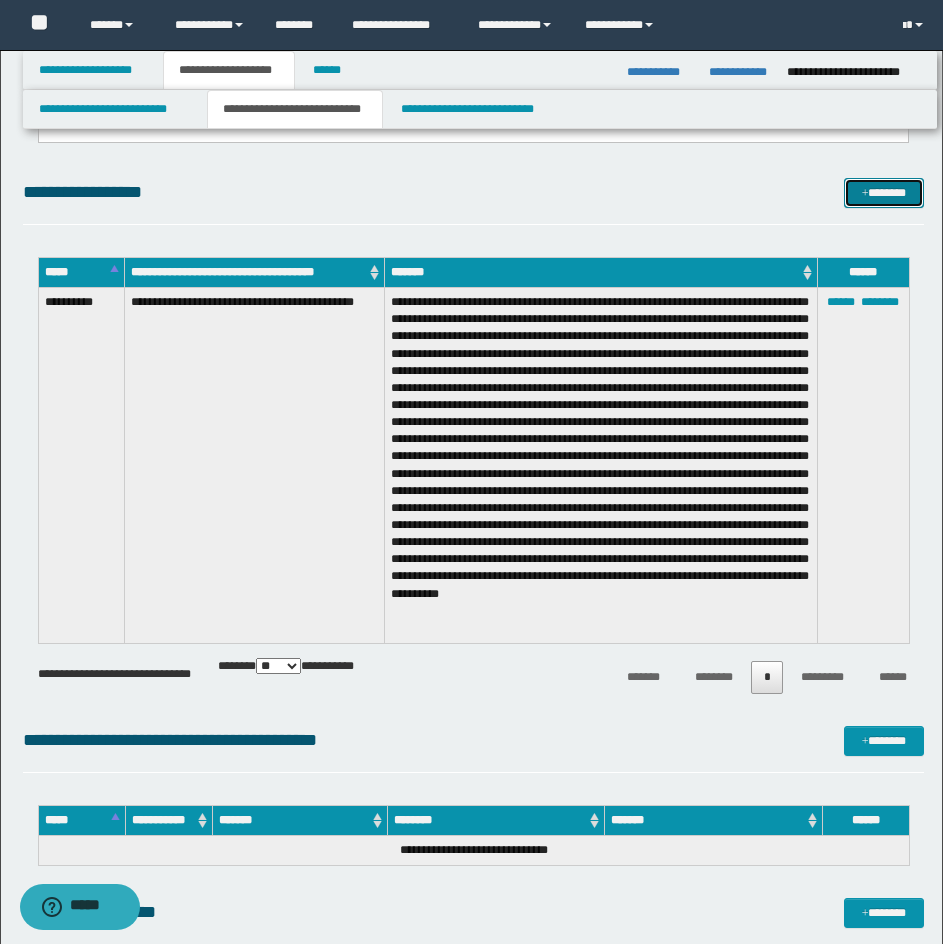 click at bounding box center (865, 194) 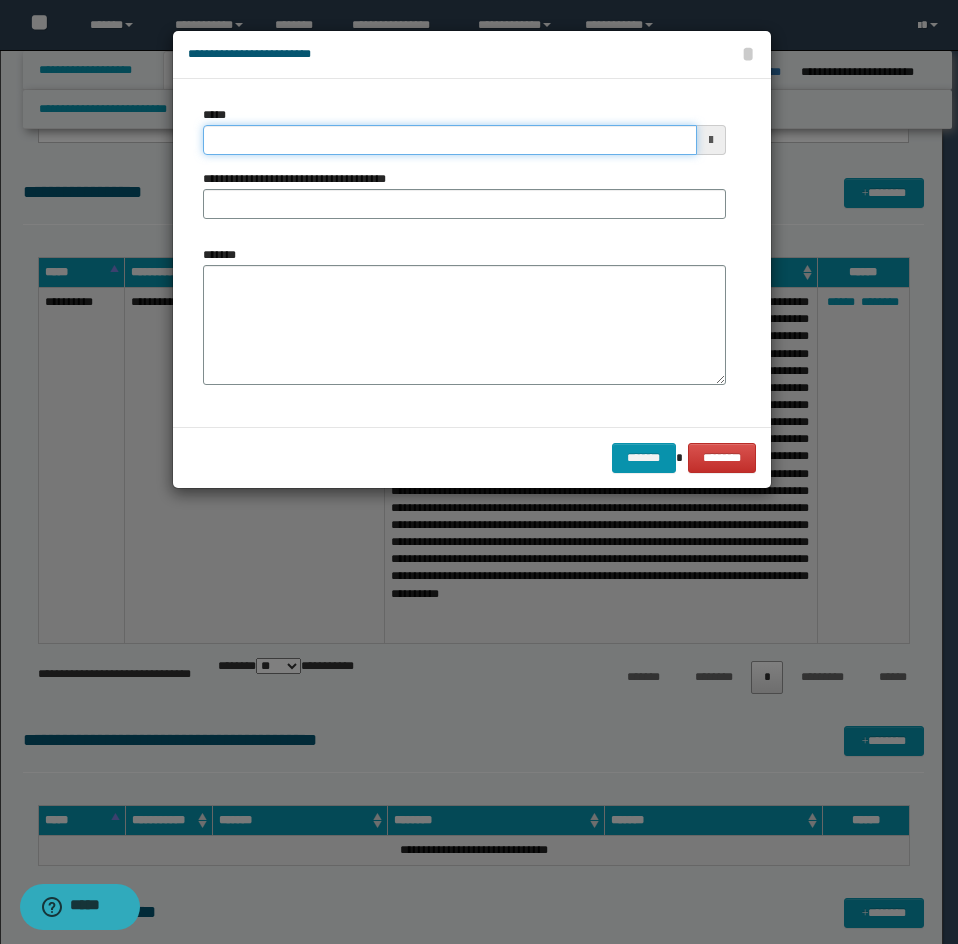 click on "*****" at bounding box center [450, 140] 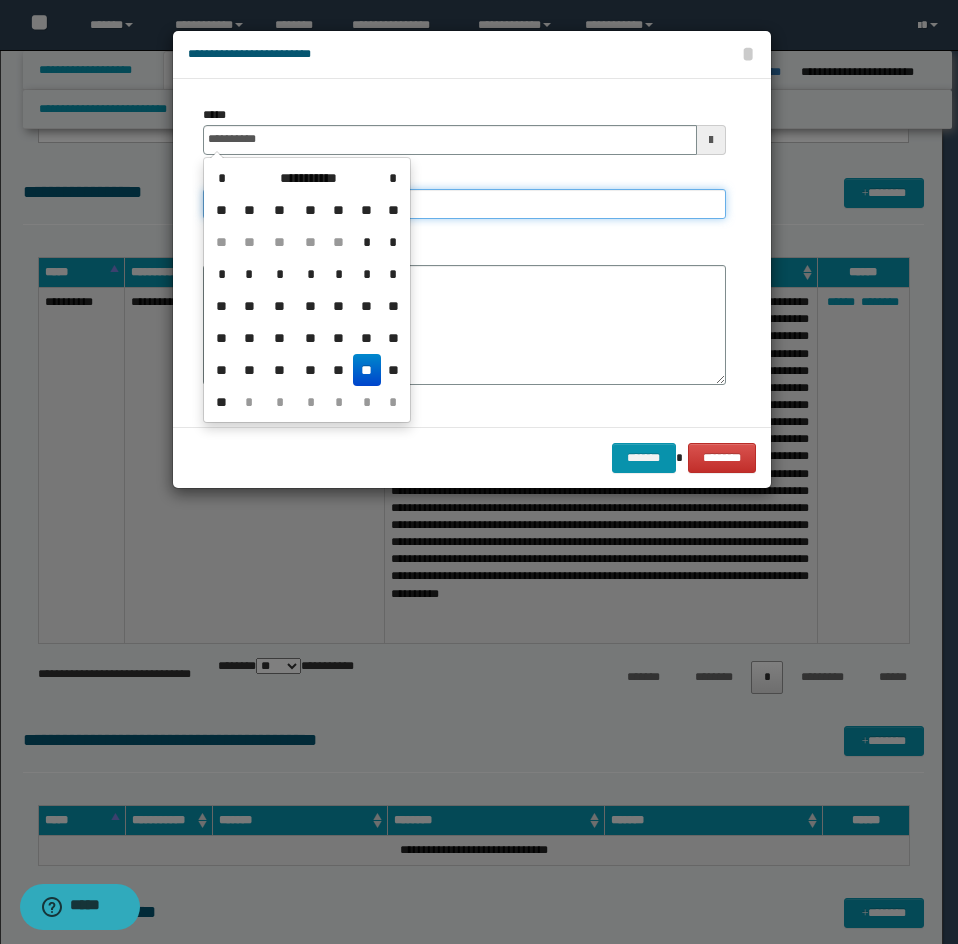 type on "**********" 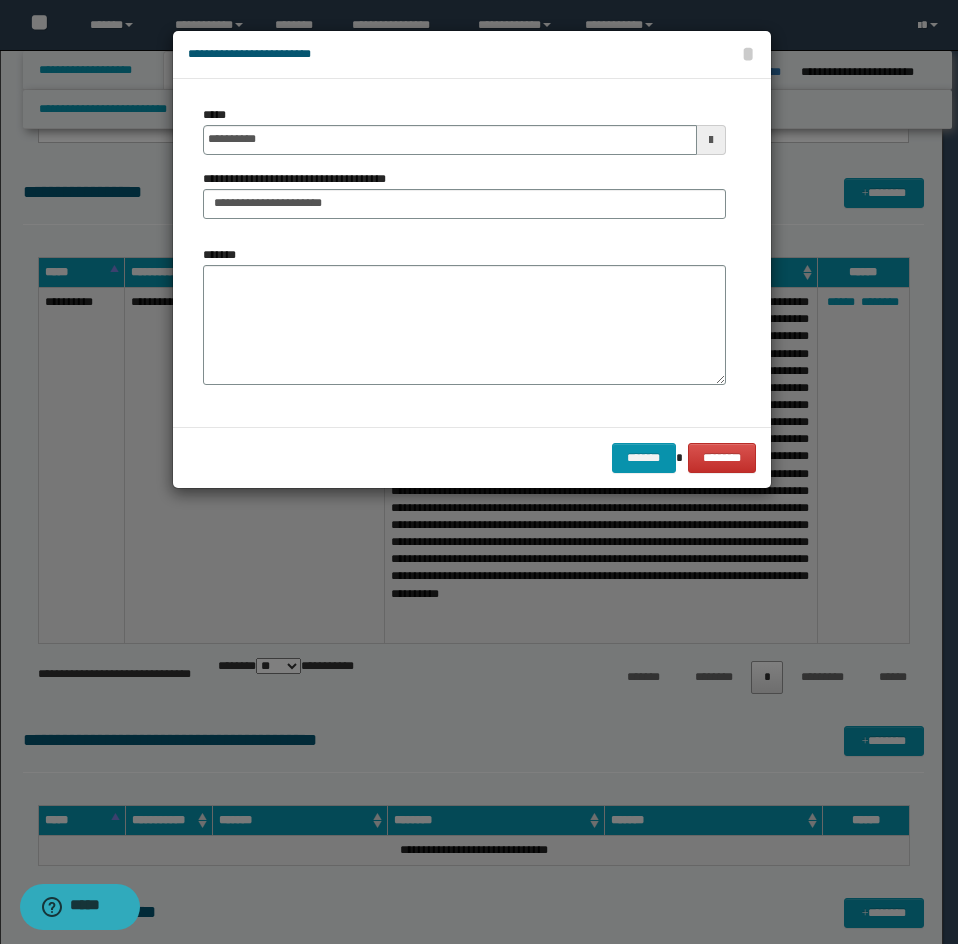 click on "**********" at bounding box center [464, 170] 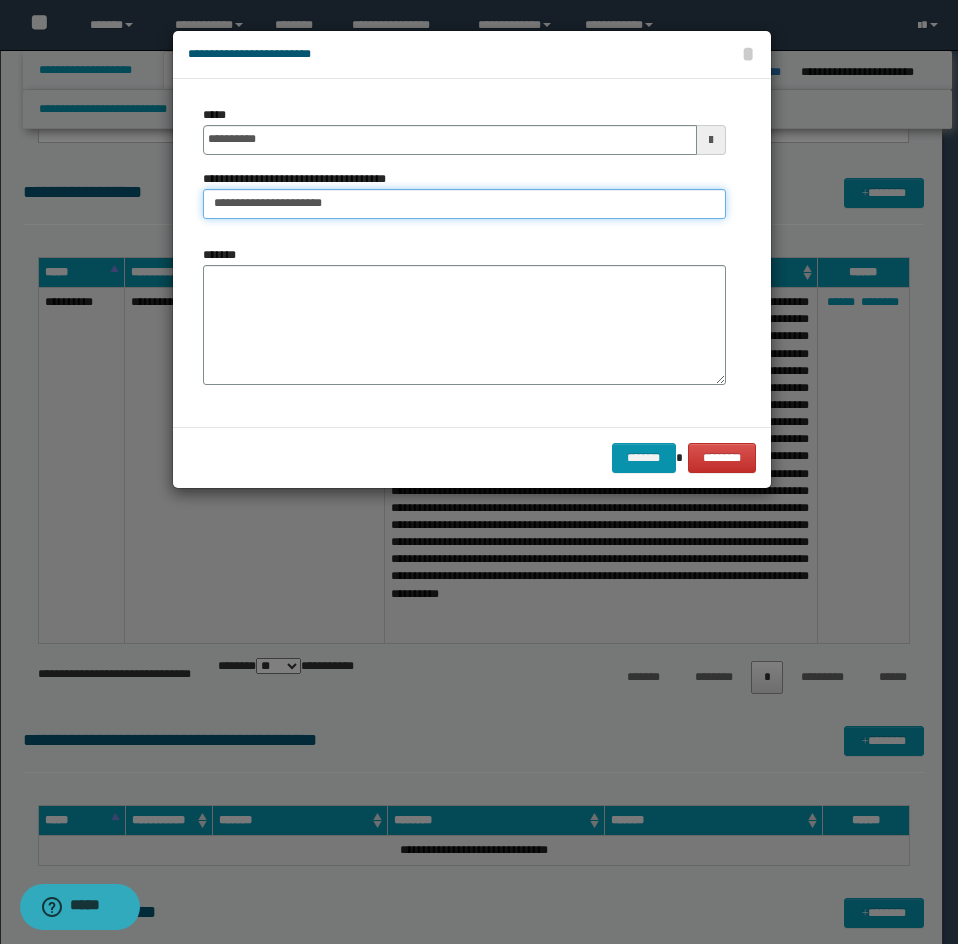 click on "**********" at bounding box center [464, 204] 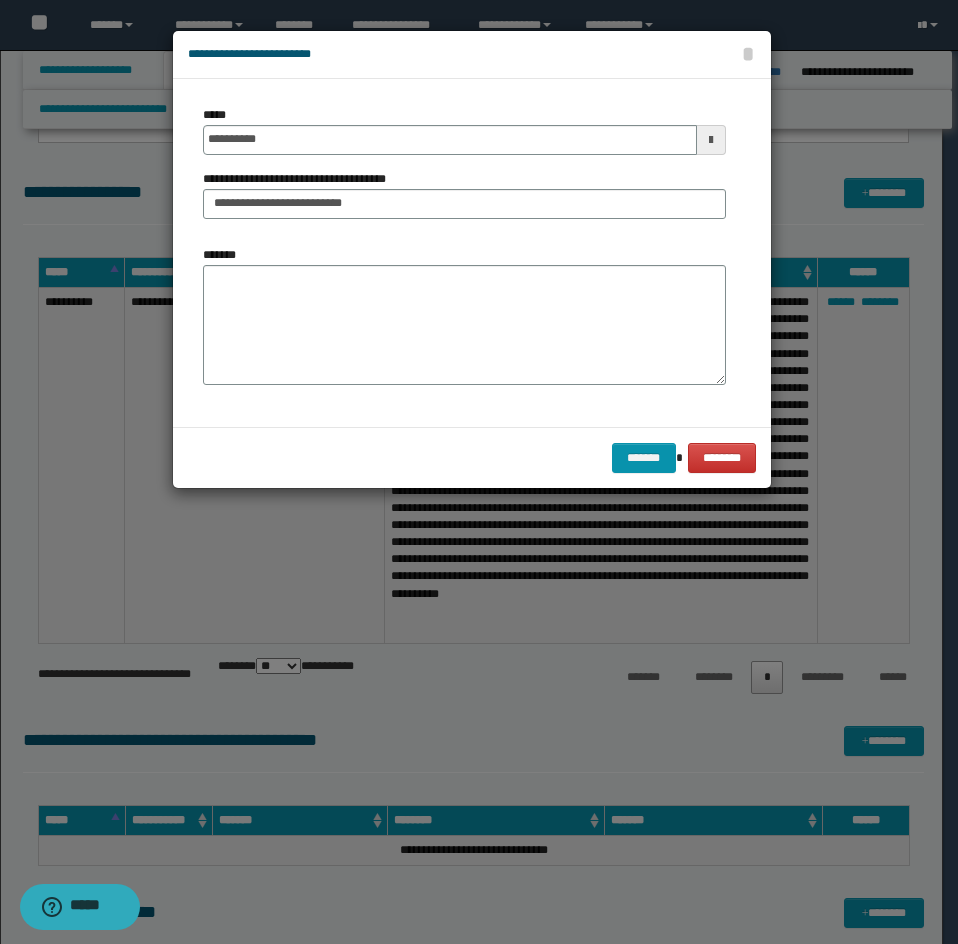 drag, startPoint x: 470, startPoint y: 235, endPoint x: 466, endPoint y: 212, distance: 23.345236 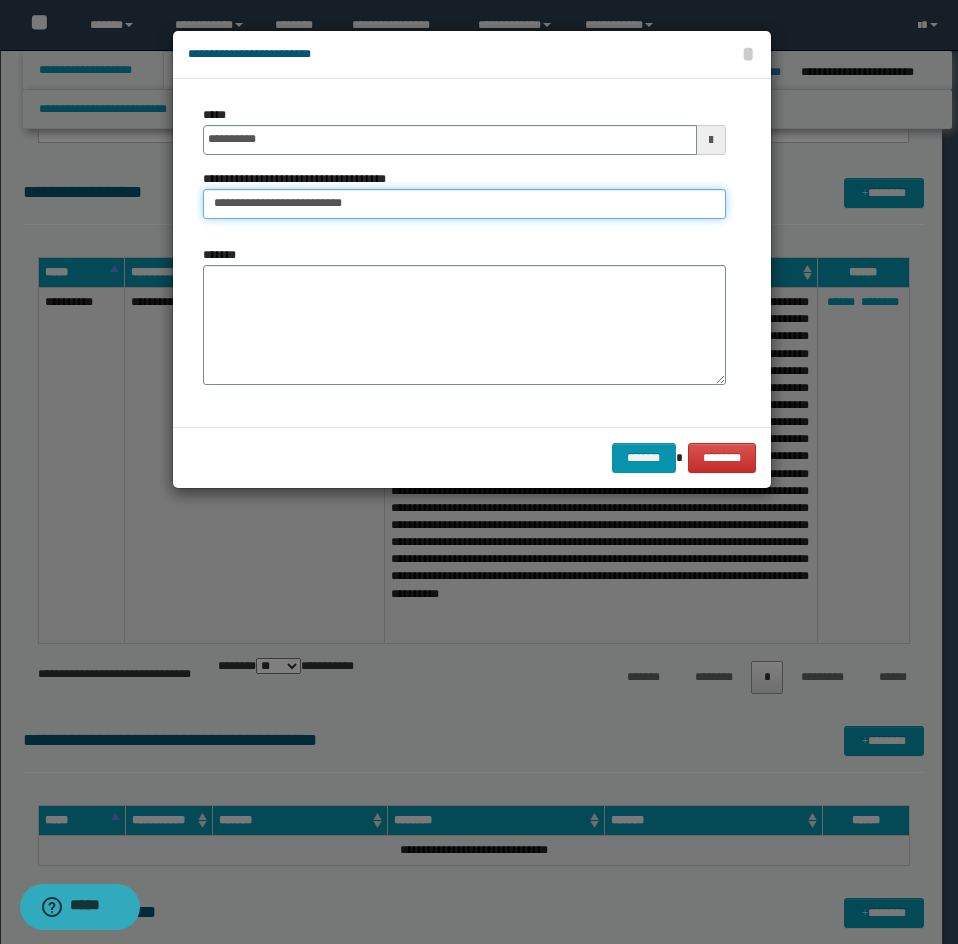 click on "**********" at bounding box center (464, 204) 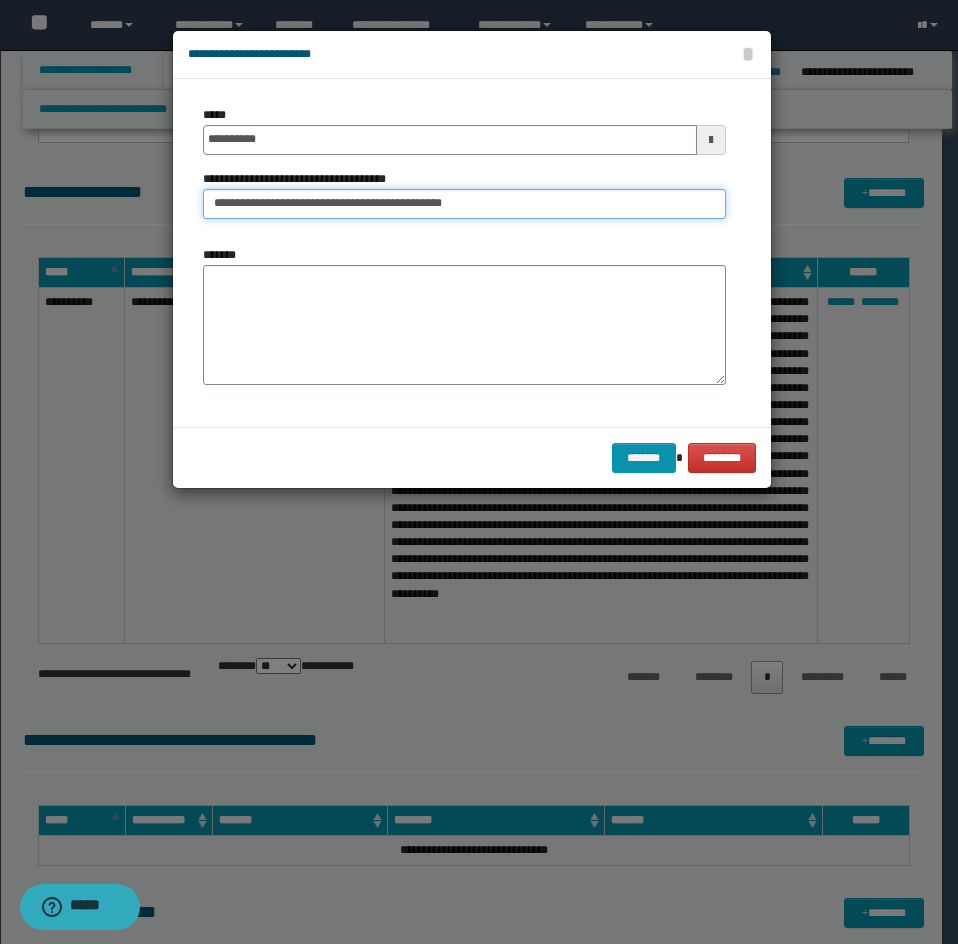 click on "**********" at bounding box center (464, 204) 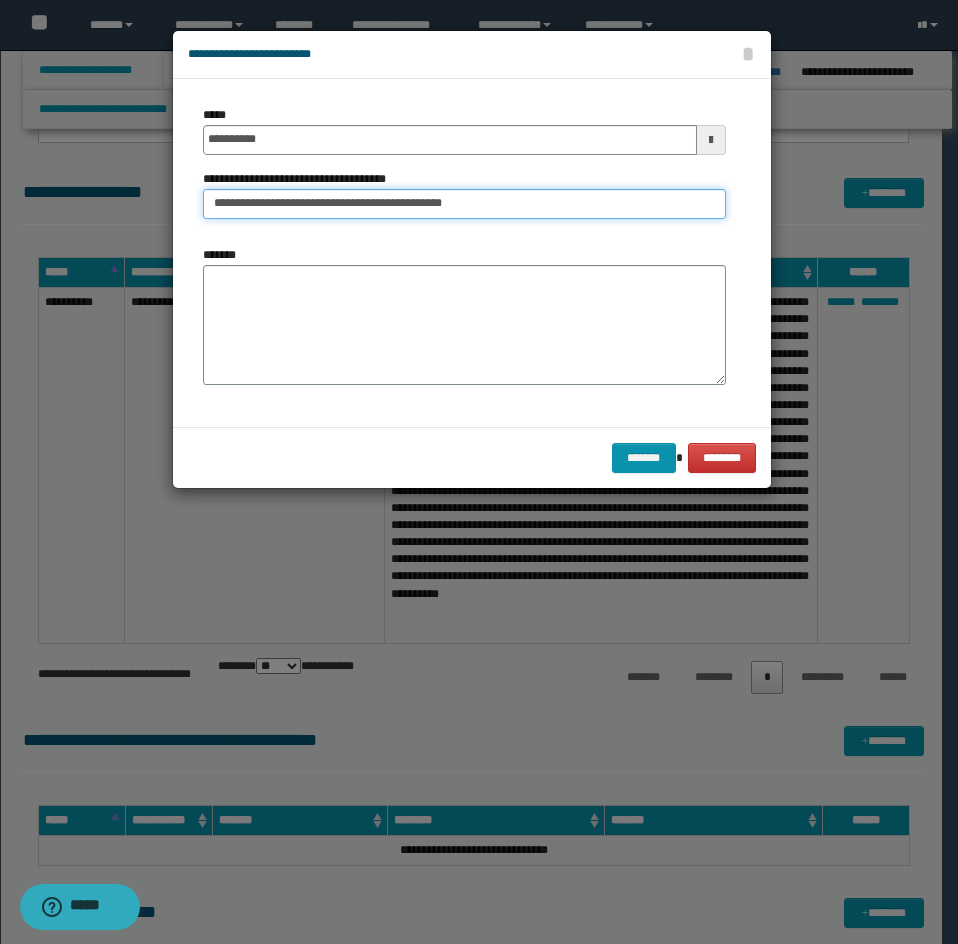 click on "**********" at bounding box center [464, 204] 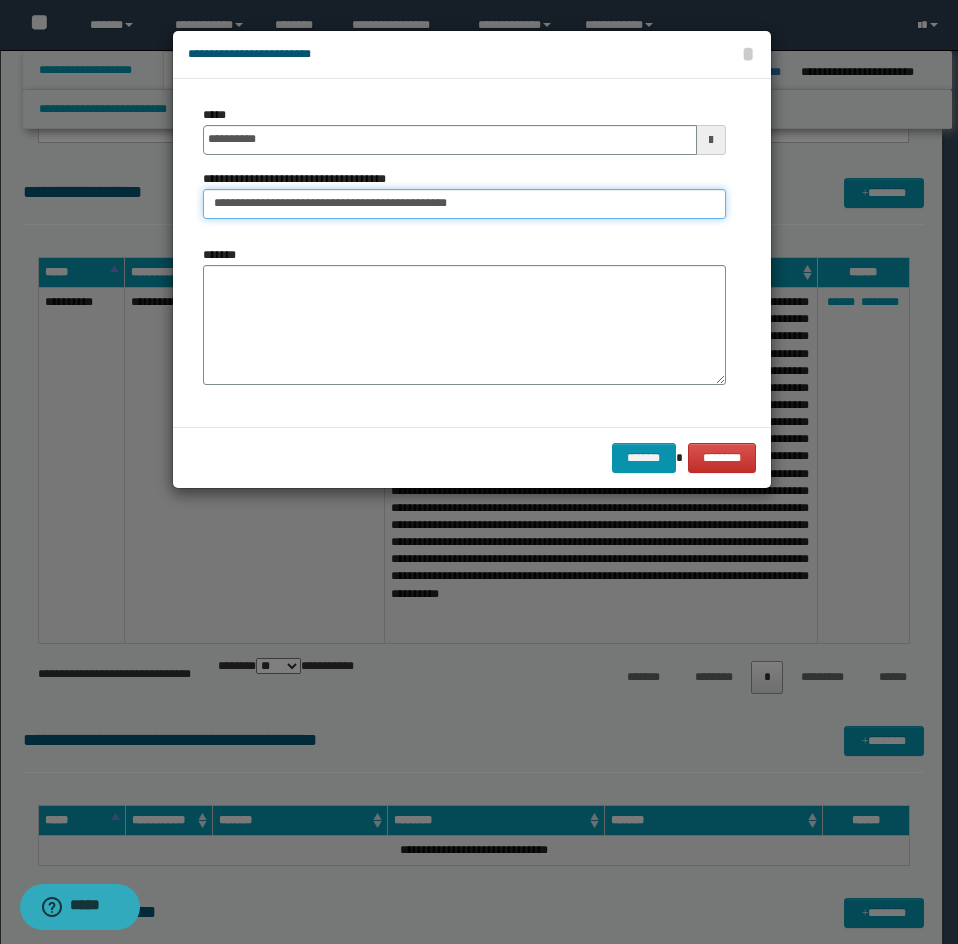 type on "**********" 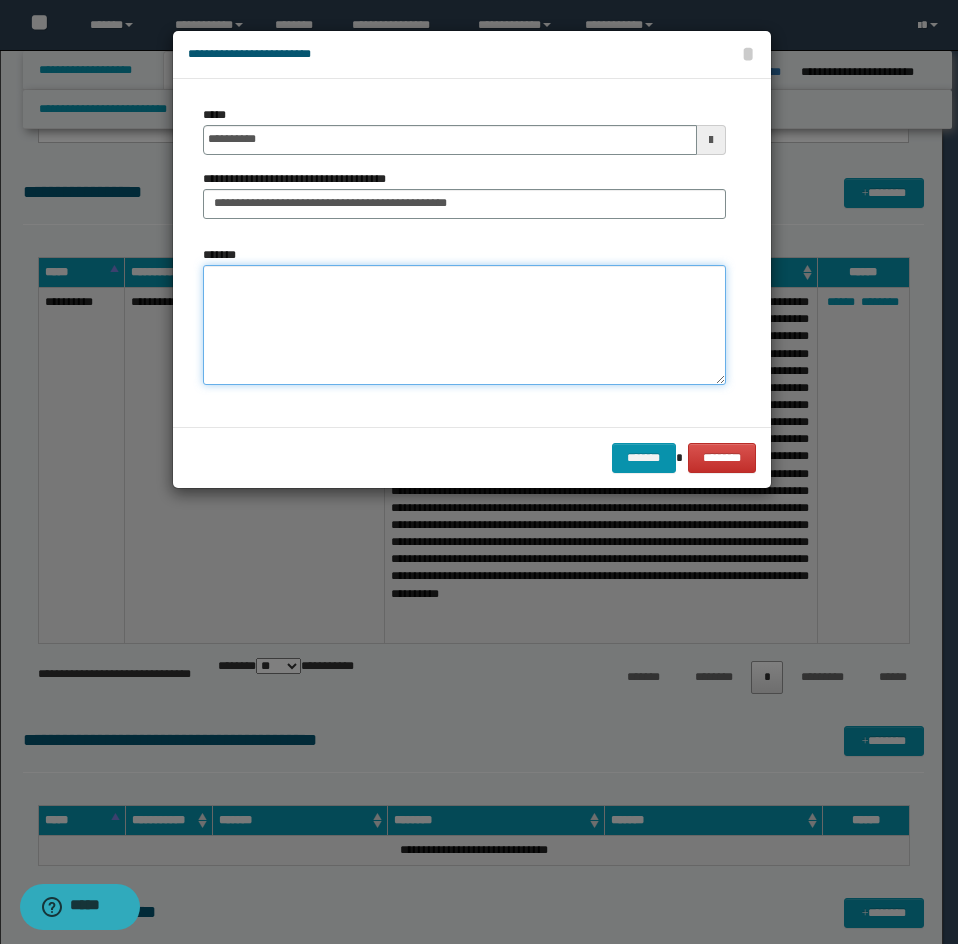 click on "*******" at bounding box center [464, 325] 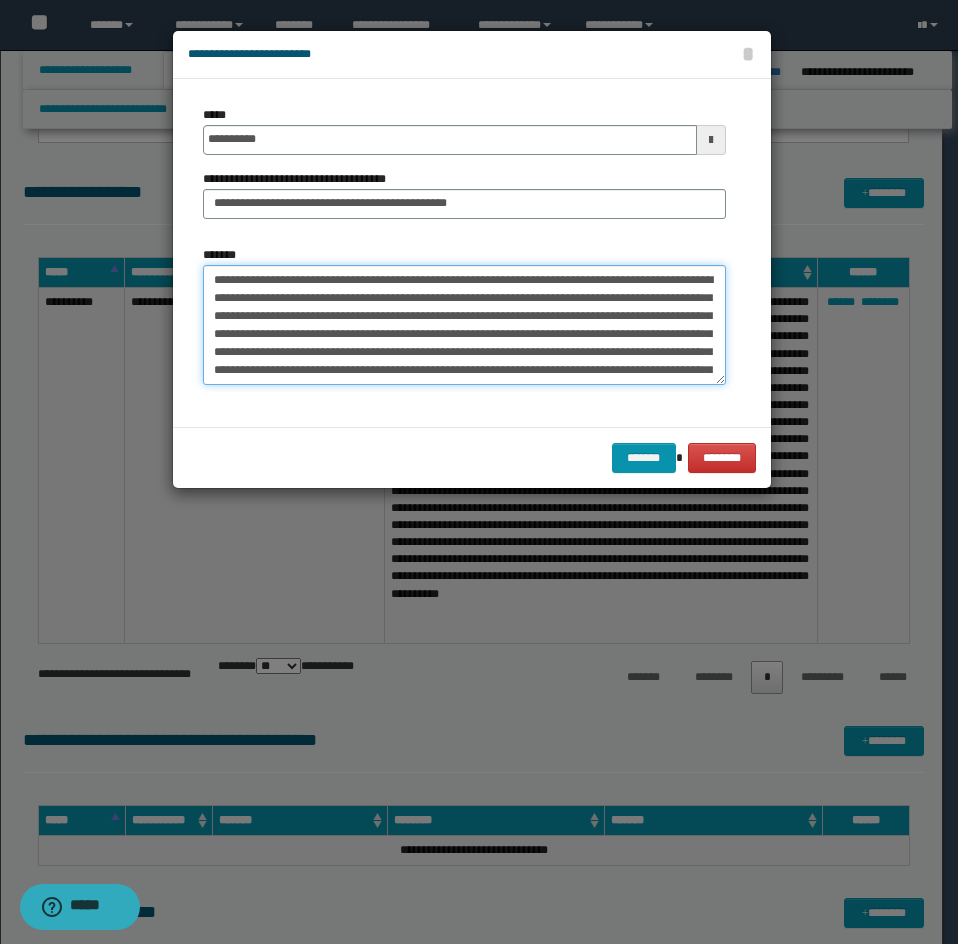 scroll, scrollTop: 516, scrollLeft: 0, axis: vertical 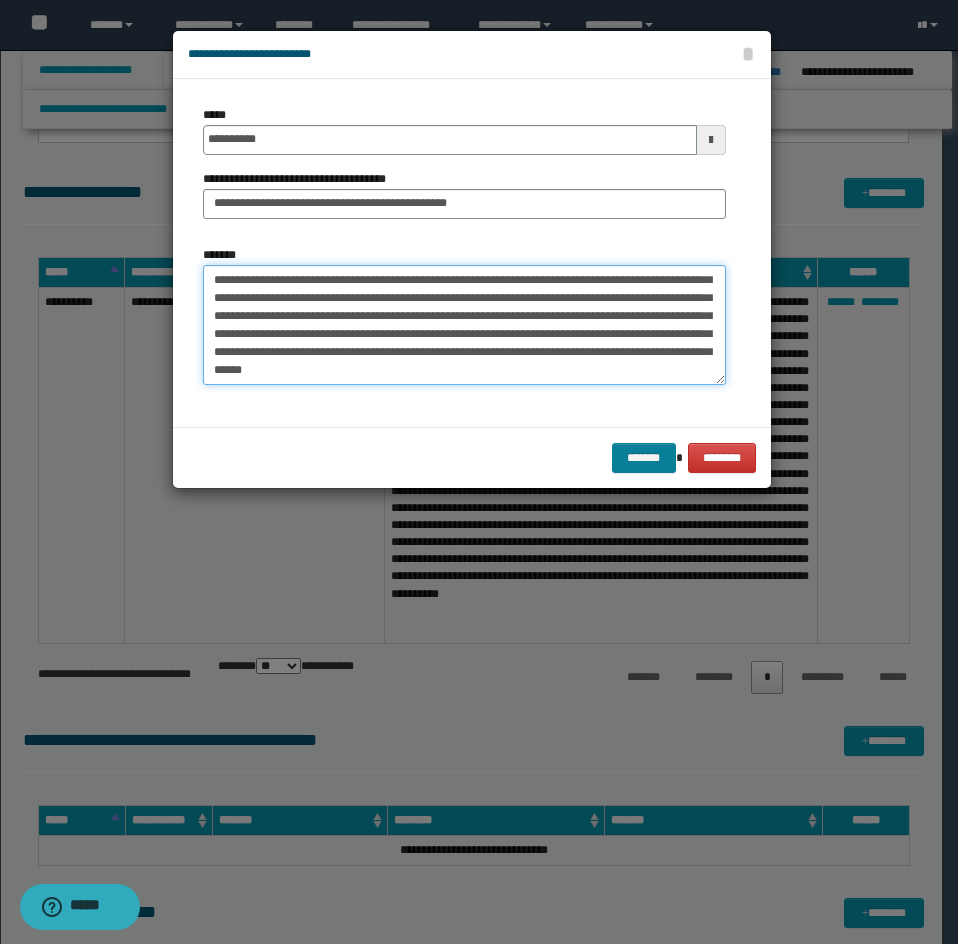 type on "**********" 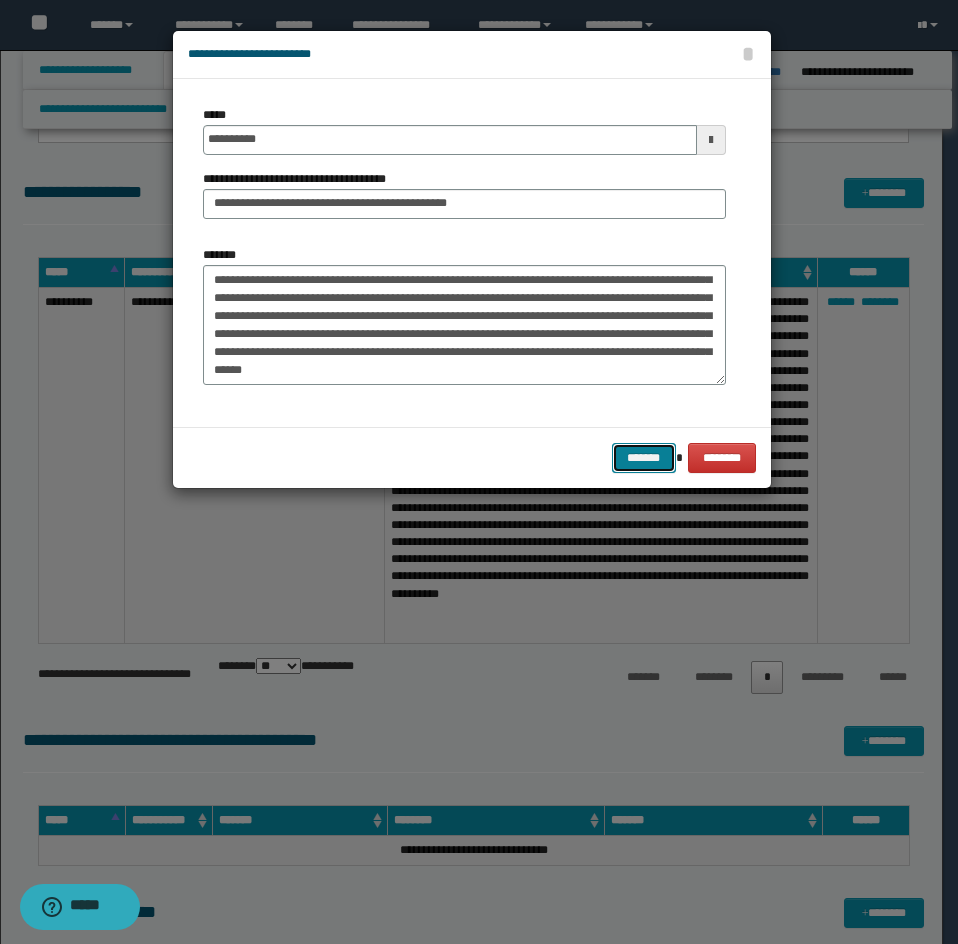 drag, startPoint x: 646, startPoint y: 470, endPoint x: 669, endPoint y: 458, distance: 25.942244 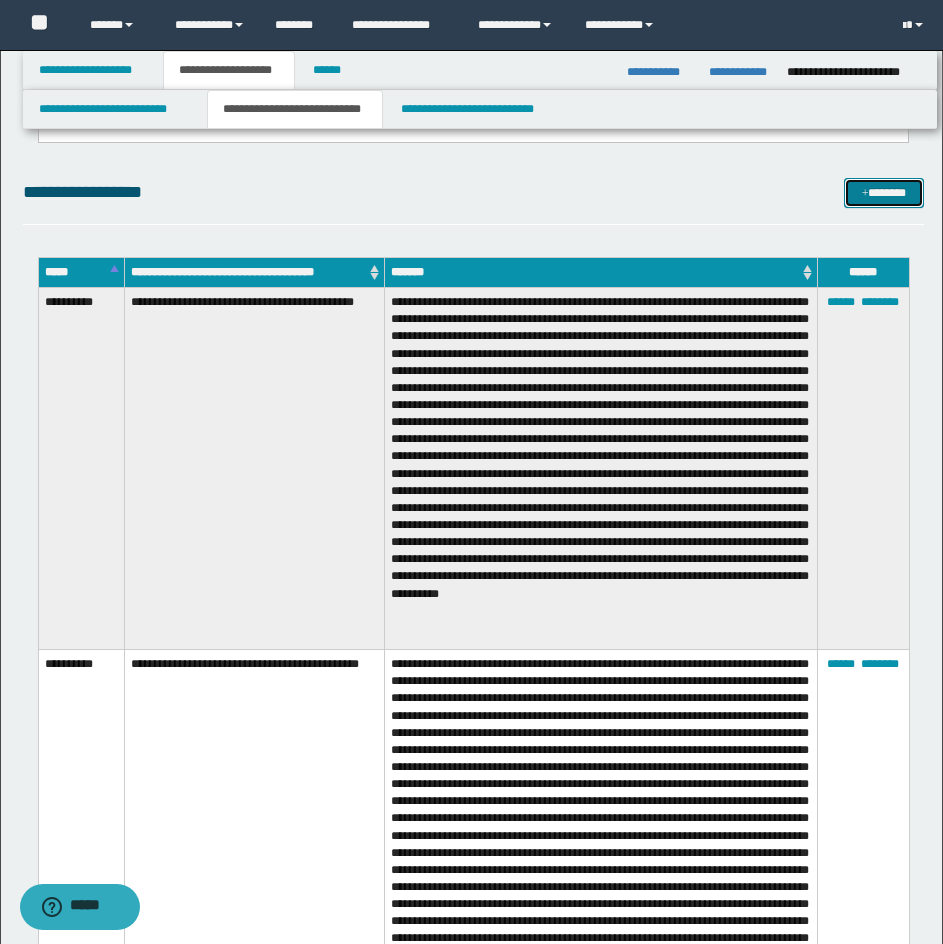 click on "*******" at bounding box center [884, 193] 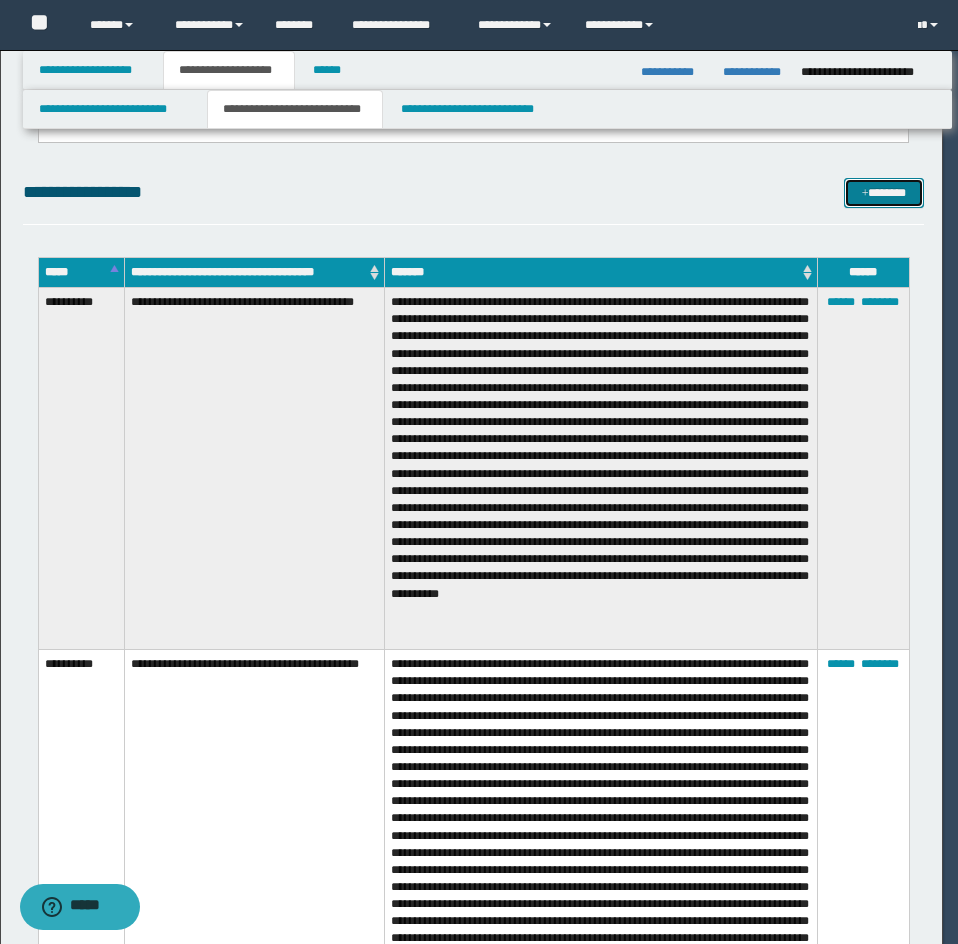 scroll, scrollTop: 0, scrollLeft: 0, axis: both 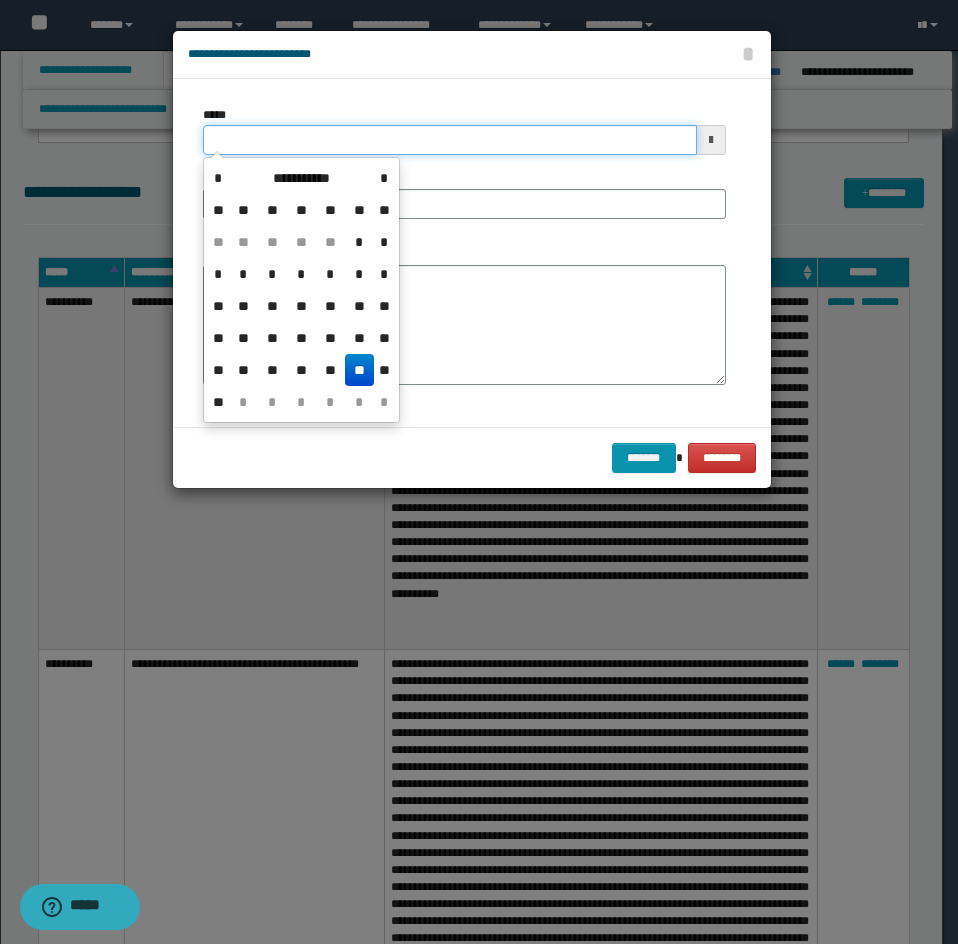 click on "*****" at bounding box center (450, 140) 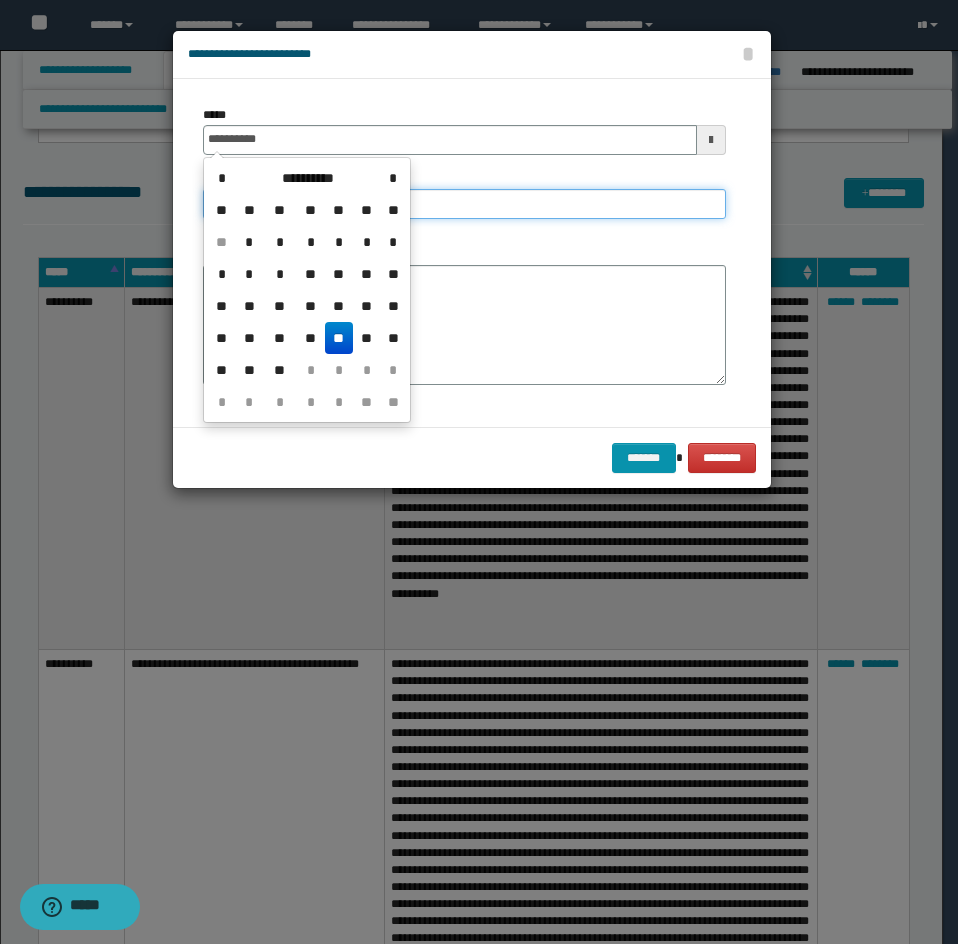 type on "**********" 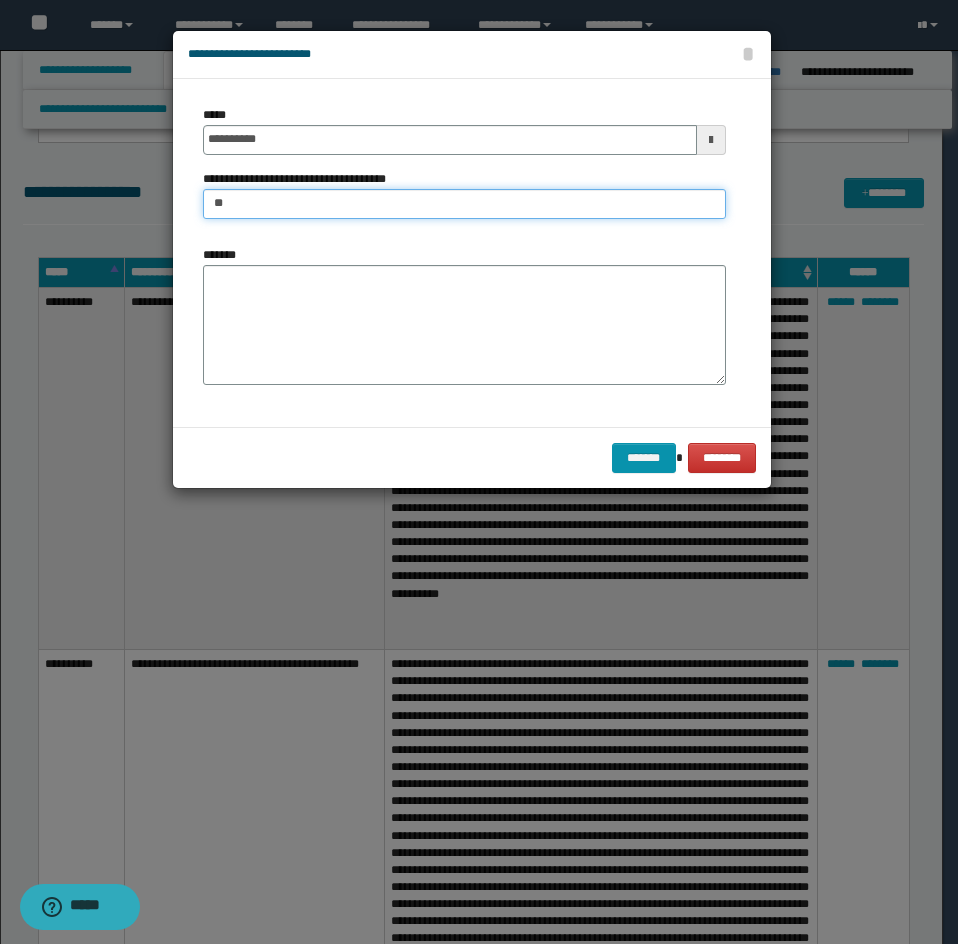 type on "*********" 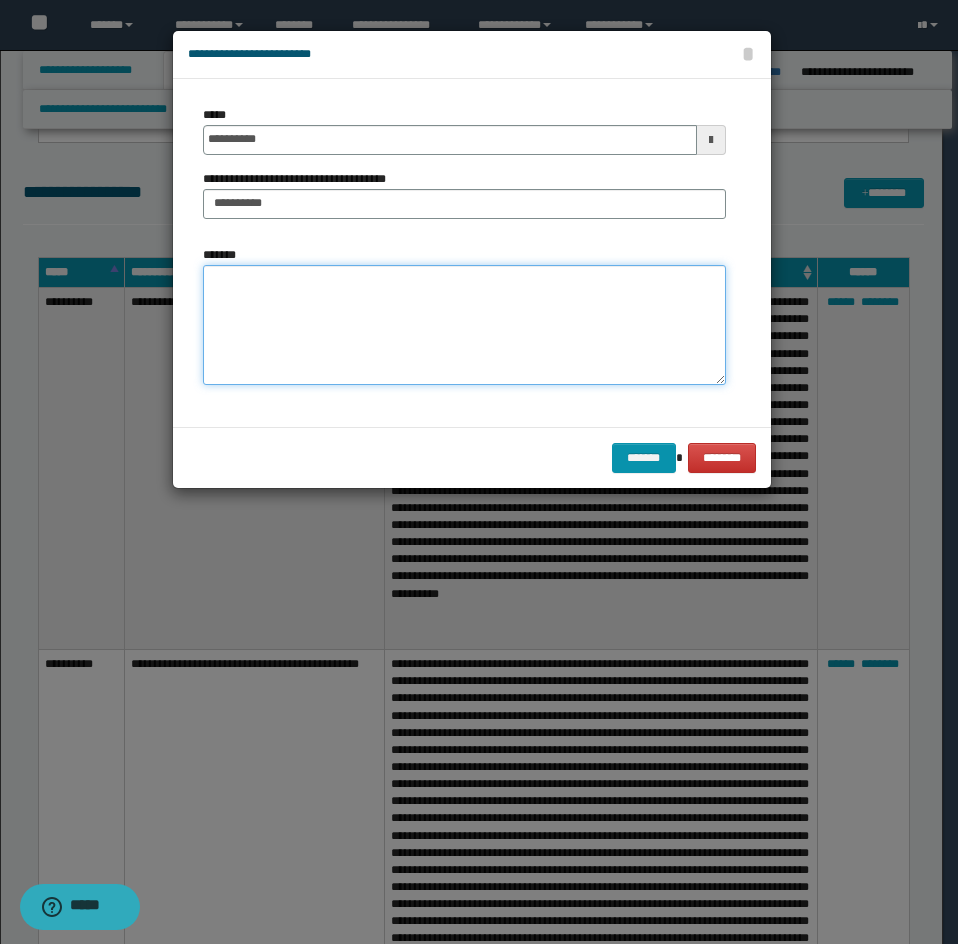 click on "*******" at bounding box center (464, 325) 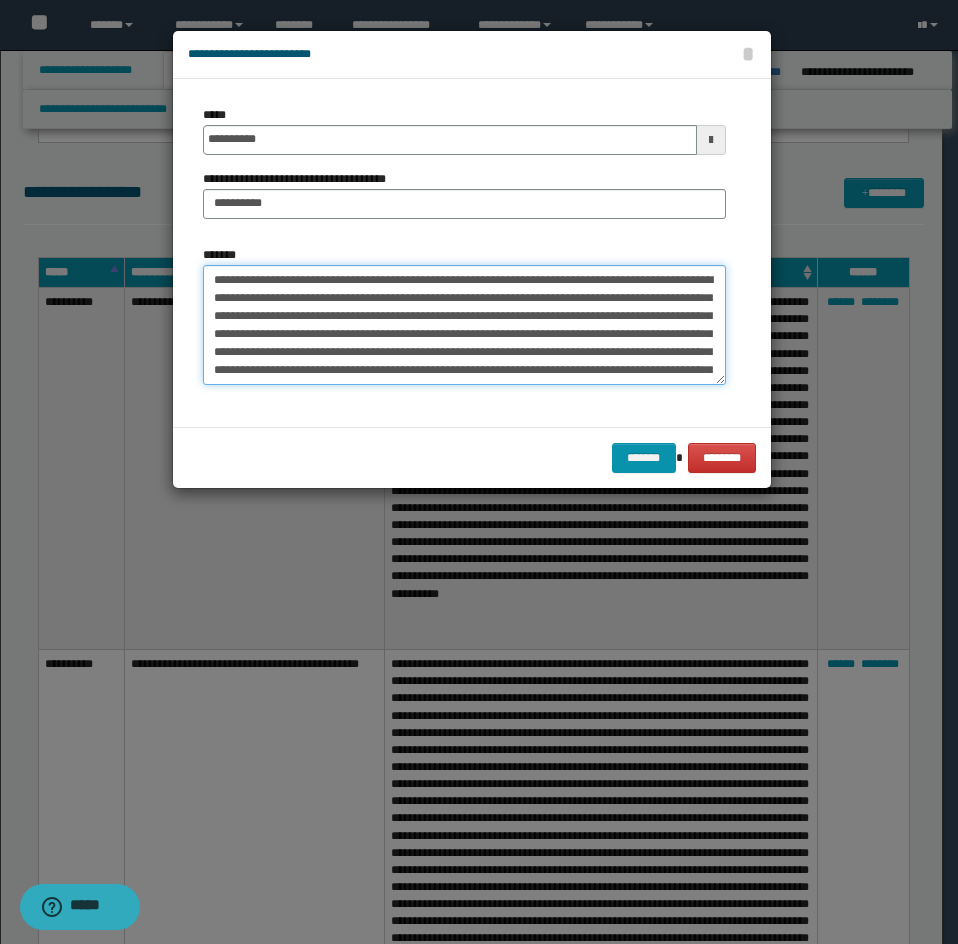 scroll, scrollTop: 228, scrollLeft: 0, axis: vertical 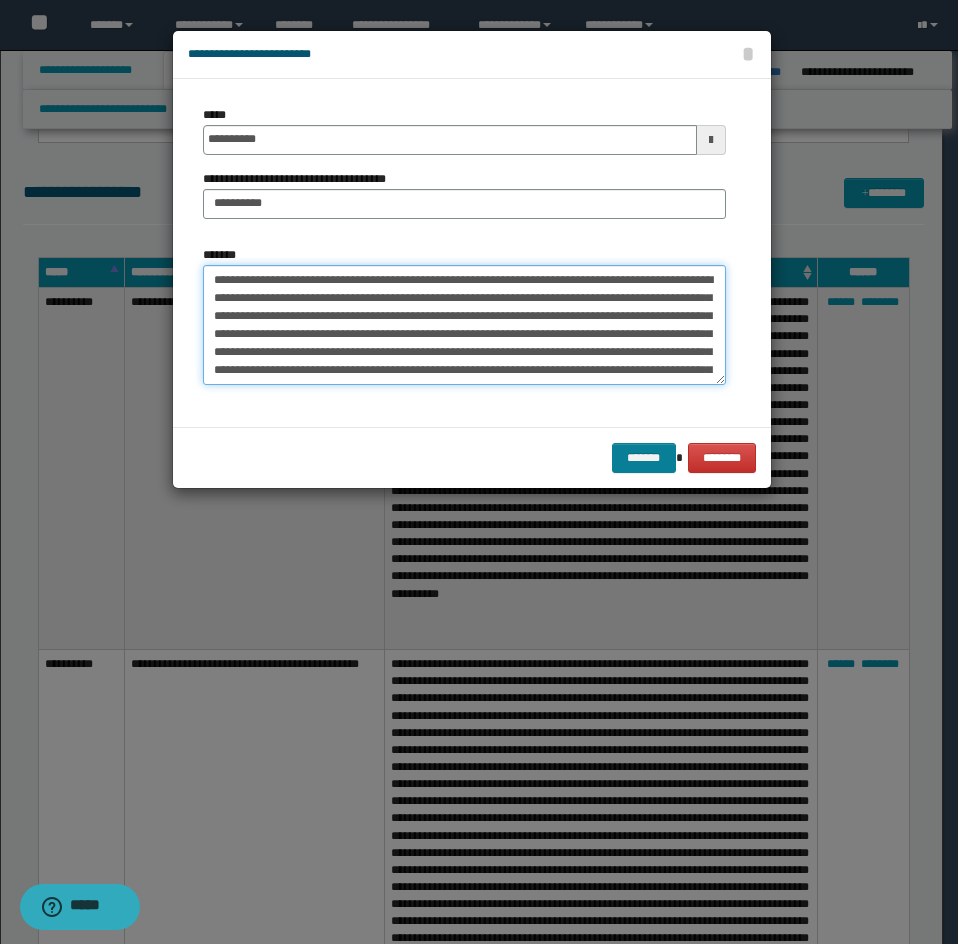 type on "**********" 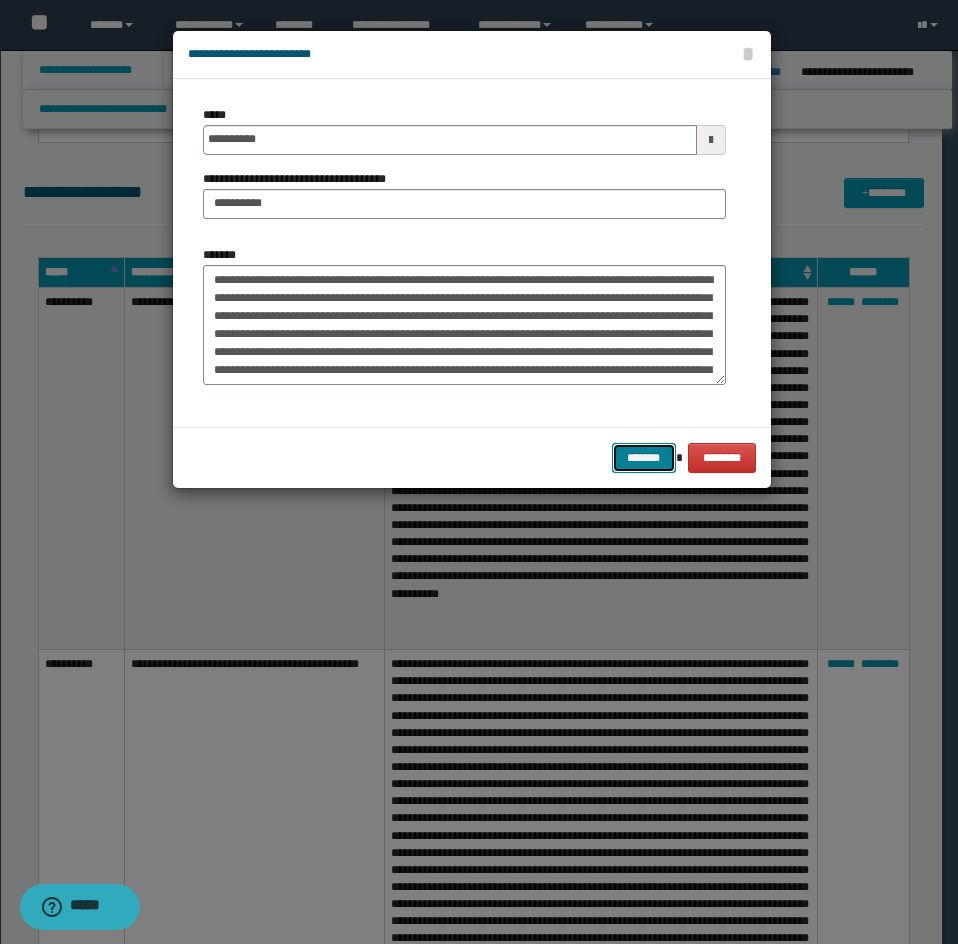 click on "*******" at bounding box center [644, 458] 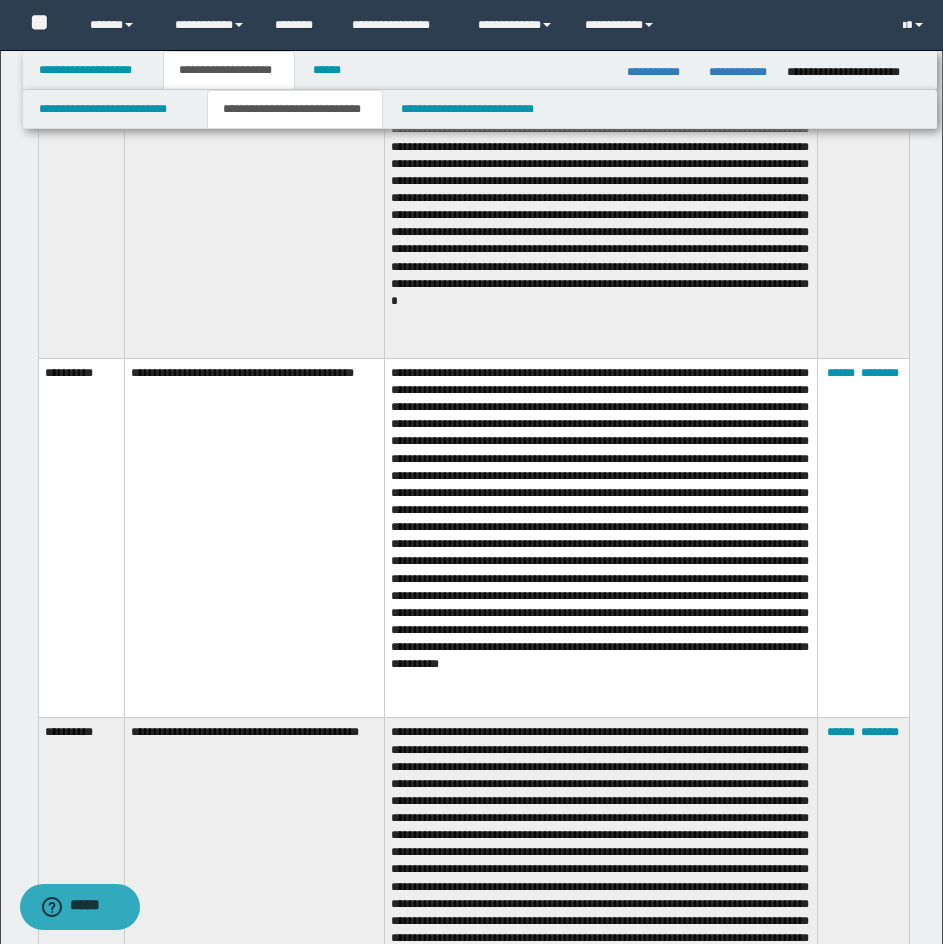 scroll, scrollTop: 2695, scrollLeft: 0, axis: vertical 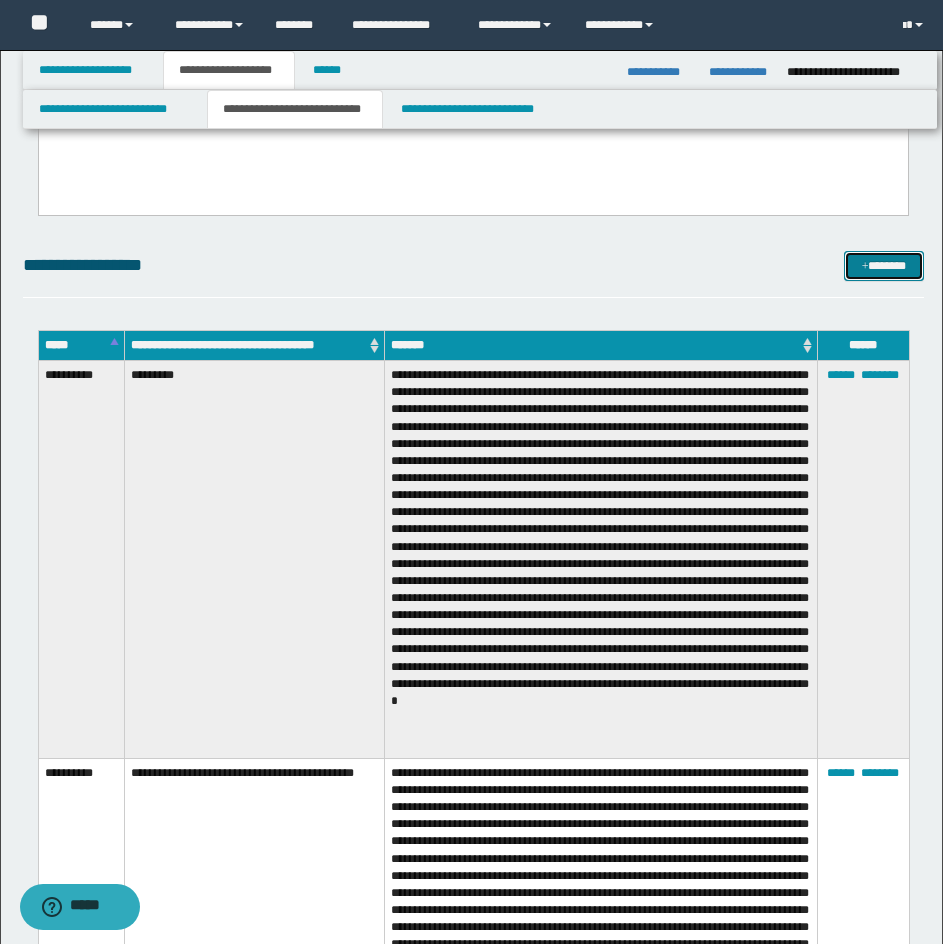 click on "*******" at bounding box center (884, 266) 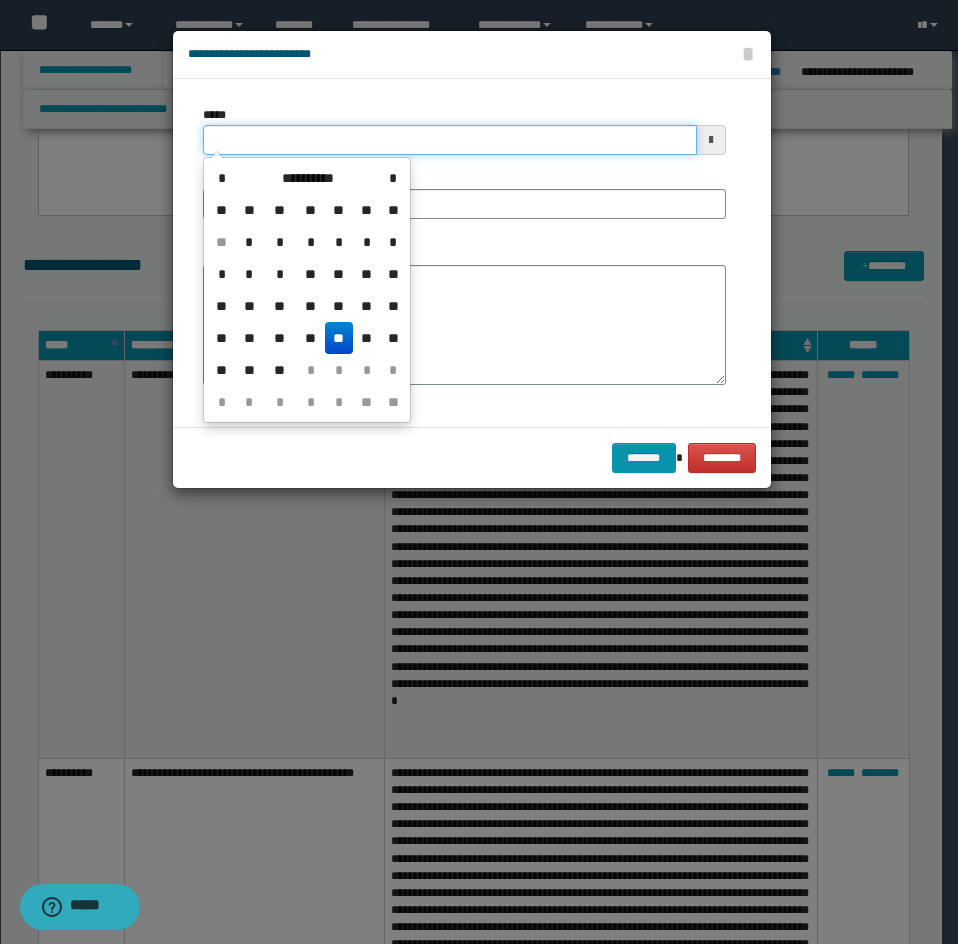 click on "*****" at bounding box center [450, 140] 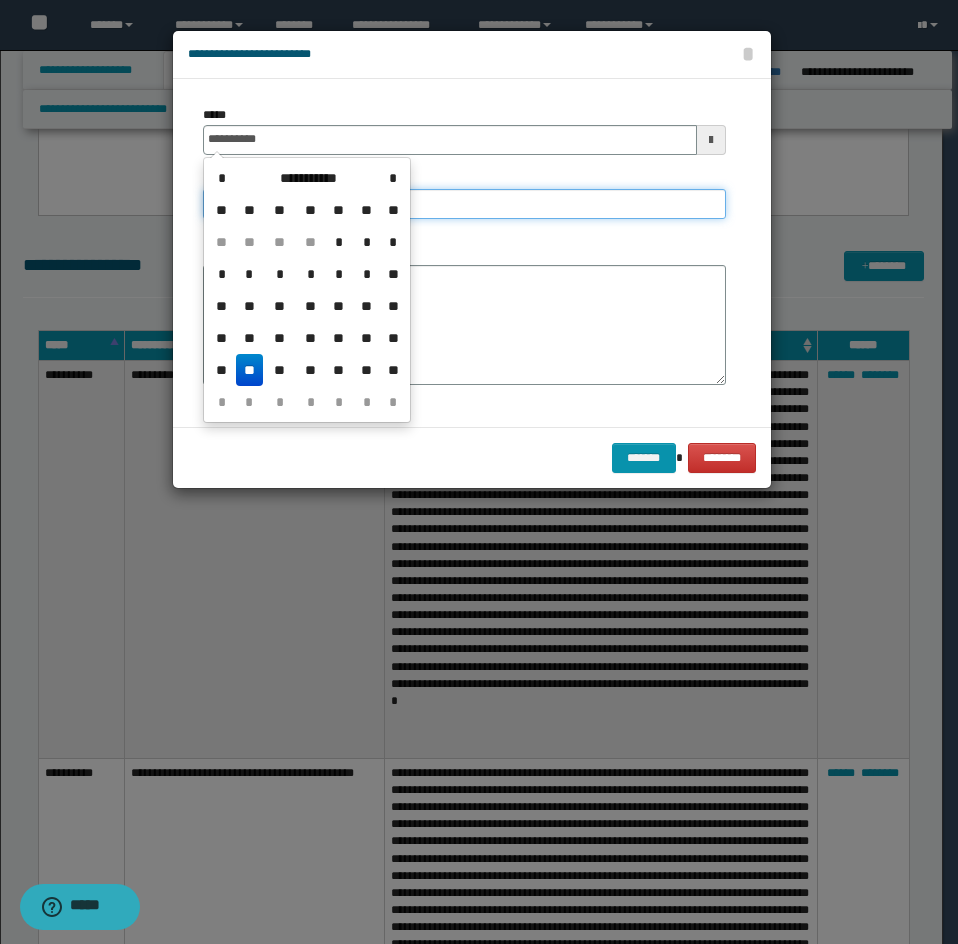 type on "**********" 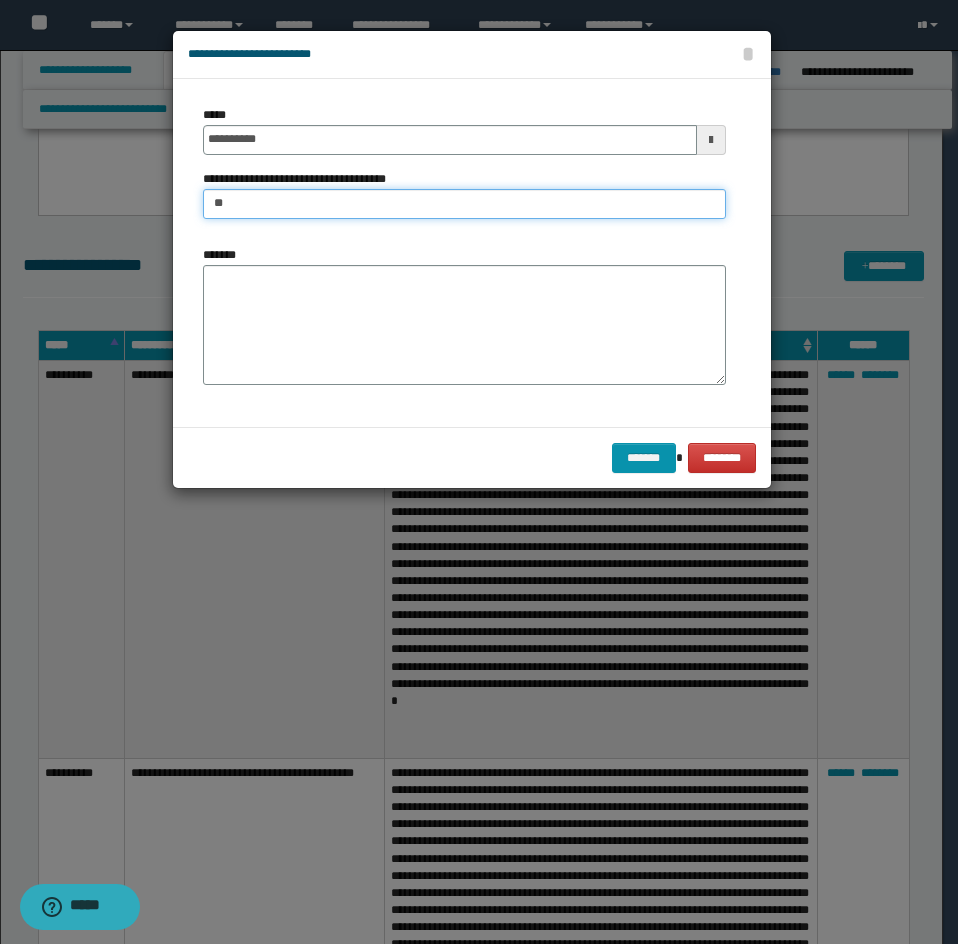 type on "*********" 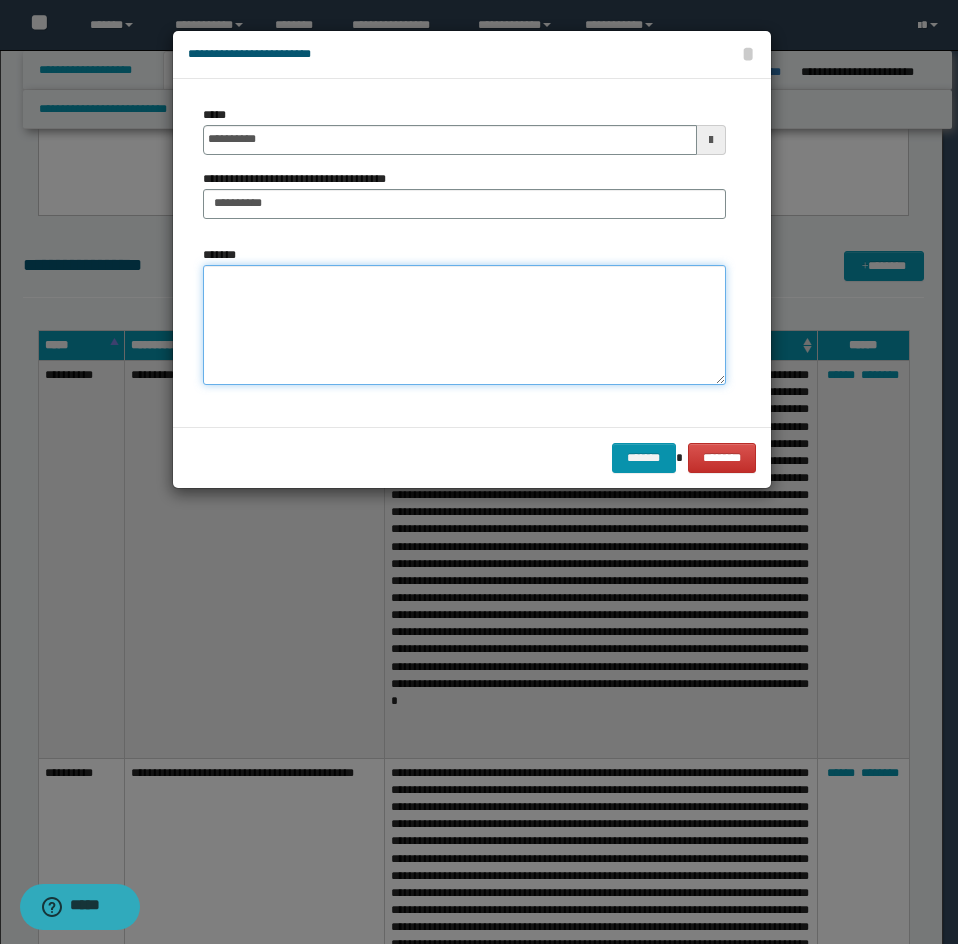 click on "*******" at bounding box center (464, 325) 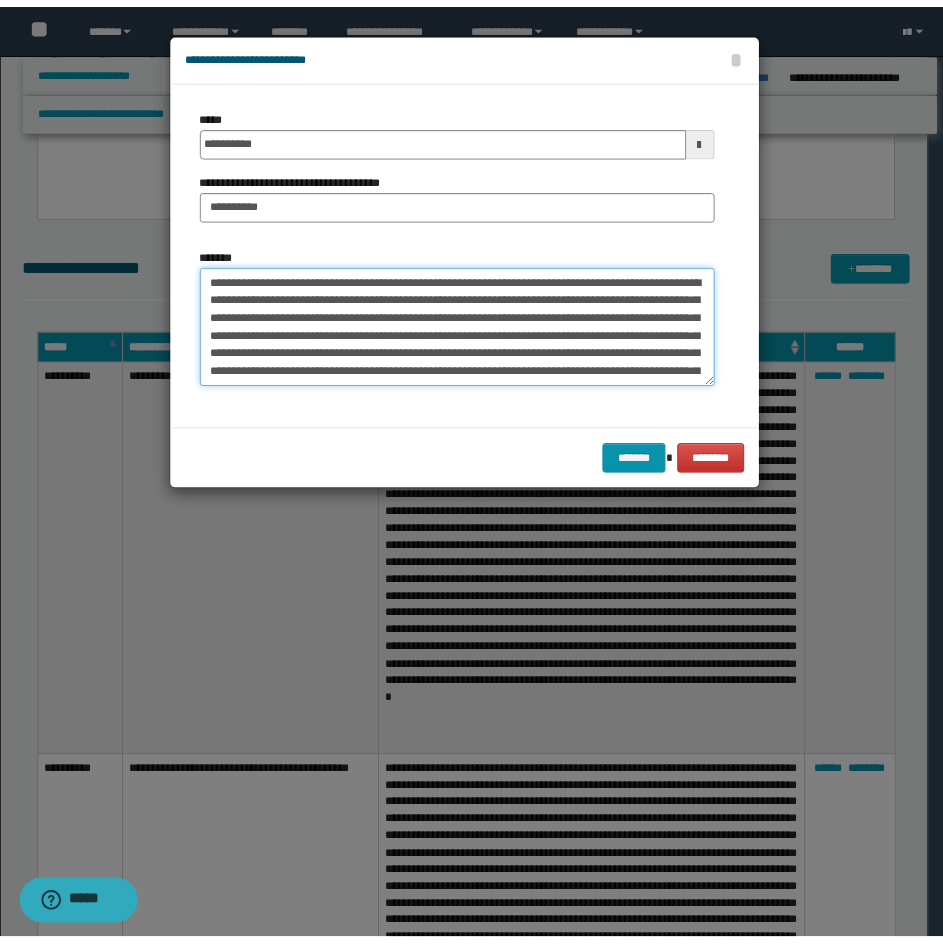 scroll, scrollTop: 192, scrollLeft: 0, axis: vertical 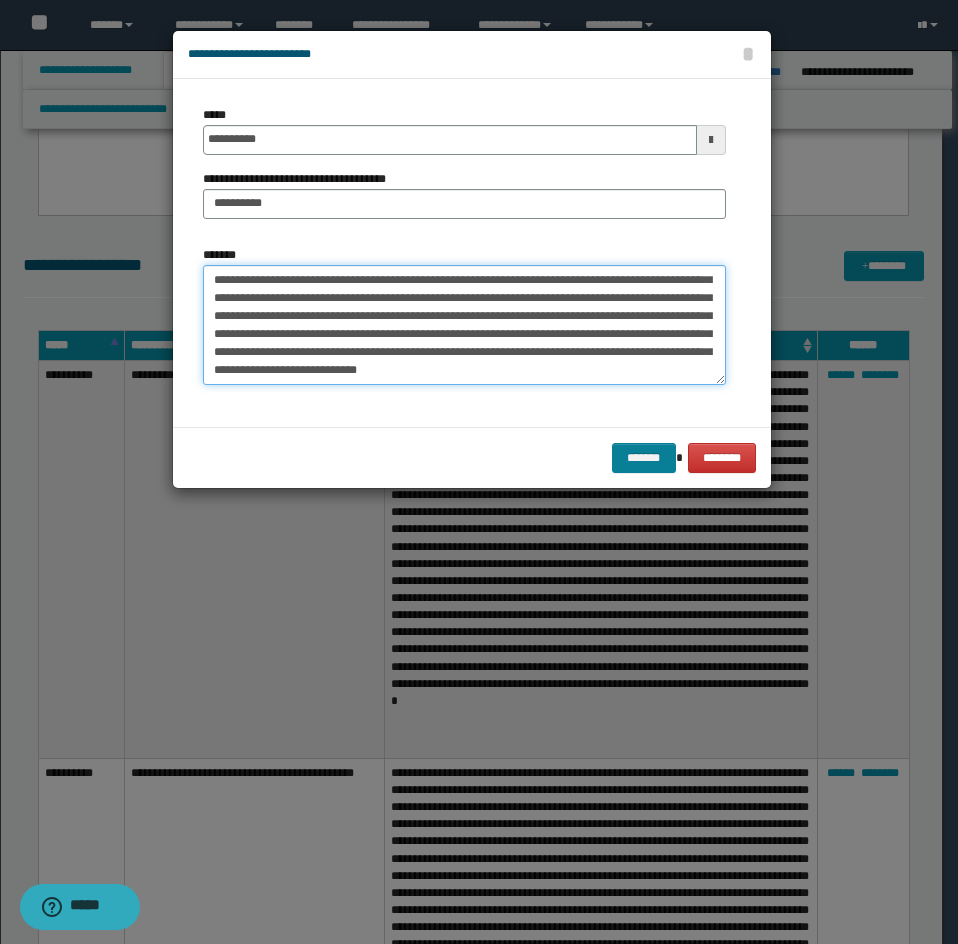 type on "**********" 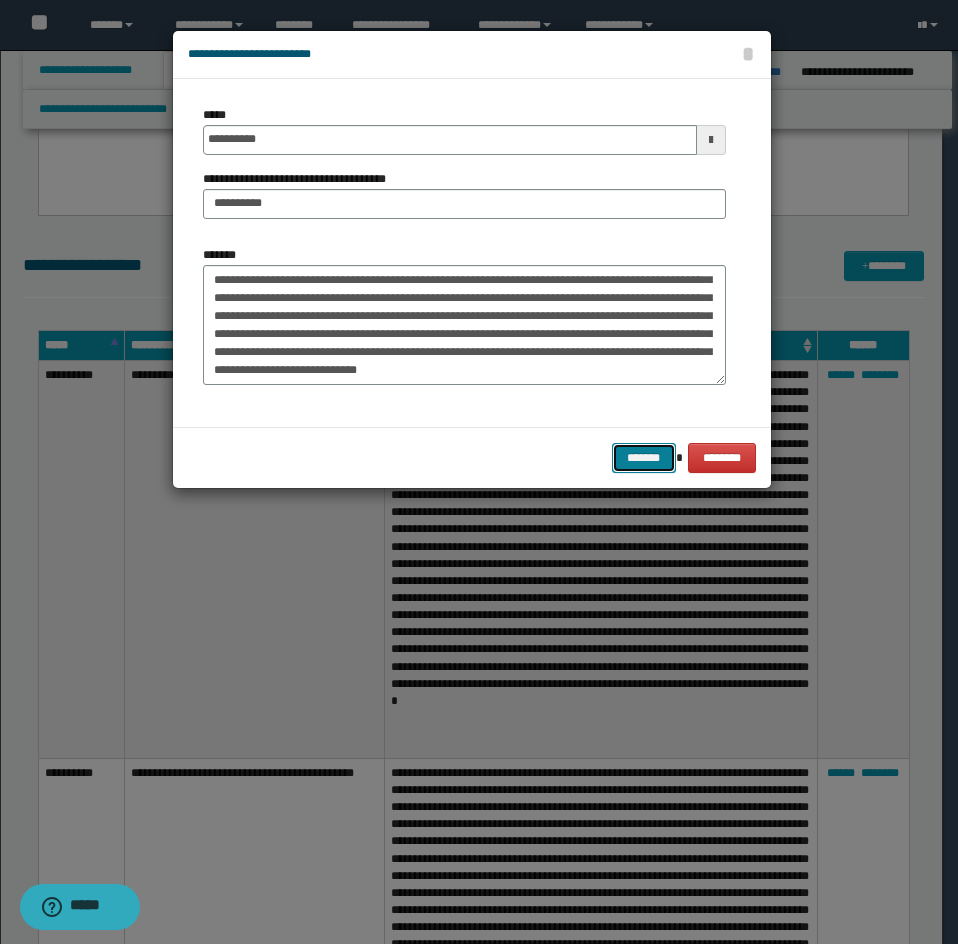 click on "*******" at bounding box center [644, 458] 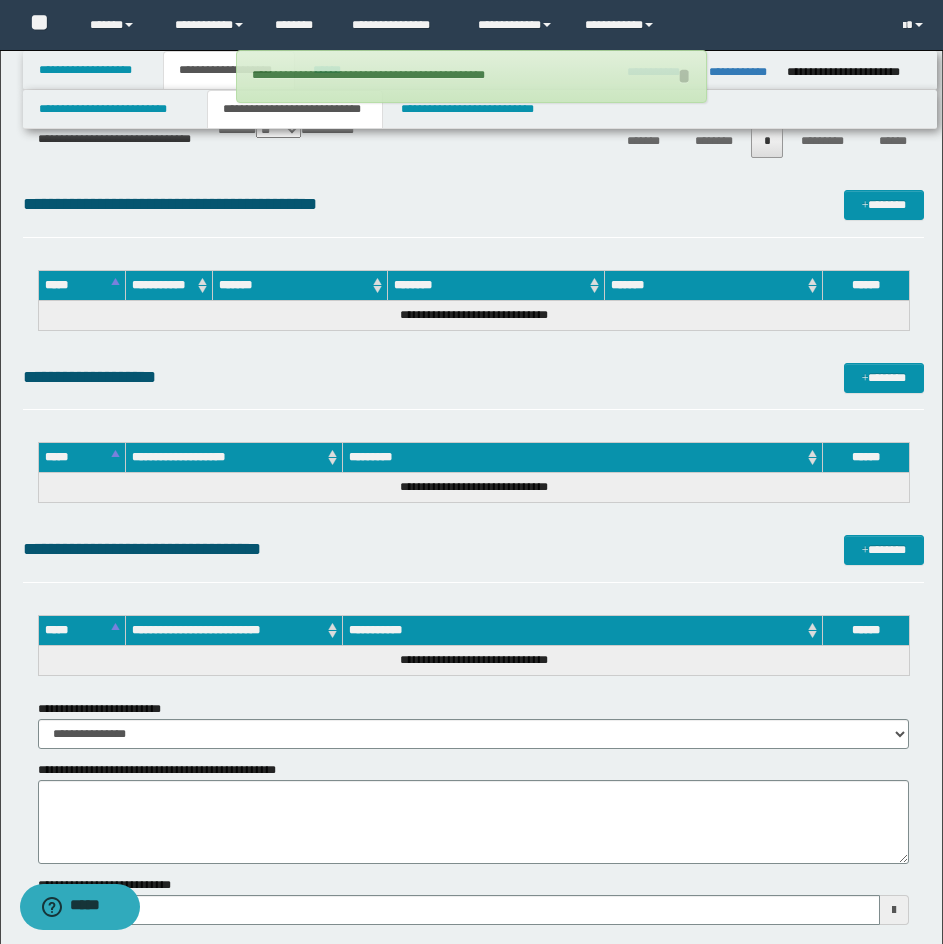 scroll, scrollTop: 4239, scrollLeft: 0, axis: vertical 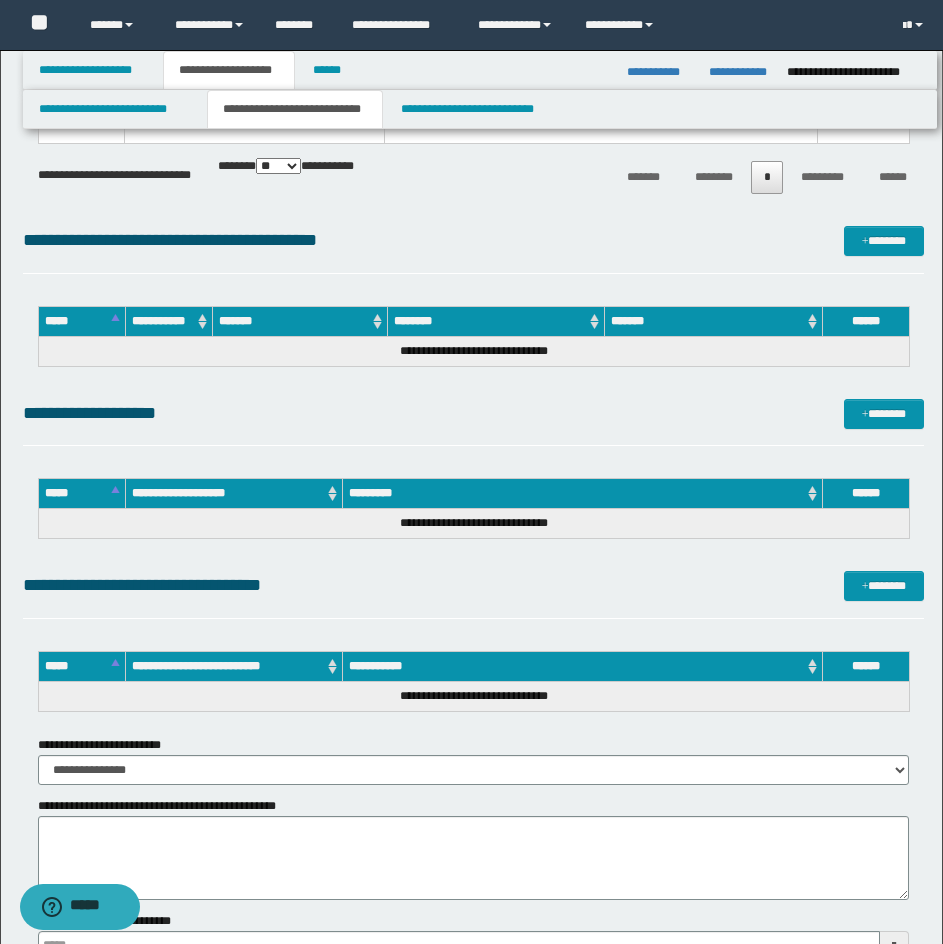 type 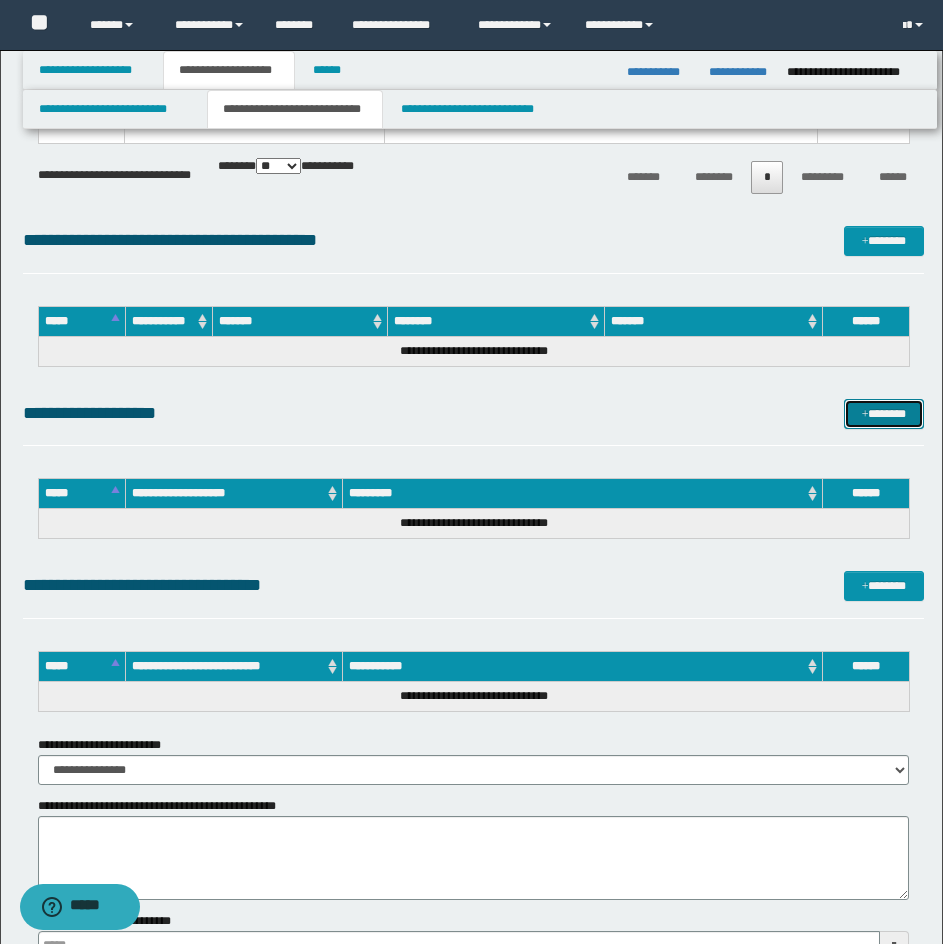 click on "*******" at bounding box center (884, 414) 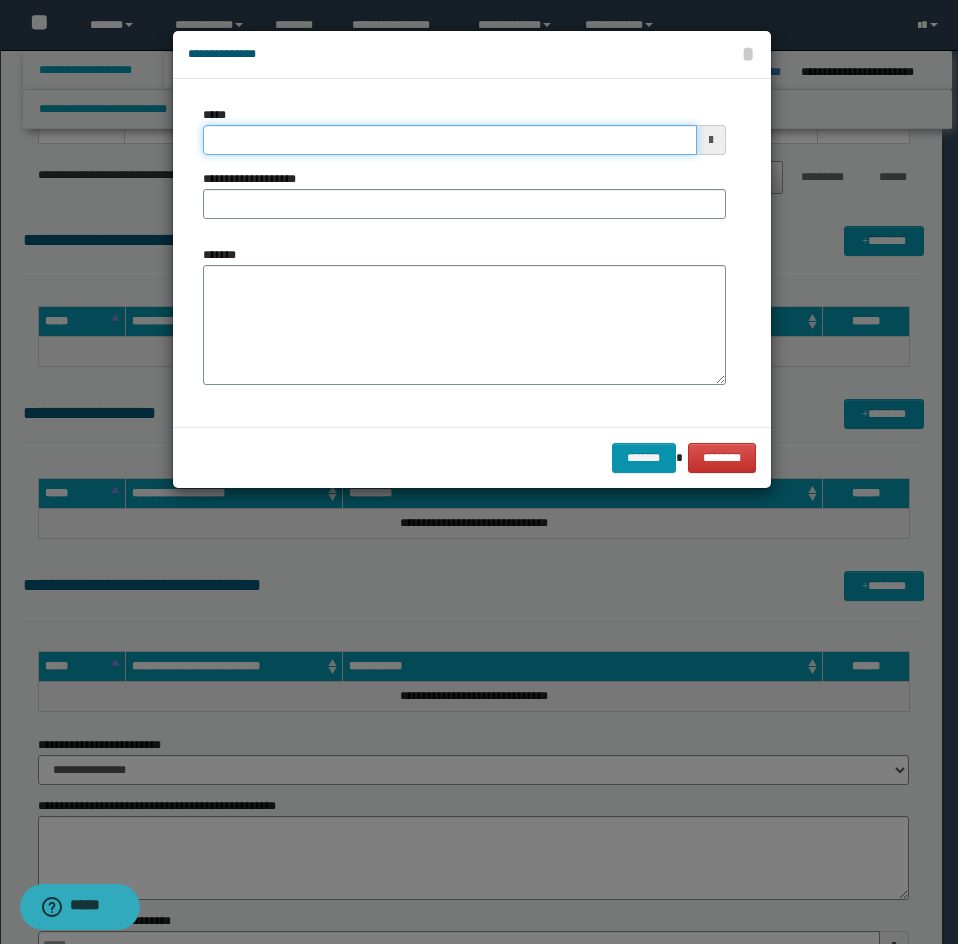 click on "*****" at bounding box center [450, 140] 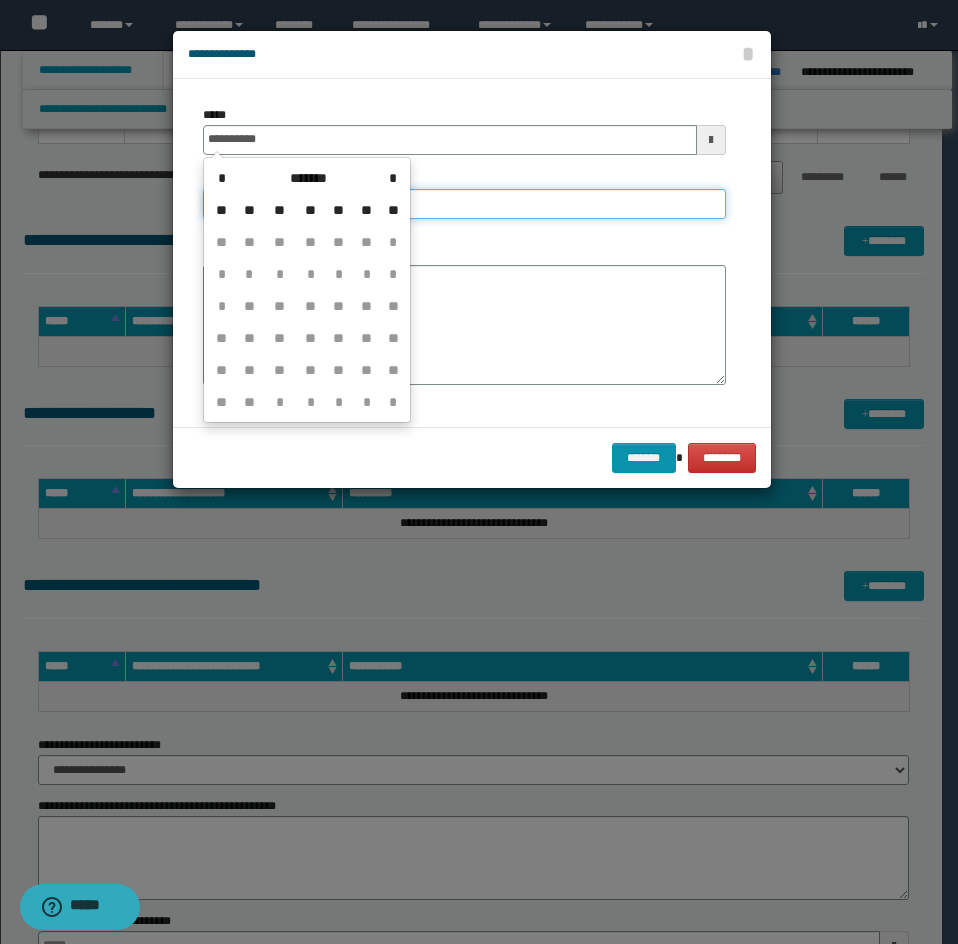 type on "**********" 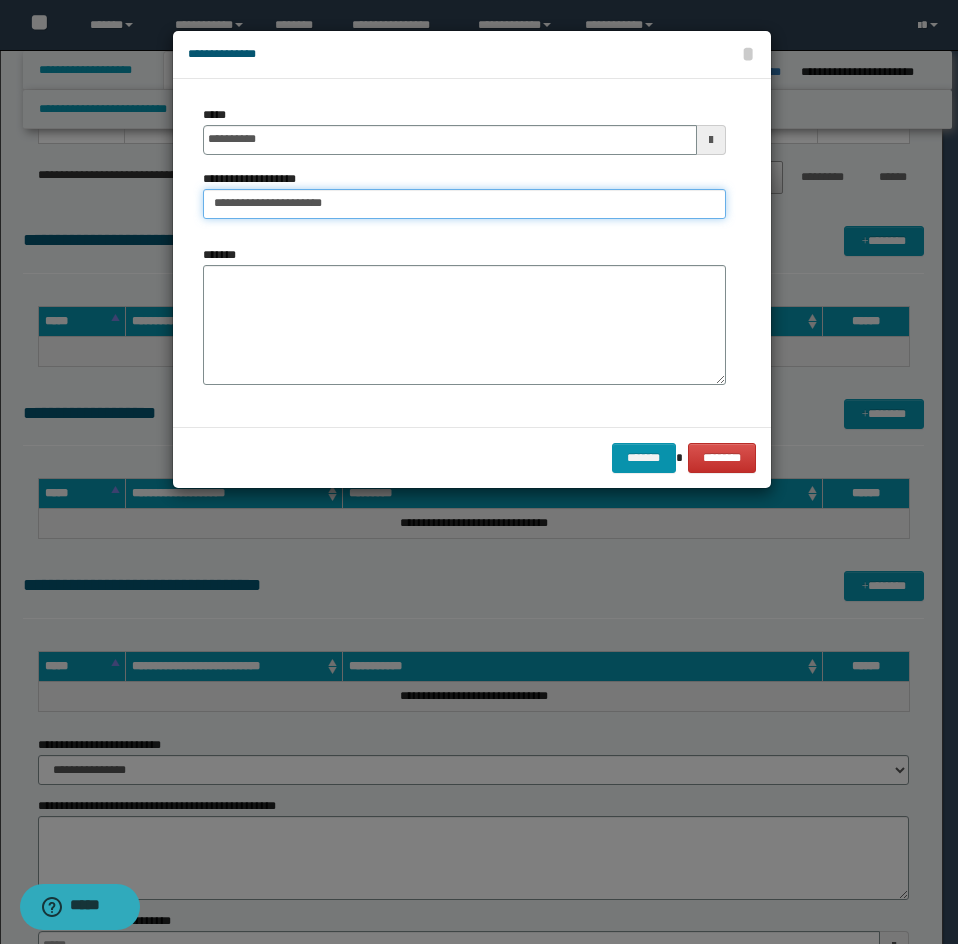 type on "**********" 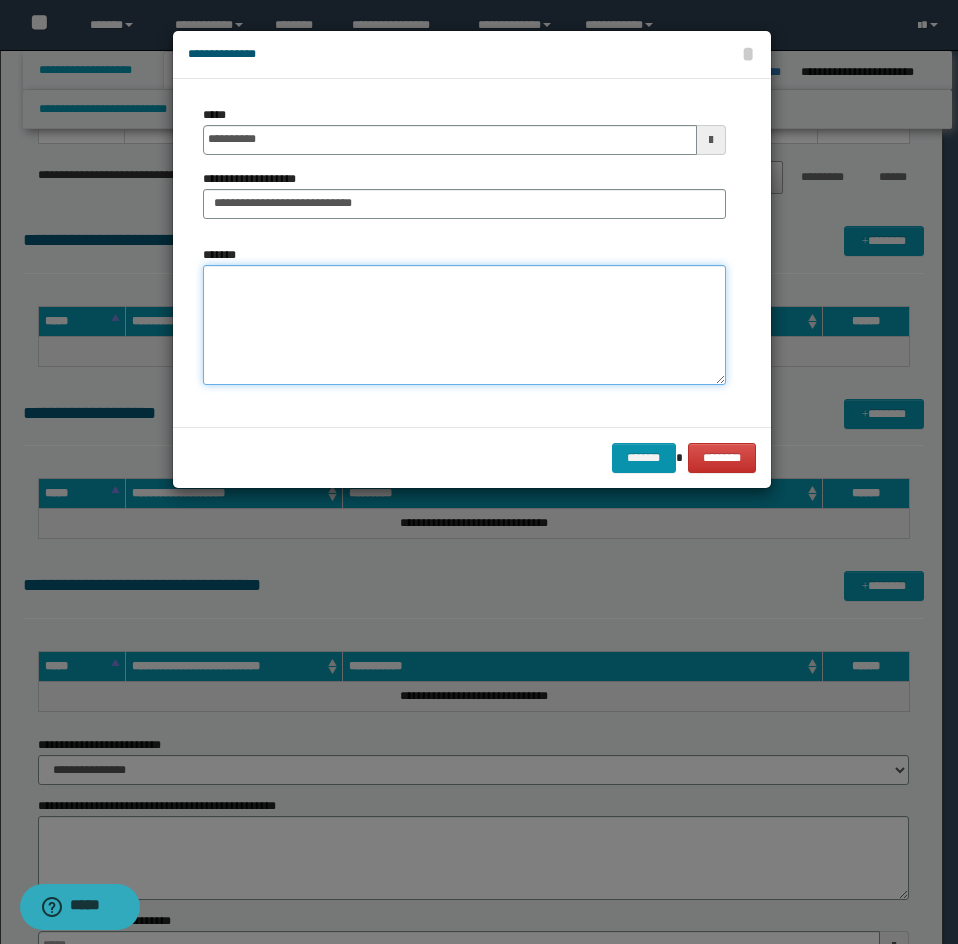 click on "*******" at bounding box center (464, 325) 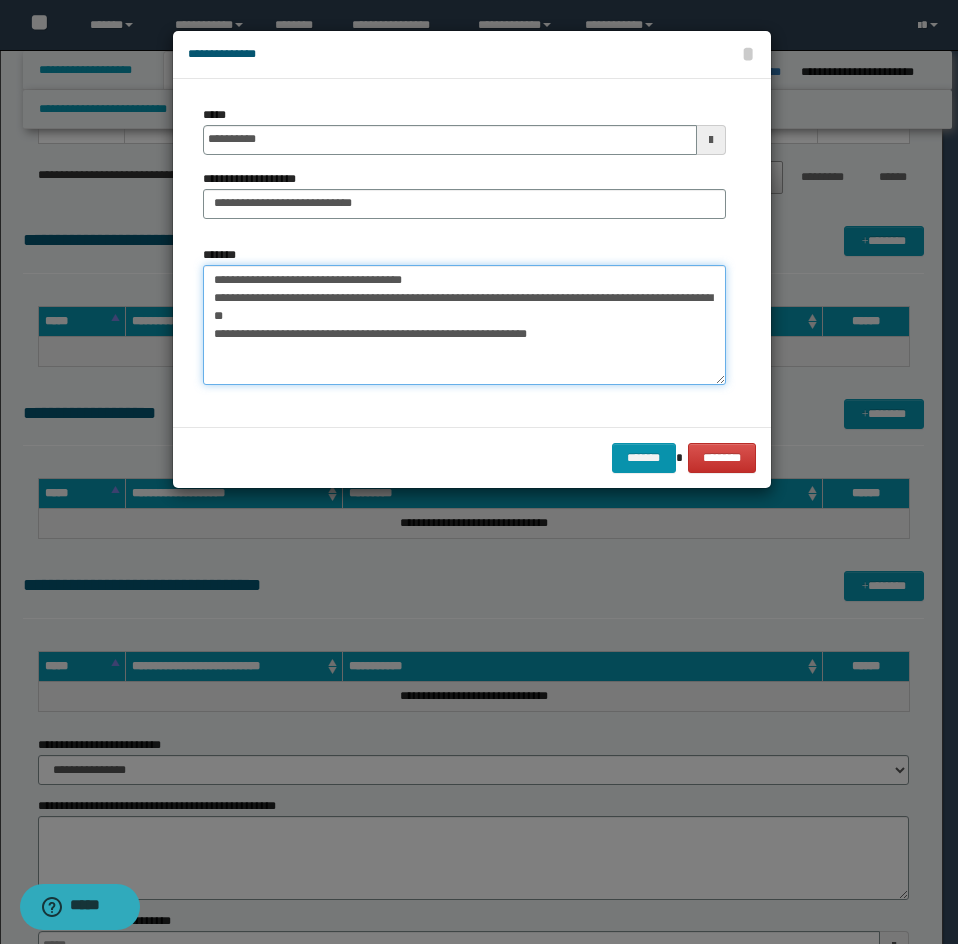 drag, startPoint x: 221, startPoint y: 294, endPoint x: 172, endPoint y: 287, distance: 49.497475 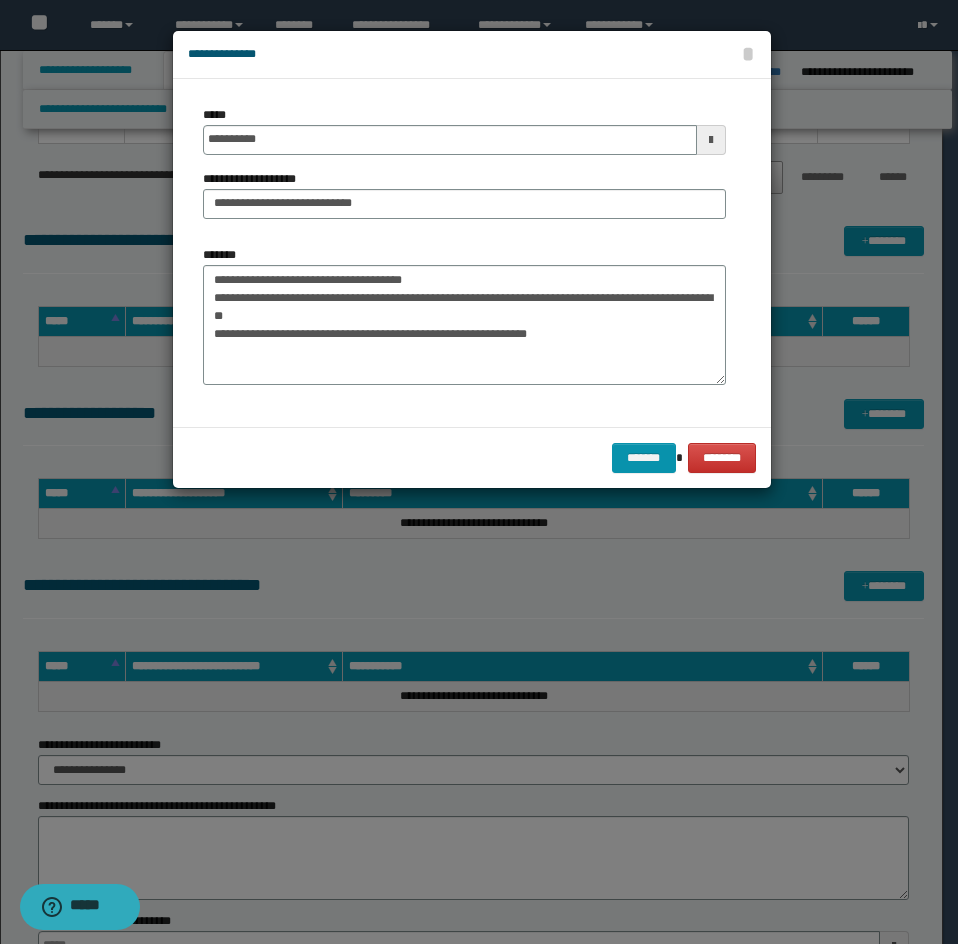 click on "**********" at bounding box center (464, 315) 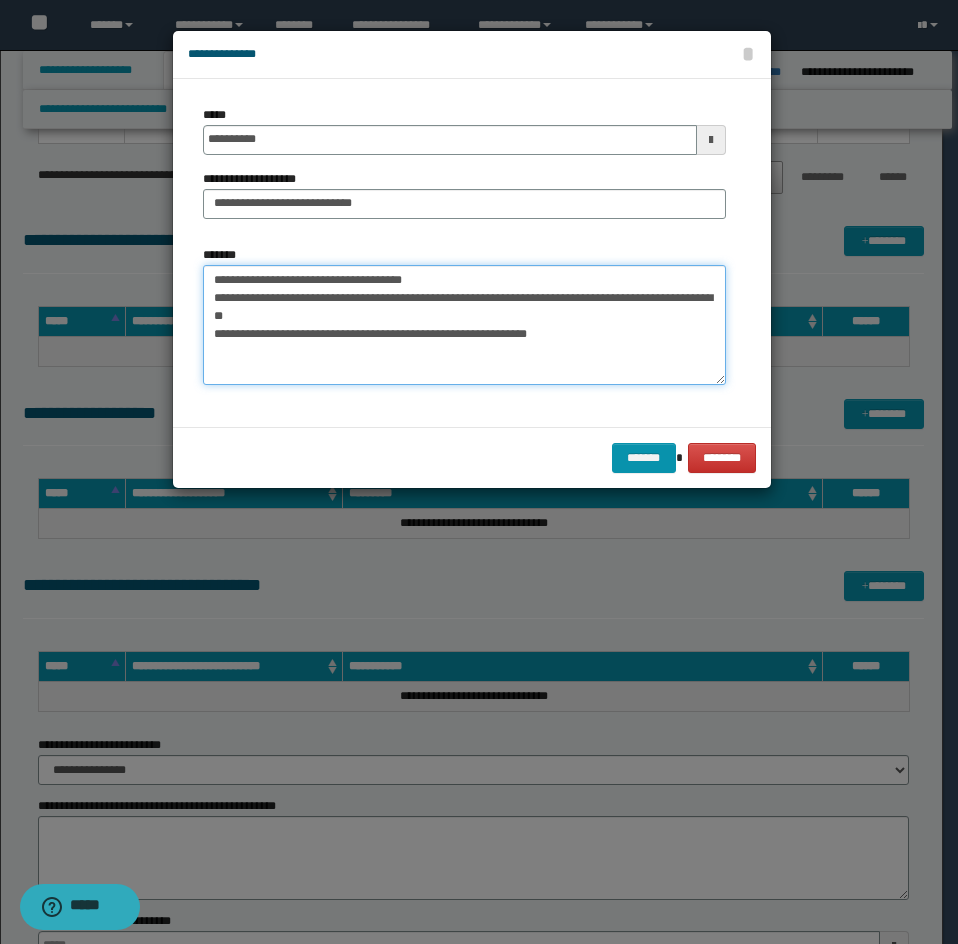 click on "**********" at bounding box center (464, 325) 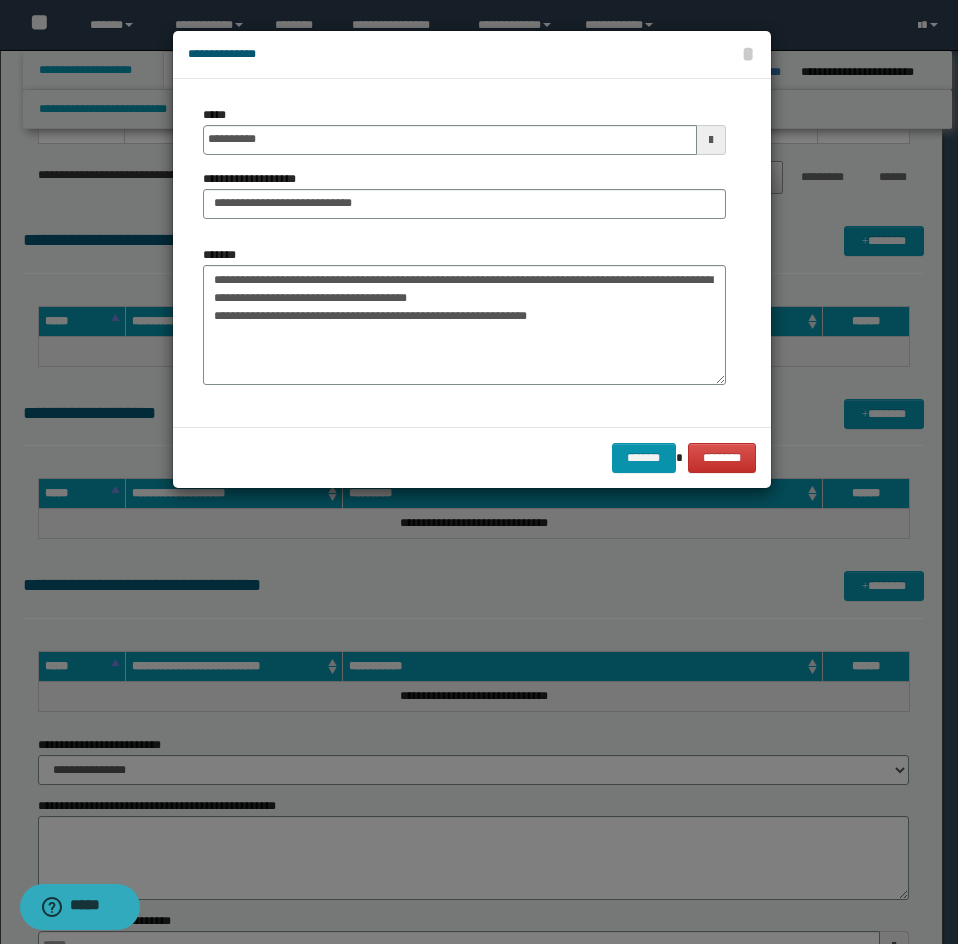 click at bounding box center (479, 472) 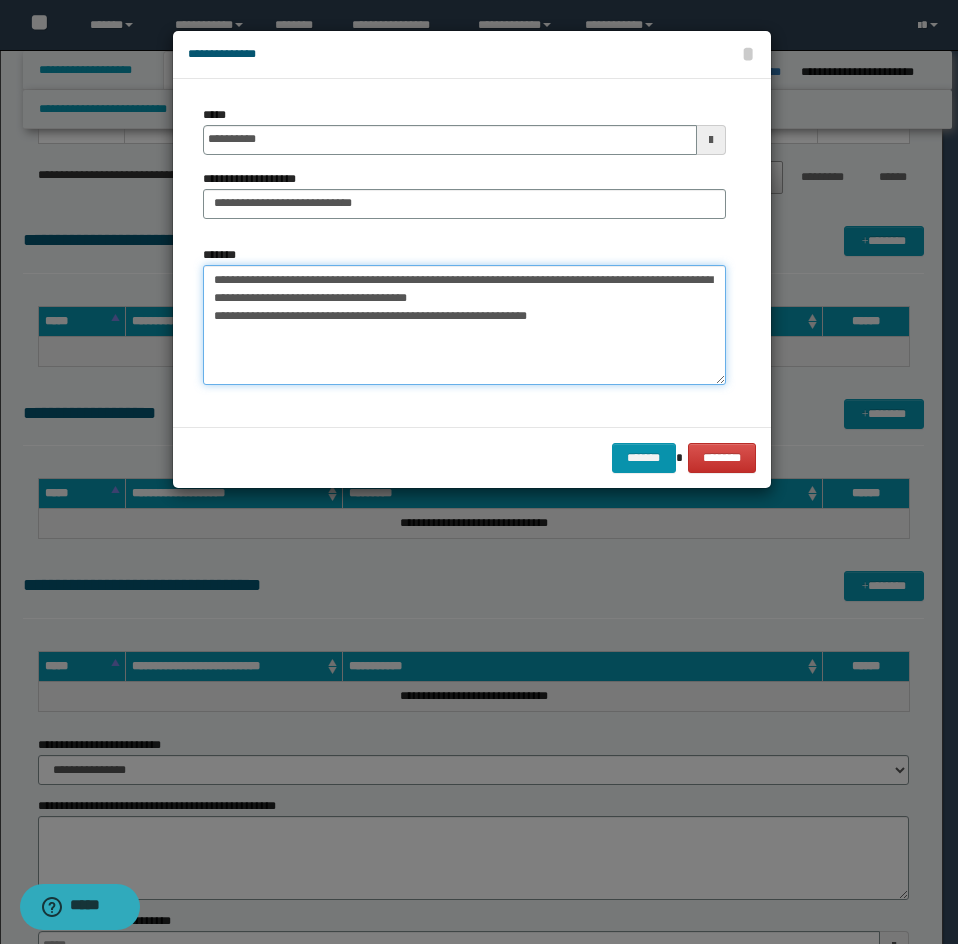 click on "**********" at bounding box center (464, 325) 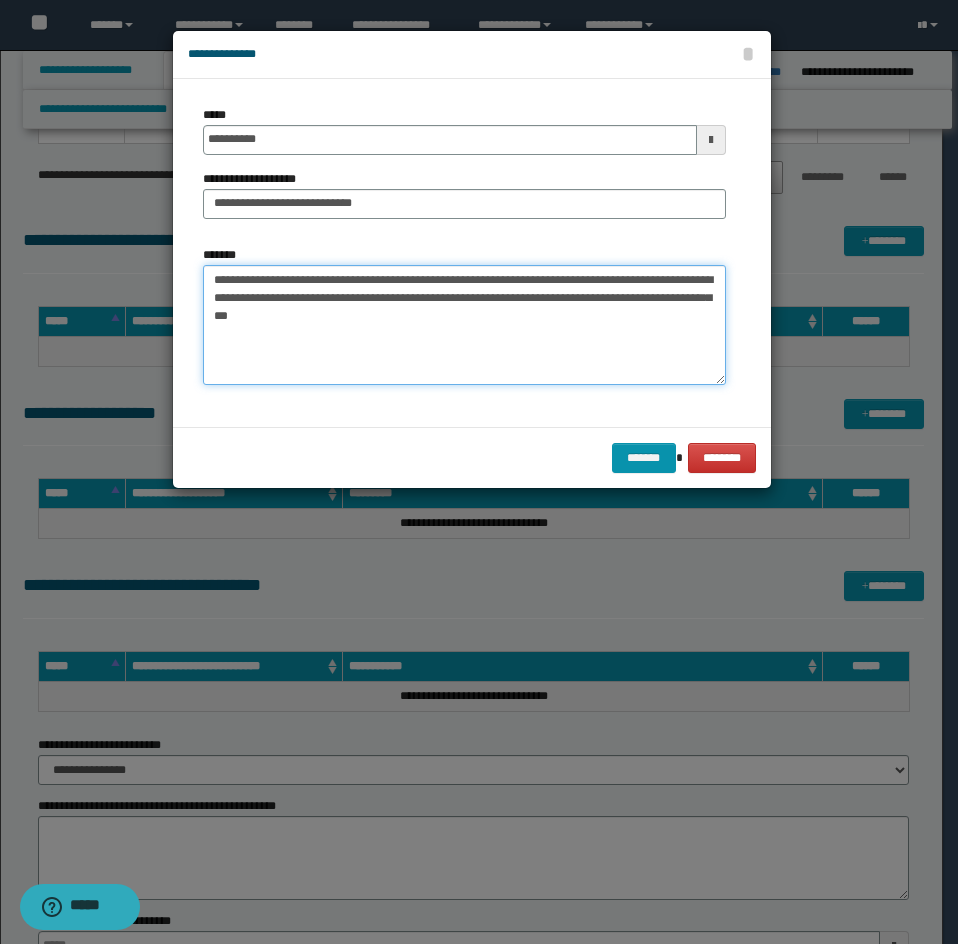 type on "**********" 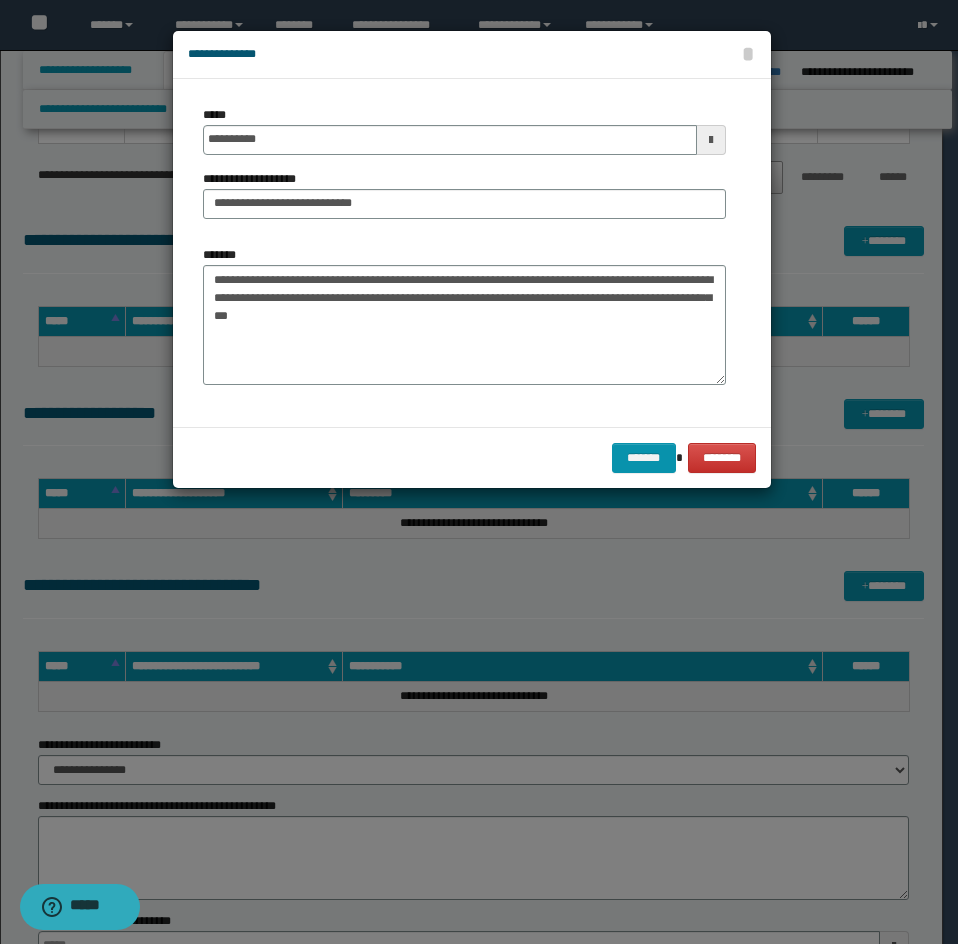 click on "**********" at bounding box center [464, 194] 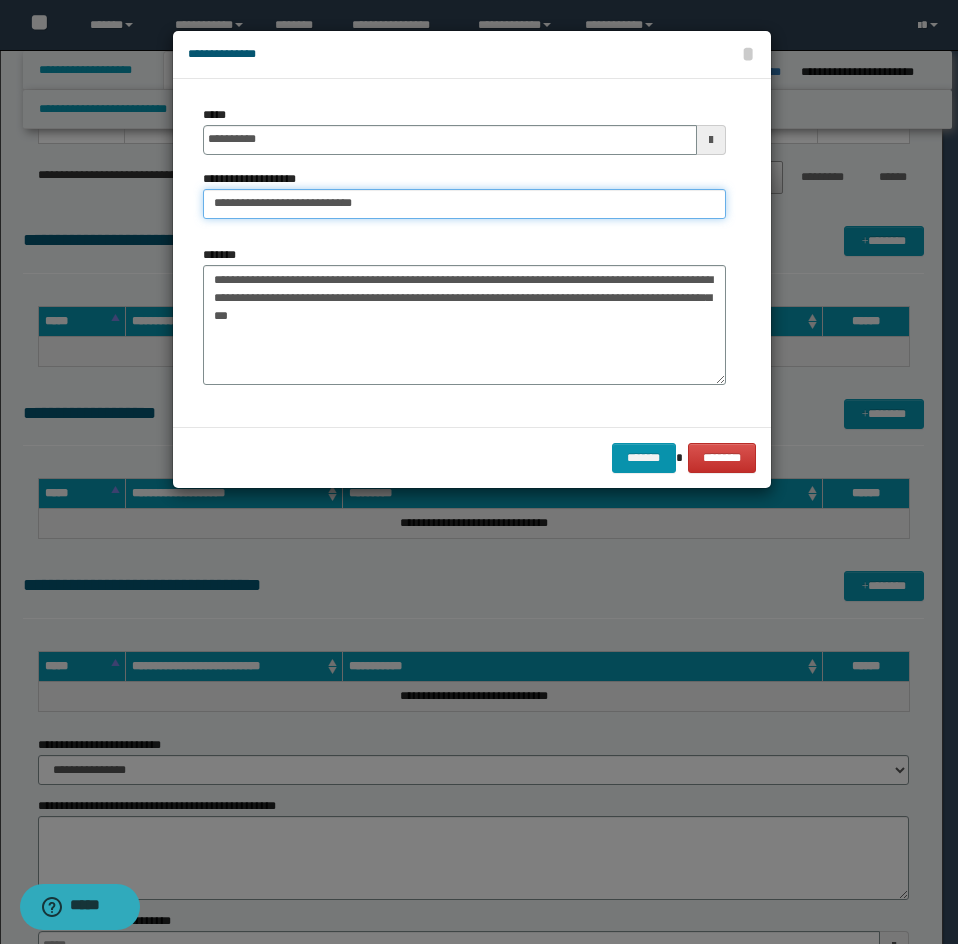 click on "**********" at bounding box center (464, 204) 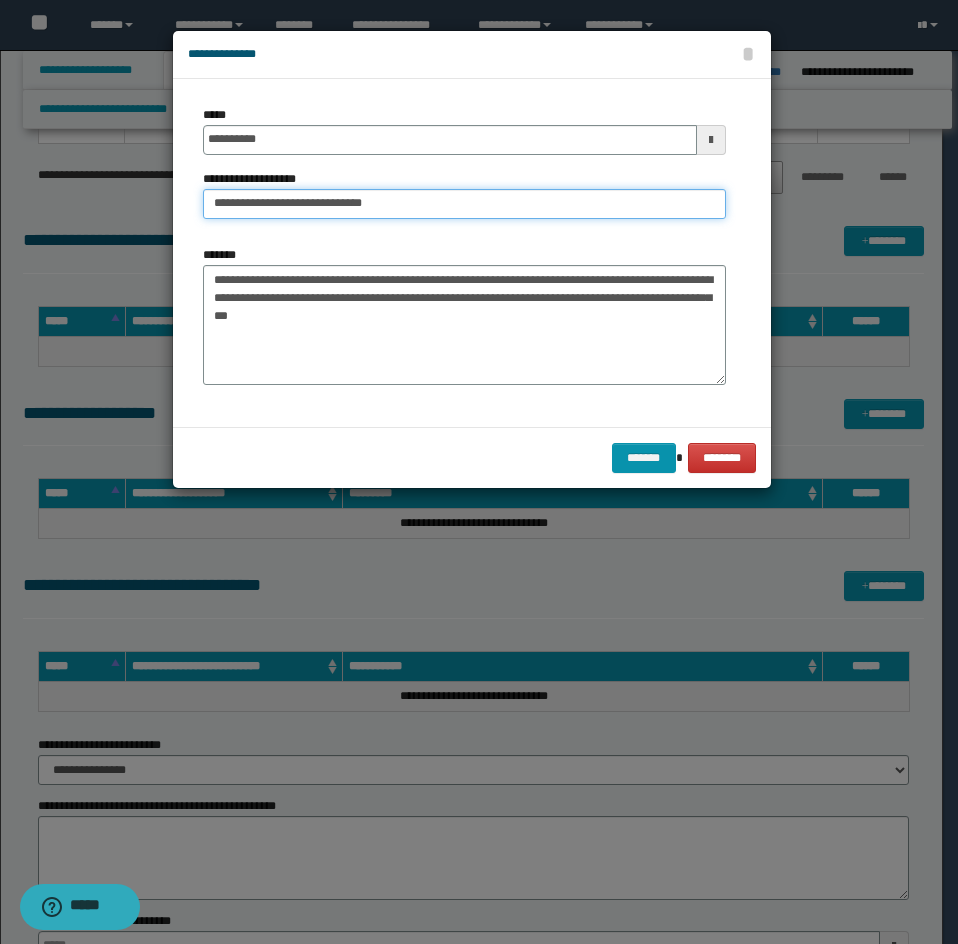 paste on "**********" 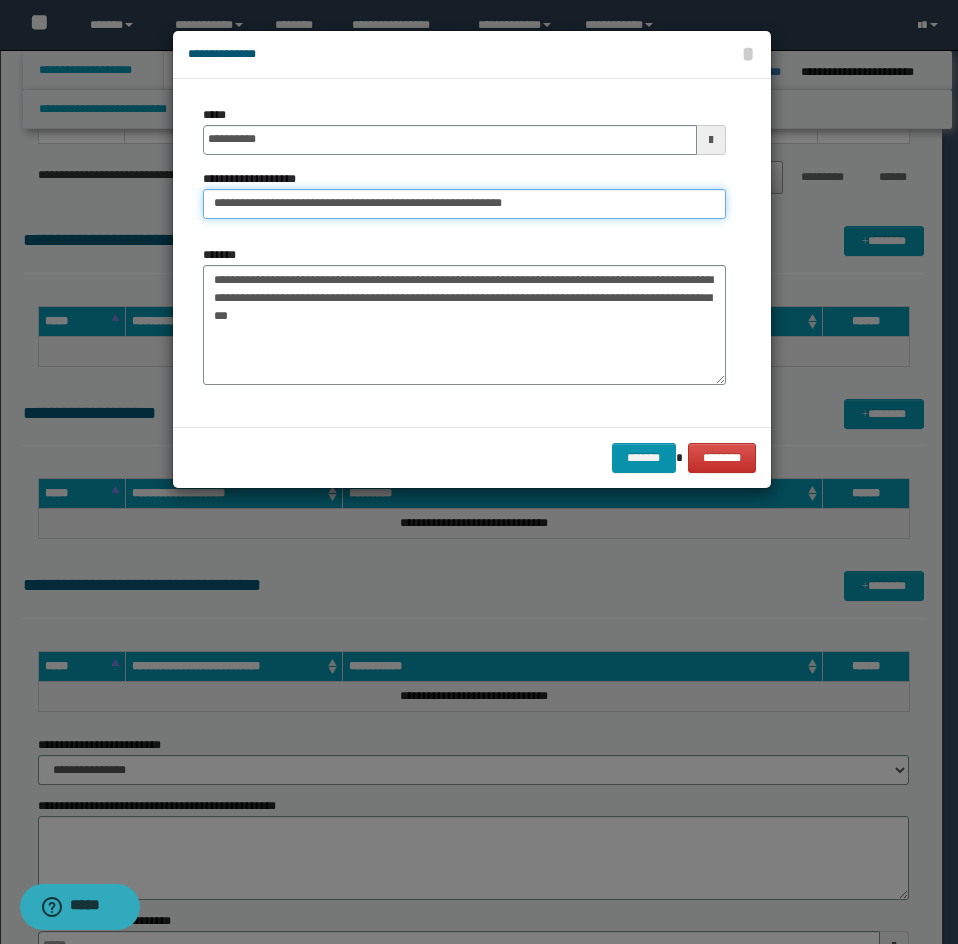 click on "**********" at bounding box center [464, 204] 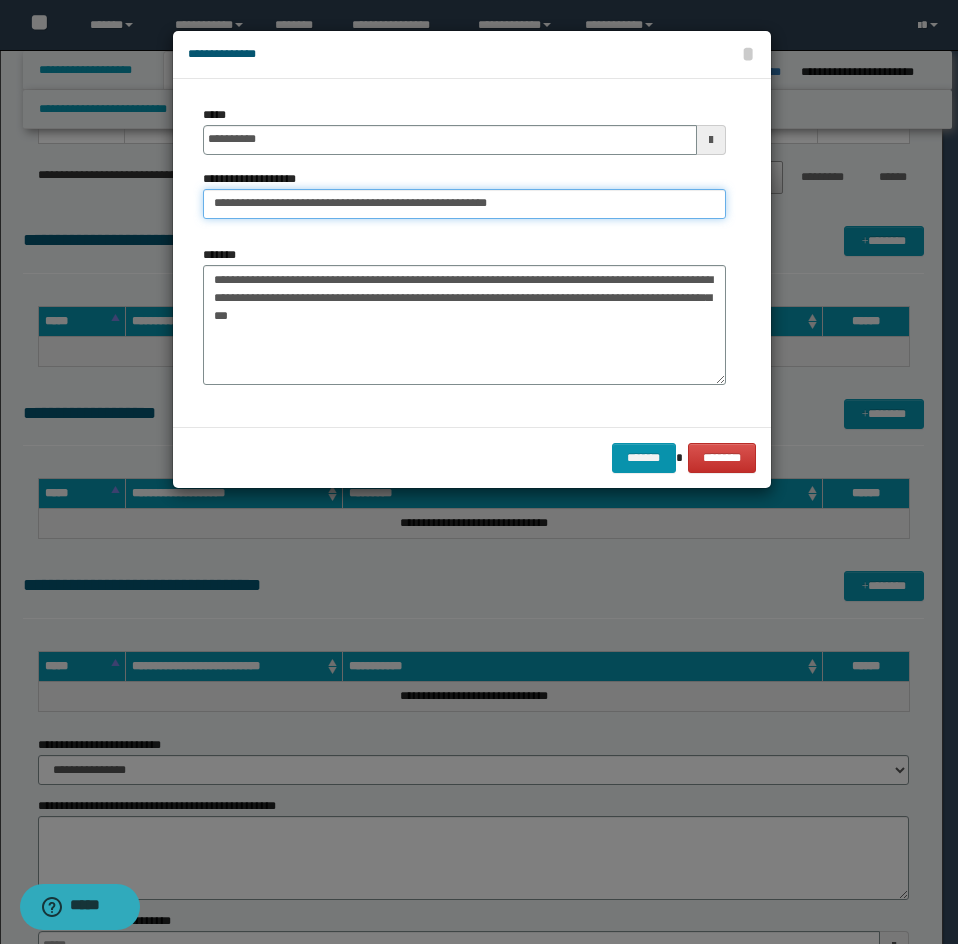 click on "**********" at bounding box center [464, 204] 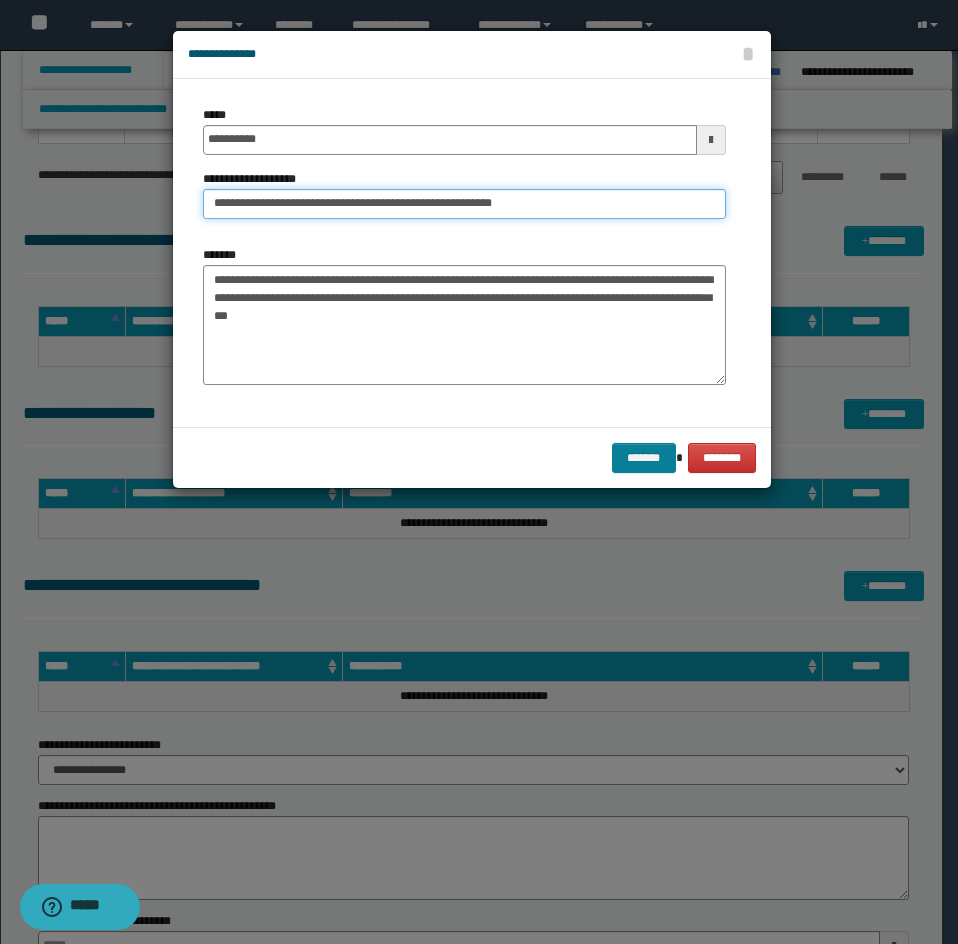 type on "**********" 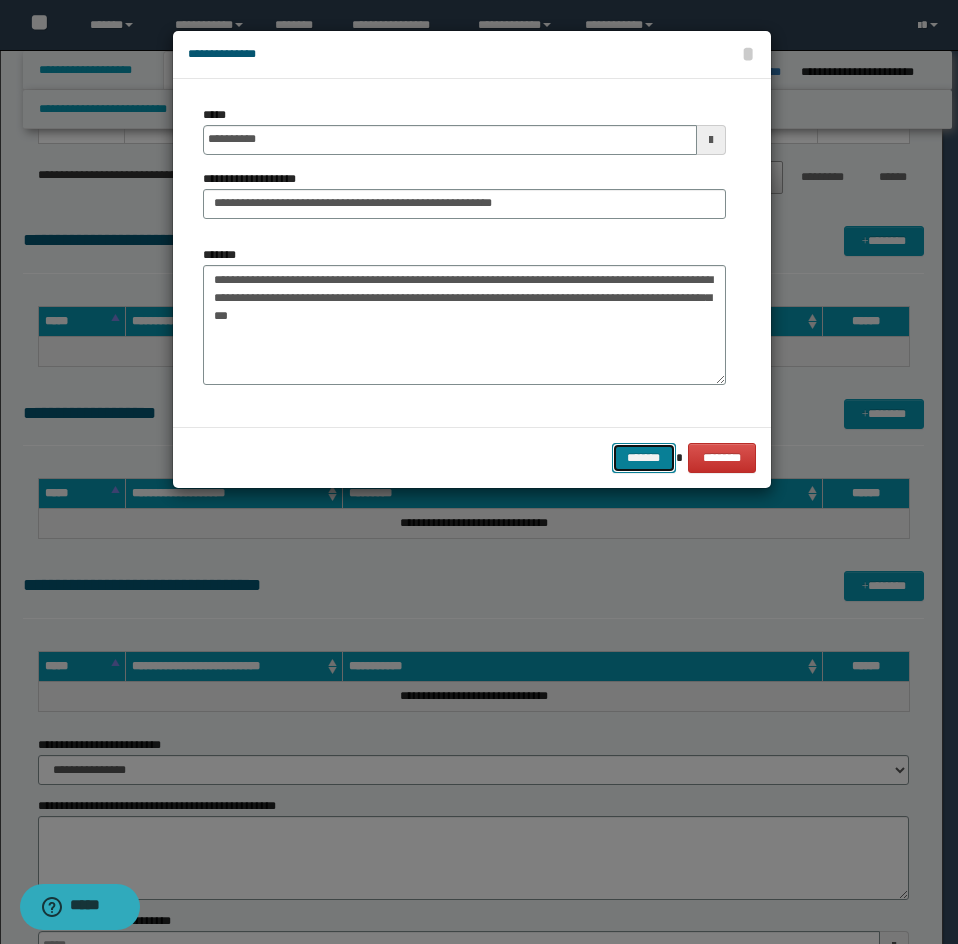 drag, startPoint x: 629, startPoint y: 450, endPoint x: 884, endPoint y: 430, distance: 255.78311 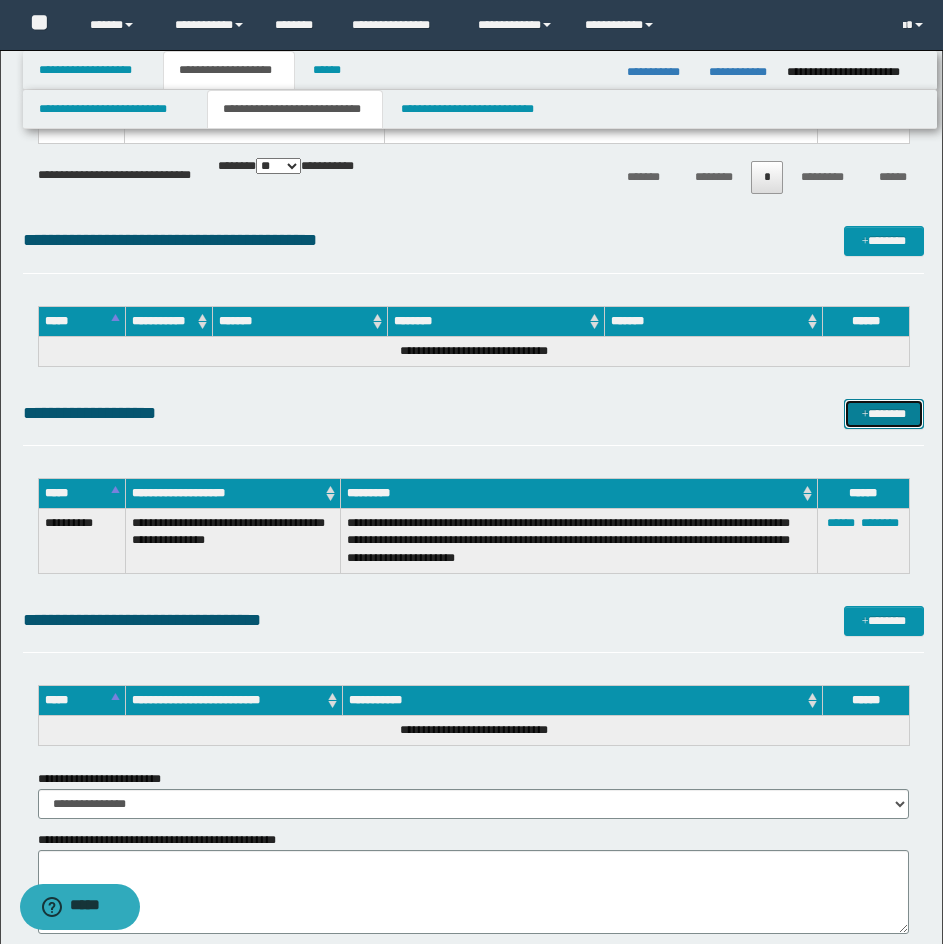 click on "*******" at bounding box center (884, 414) 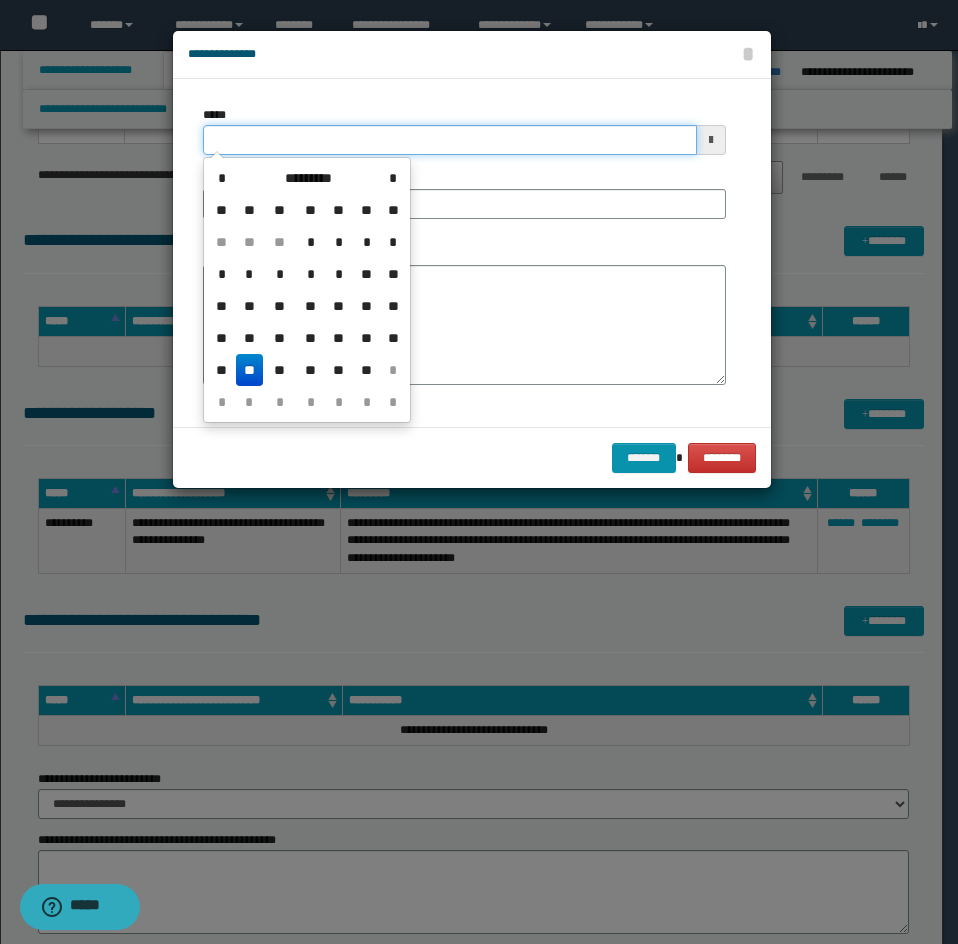 click on "*****" at bounding box center [450, 140] 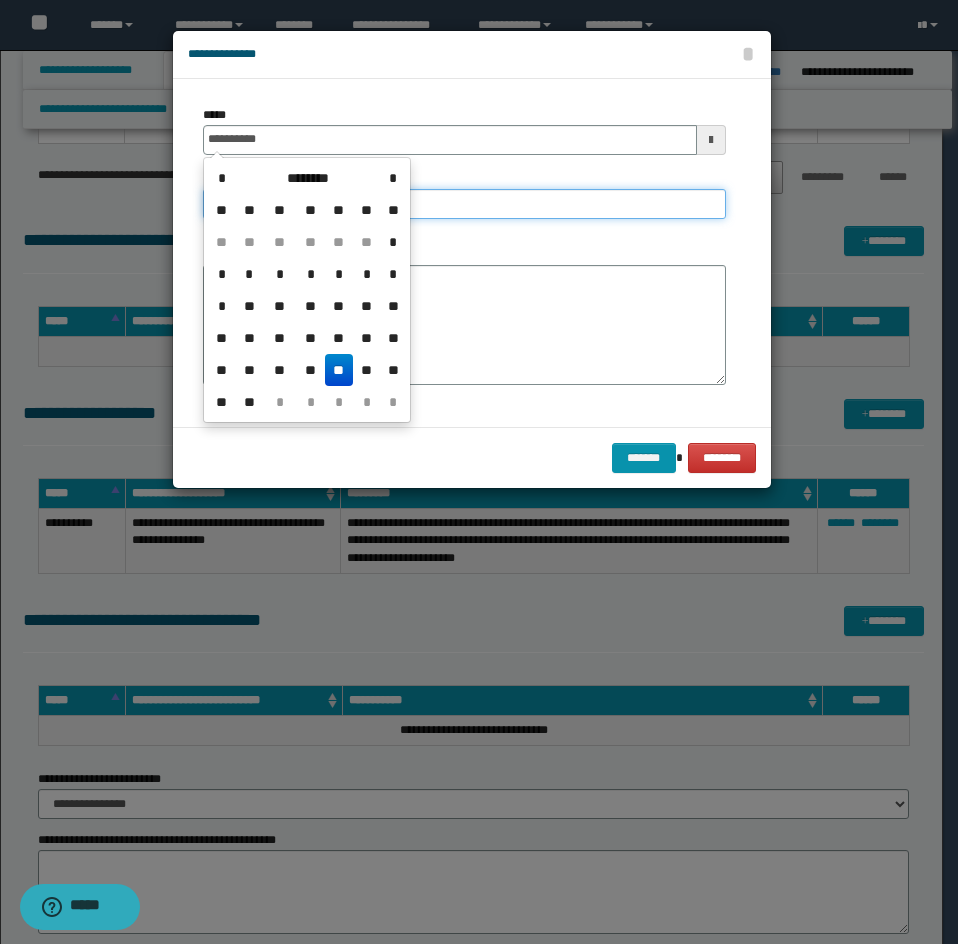 type on "**********" 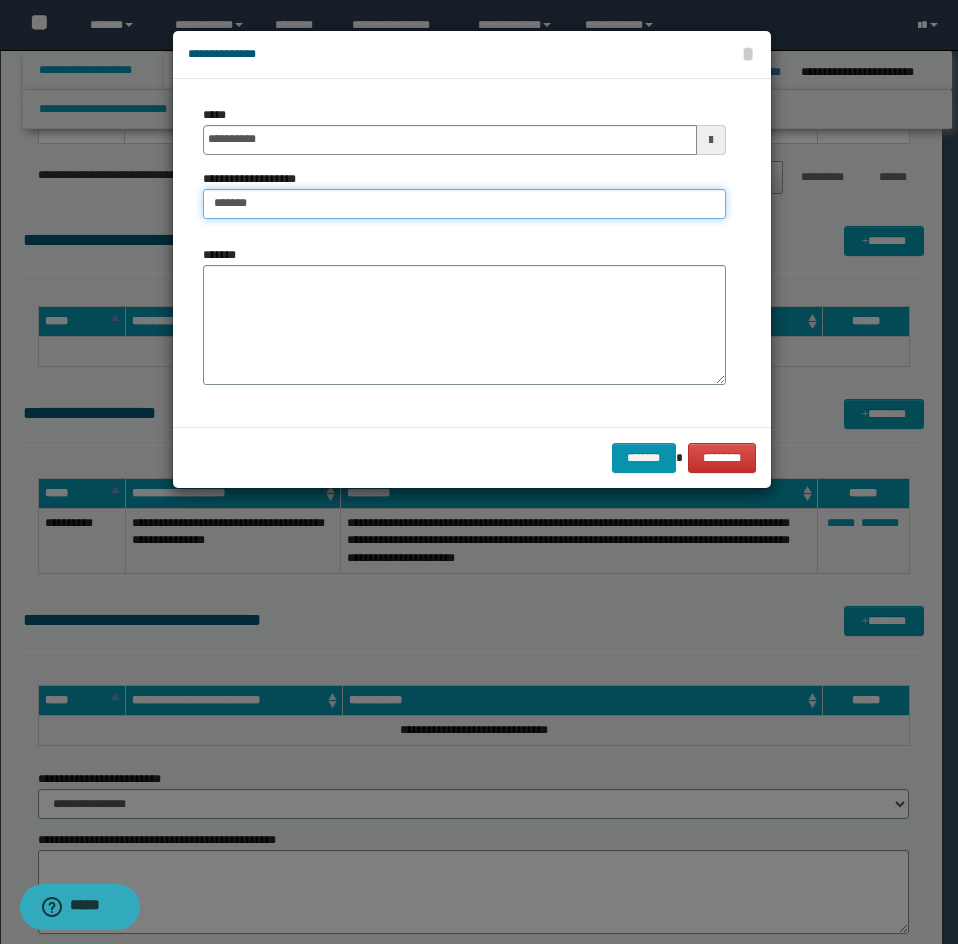 click on "******" at bounding box center (464, 204) 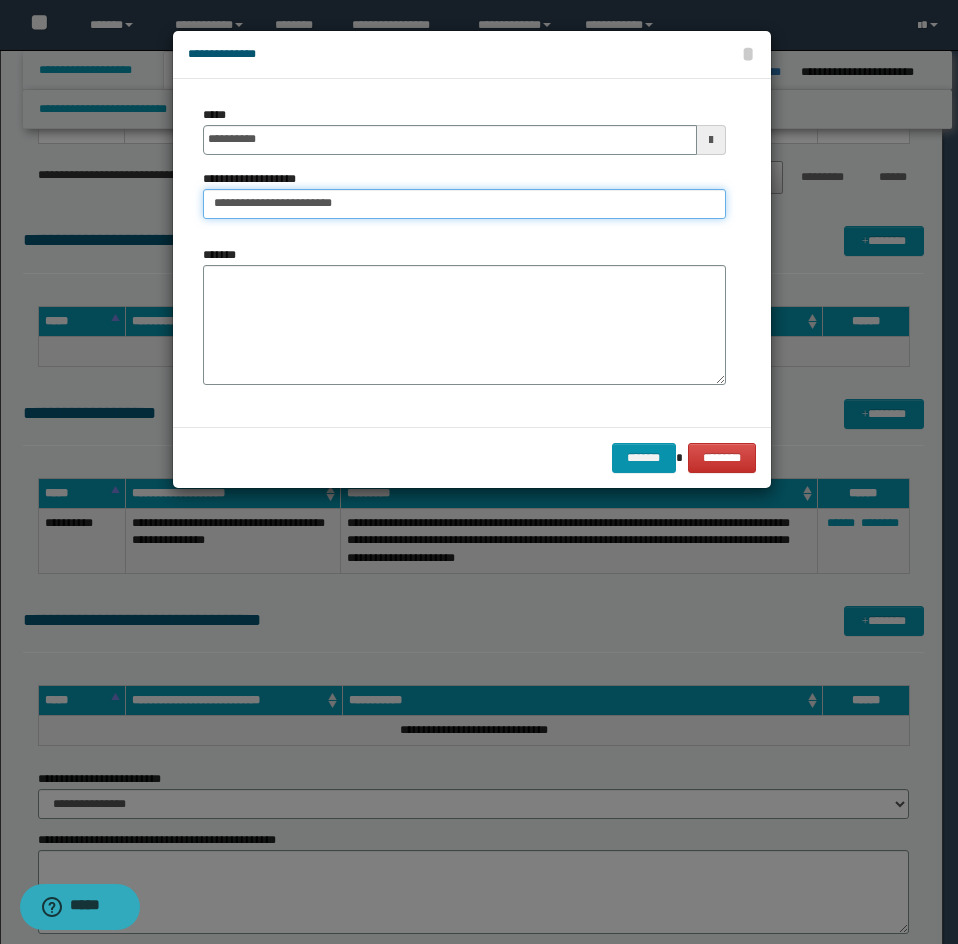 click on "**********" at bounding box center (464, 204) 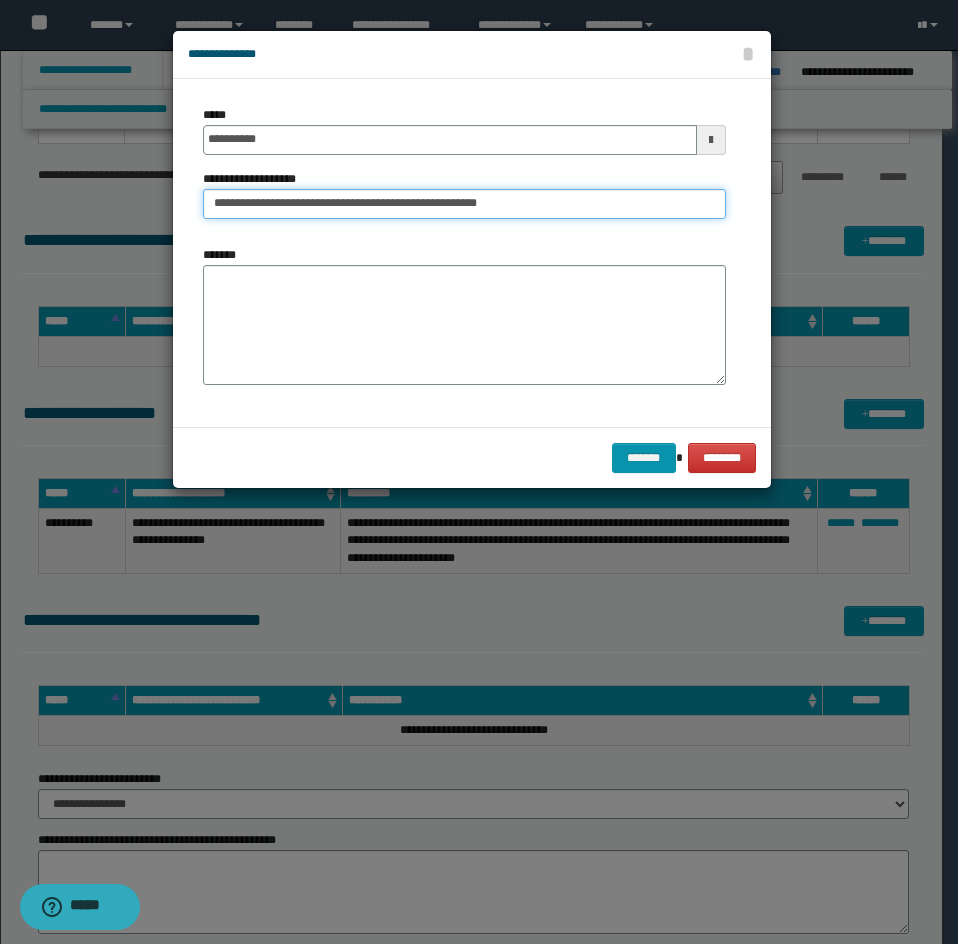 click on "**********" at bounding box center [464, 204] 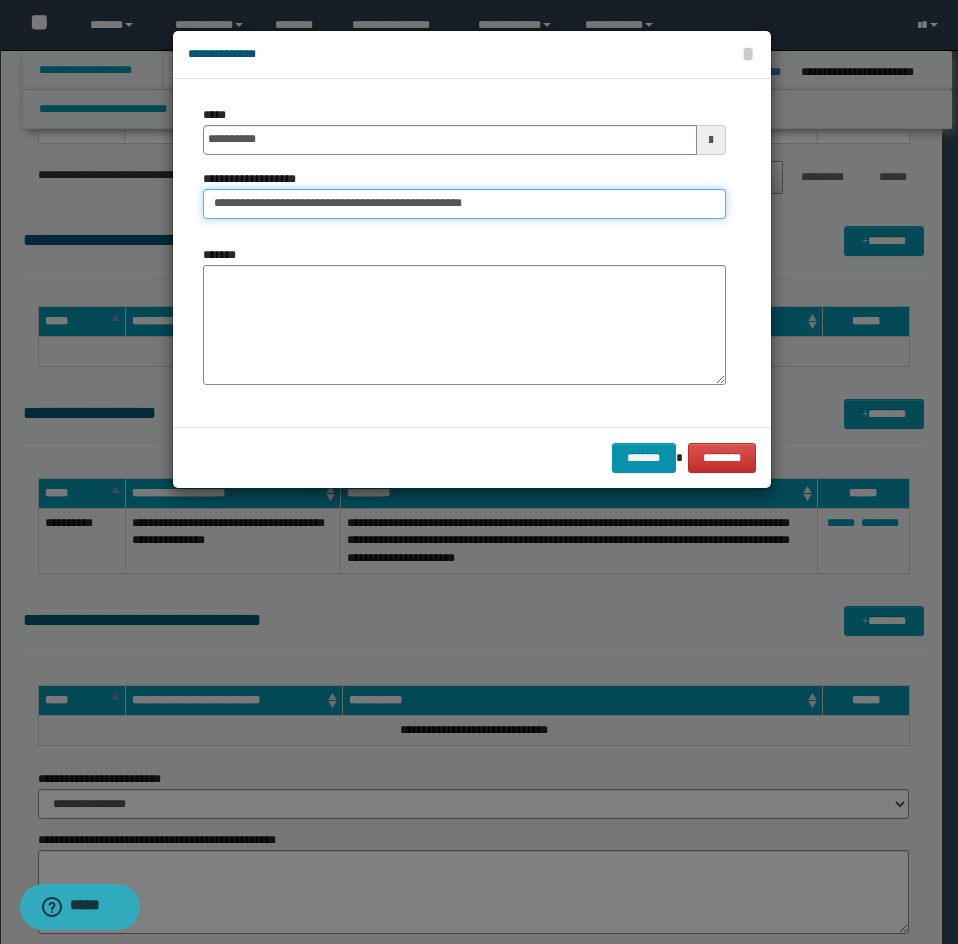 type on "**********" 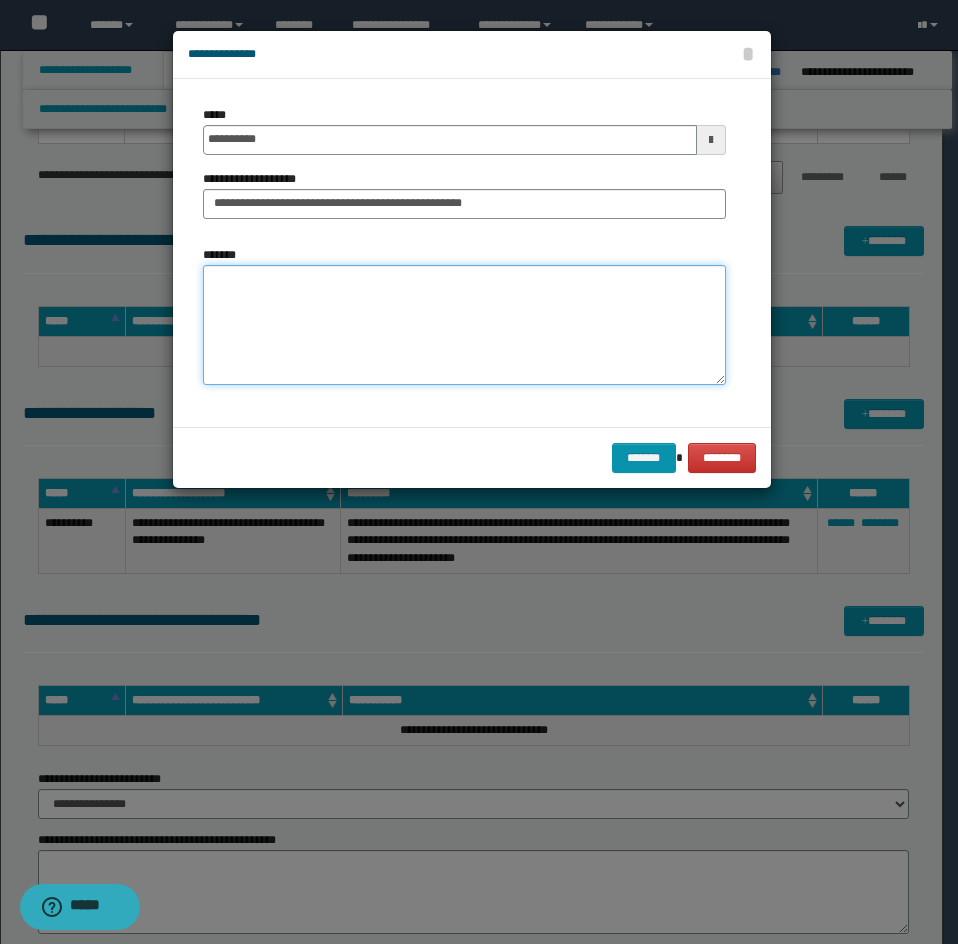 drag, startPoint x: 460, startPoint y: 283, endPoint x: 383, endPoint y: 296, distance: 78.08969 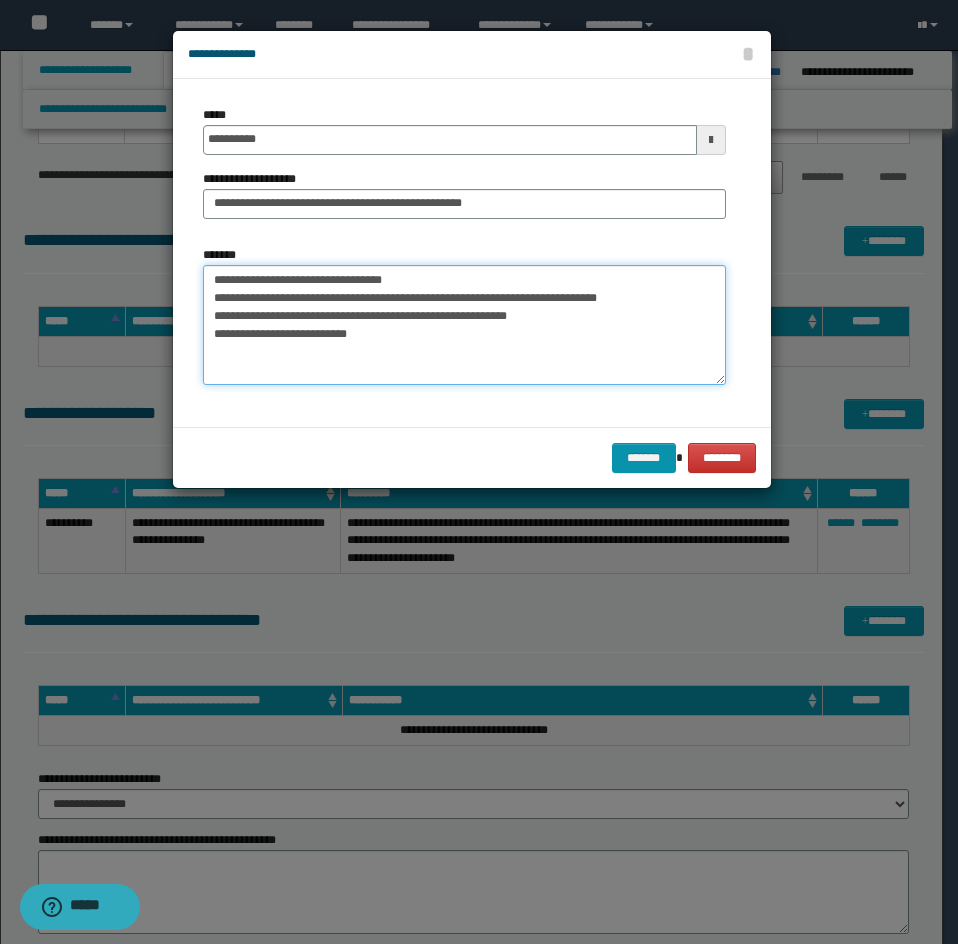 click on "**********" at bounding box center [464, 325] 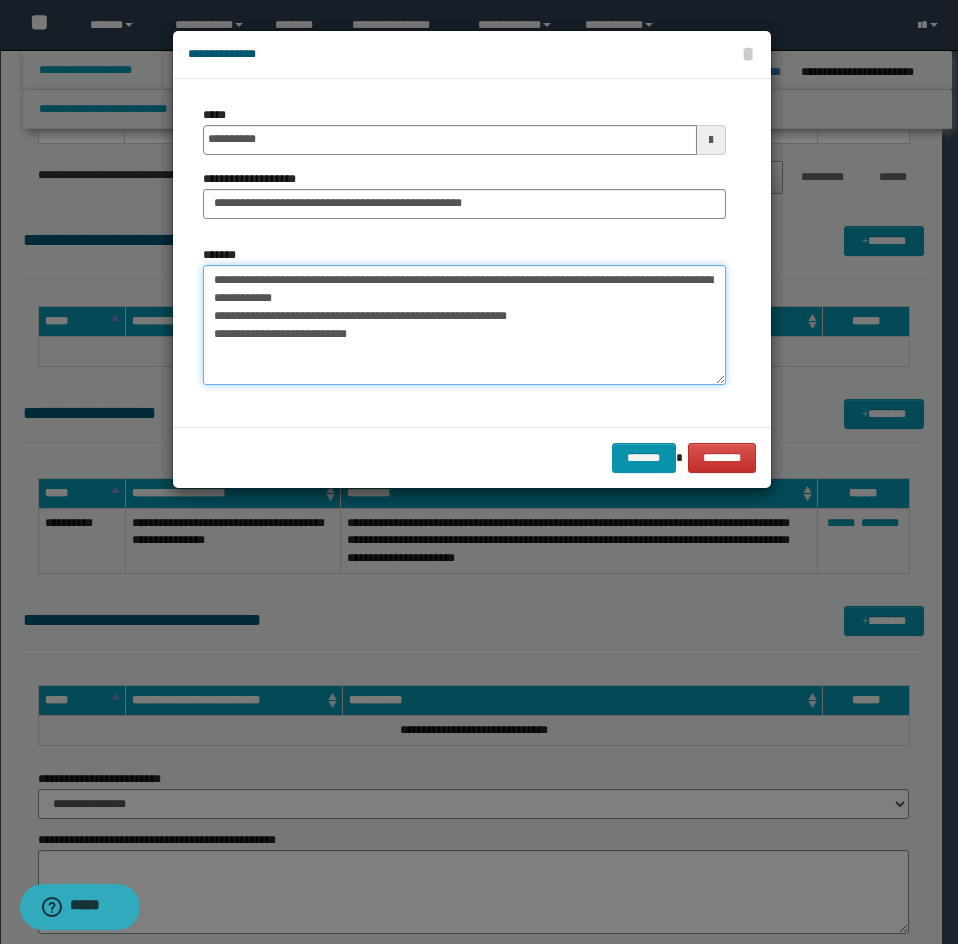 drag, startPoint x: 208, startPoint y: 304, endPoint x: 209, endPoint y: 318, distance: 14.035668 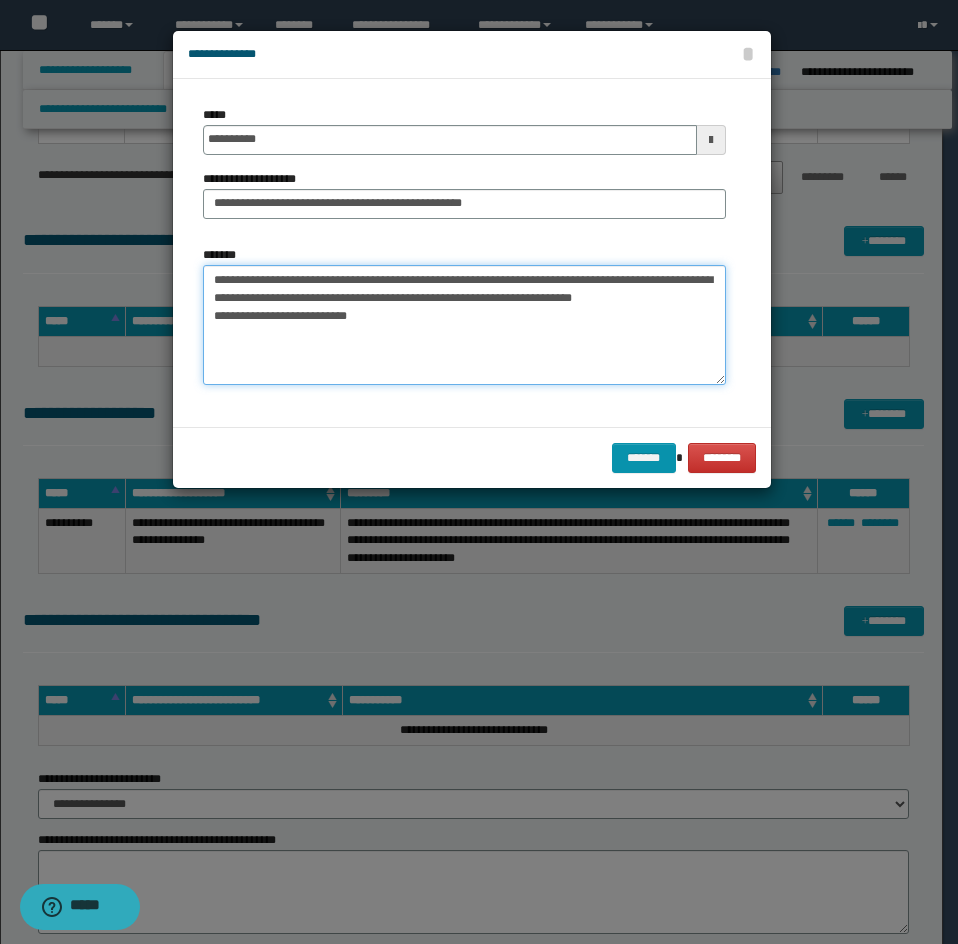 click on "**********" at bounding box center [464, 325] 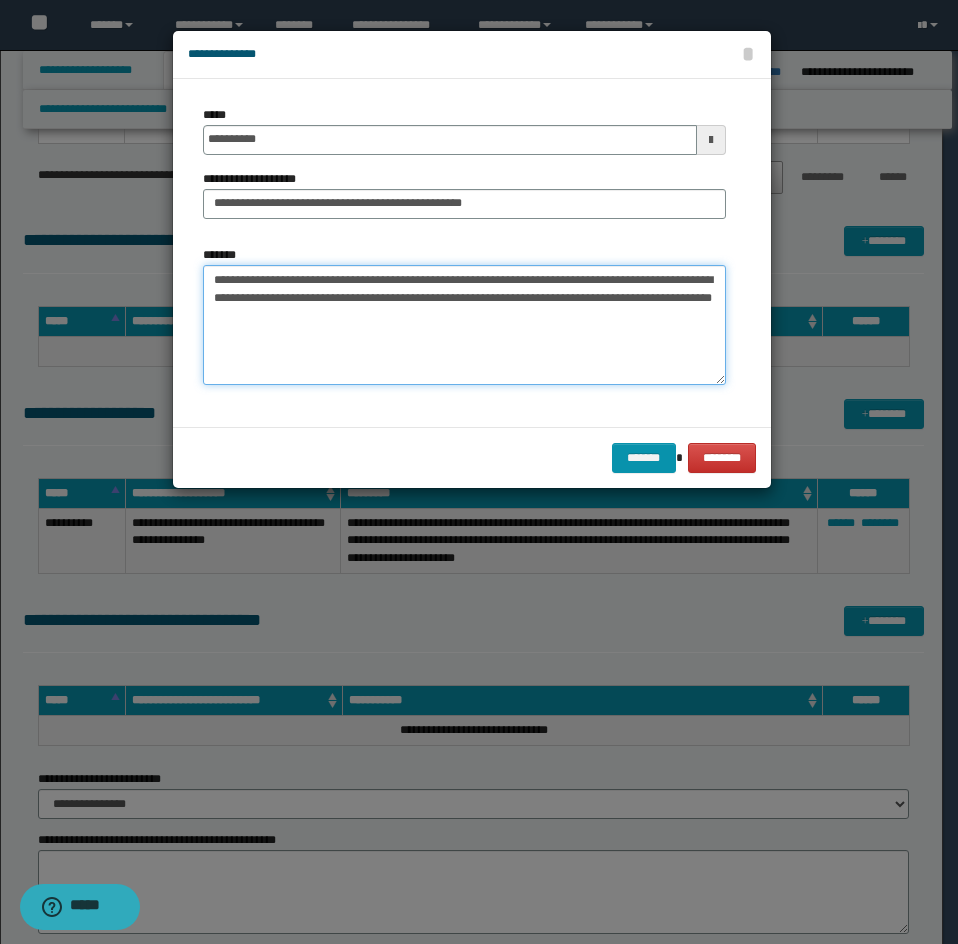 click on "**********" at bounding box center (464, 325) 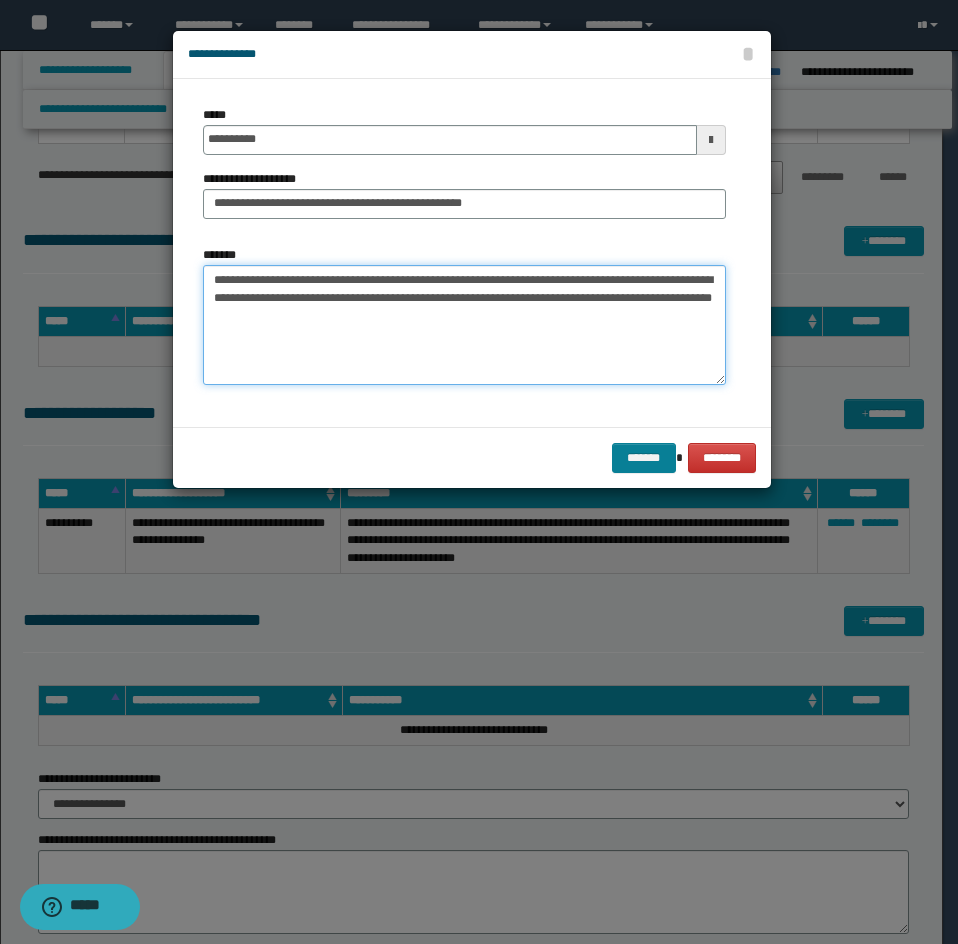 type on "**********" 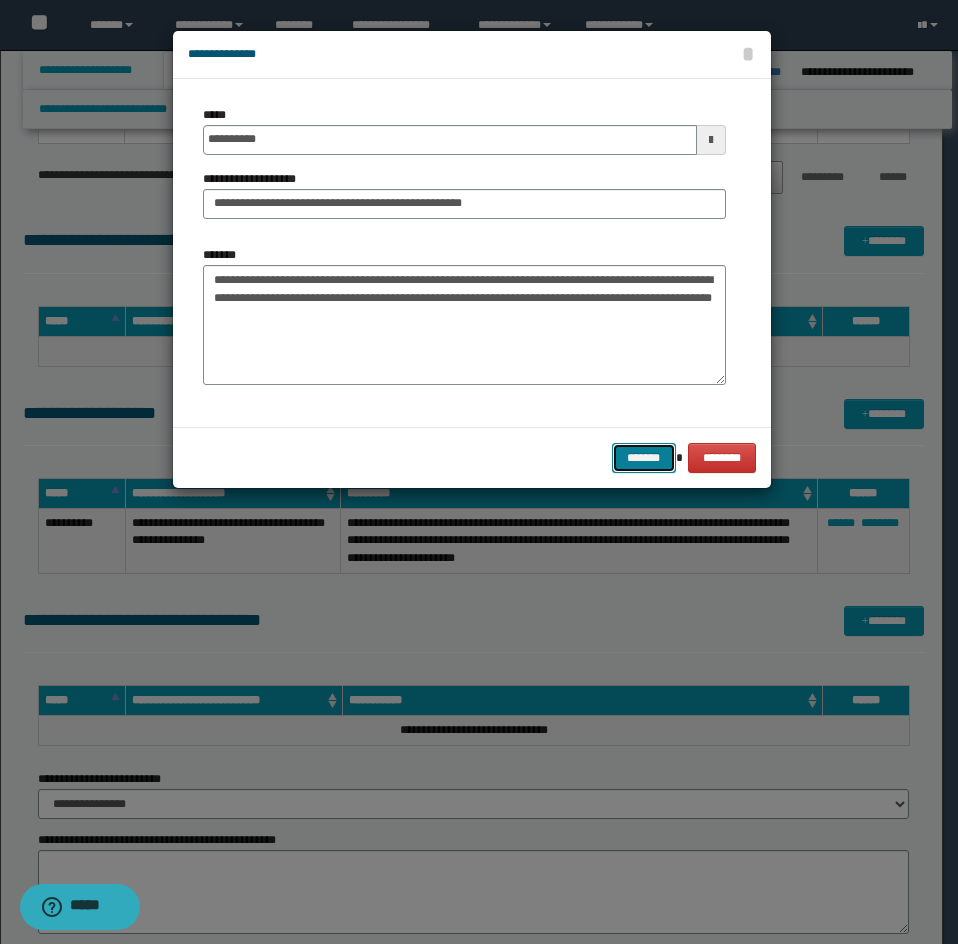 drag, startPoint x: 642, startPoint y: 450, endPoint x: 657, endPoint y: 452, distance: 15.132746 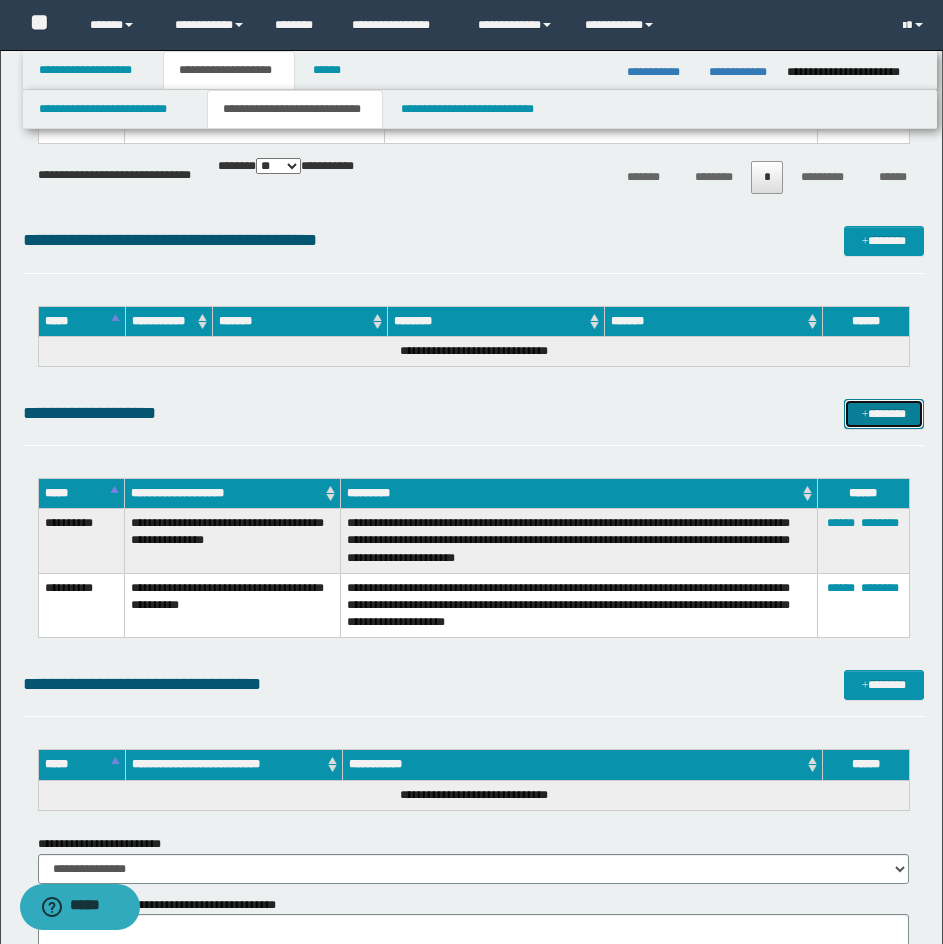 click at bounding box center [865, 415] 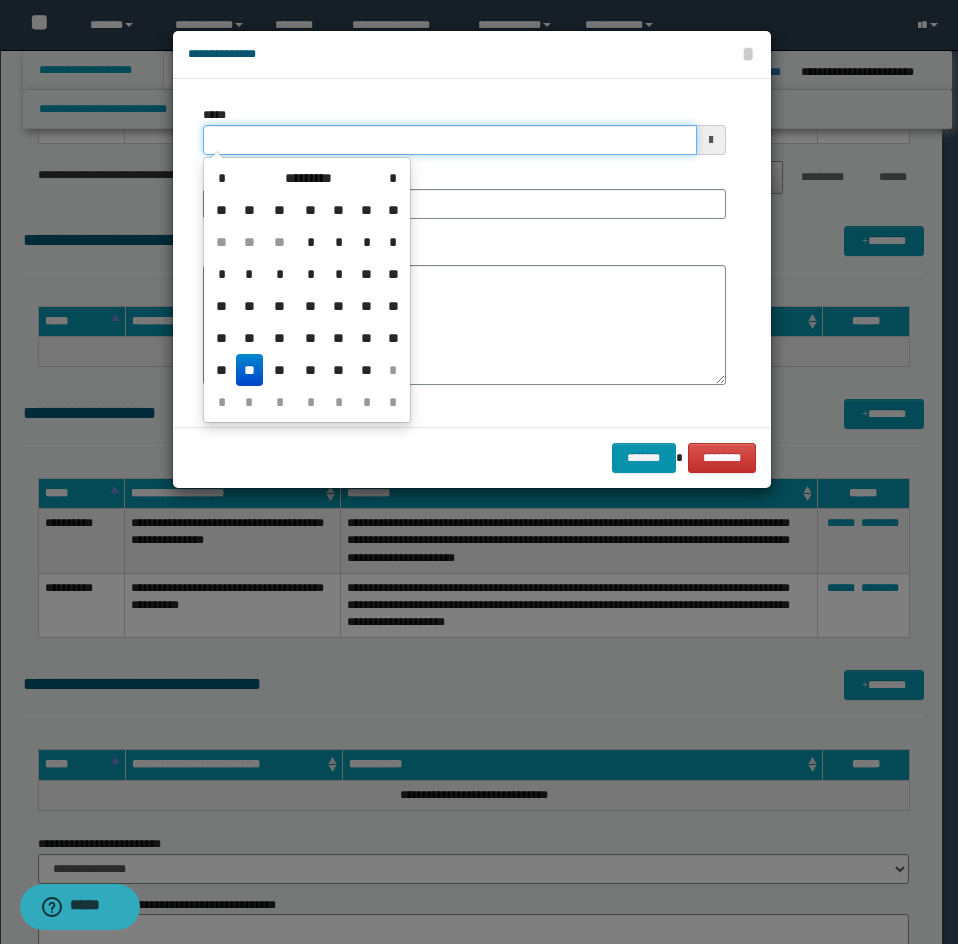 click on "*****" at bounding box center [450, 140] 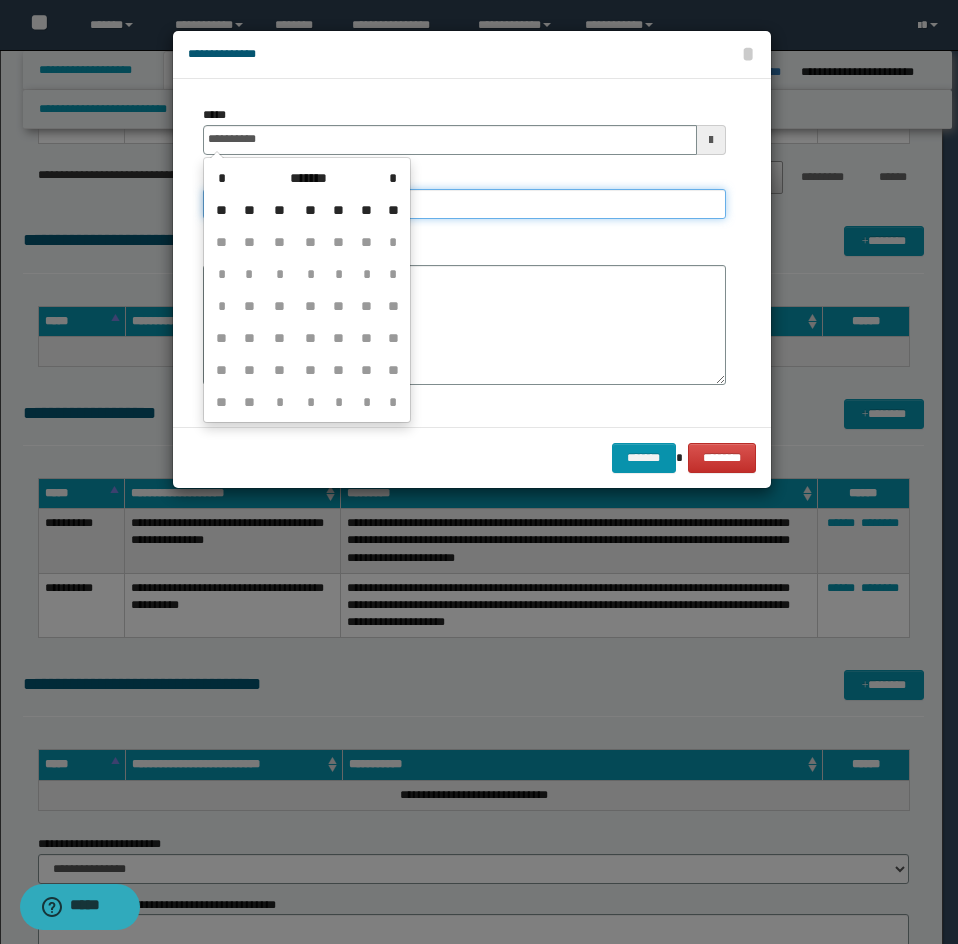 type on "**********" 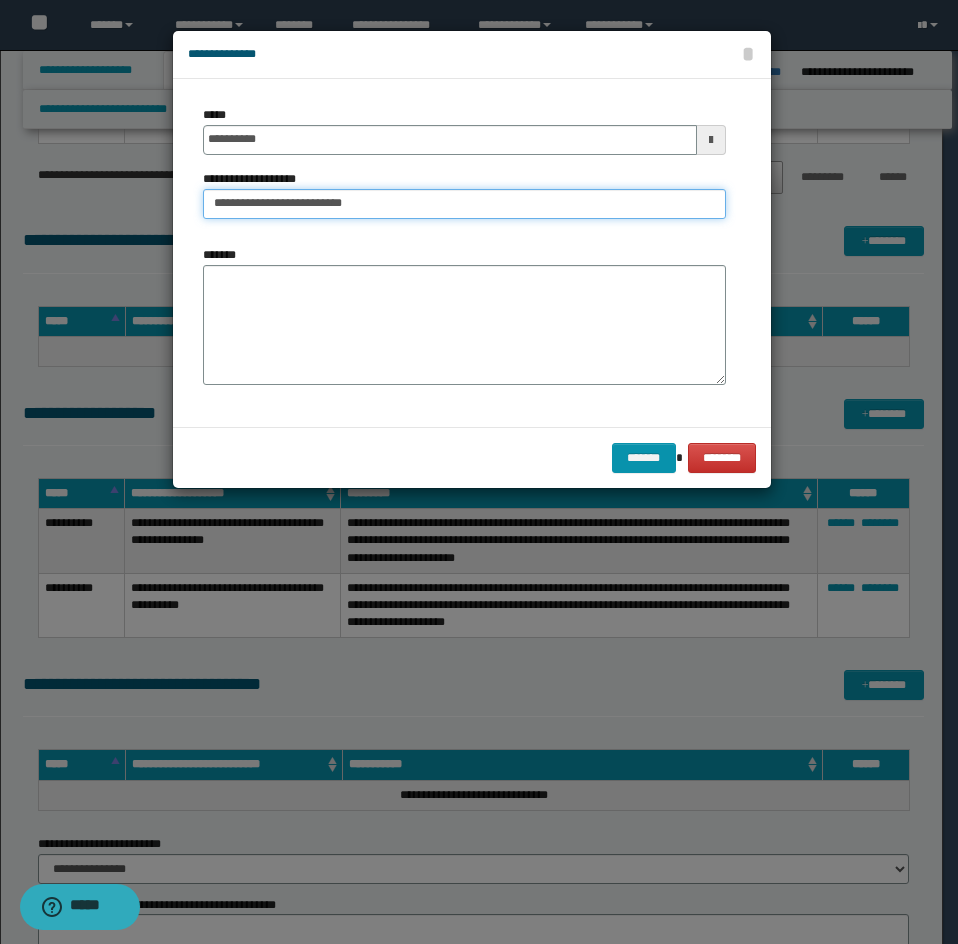 click on "**********" at bounding box center (464, 204) 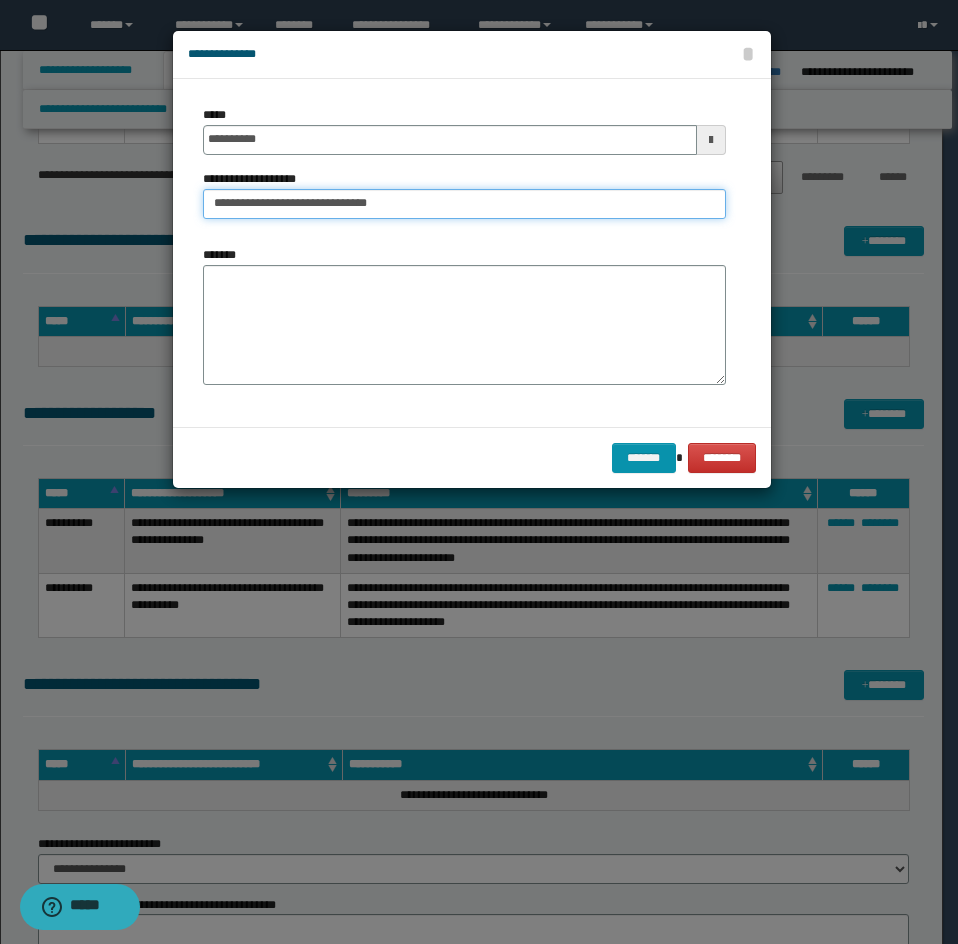 paste on "**********" 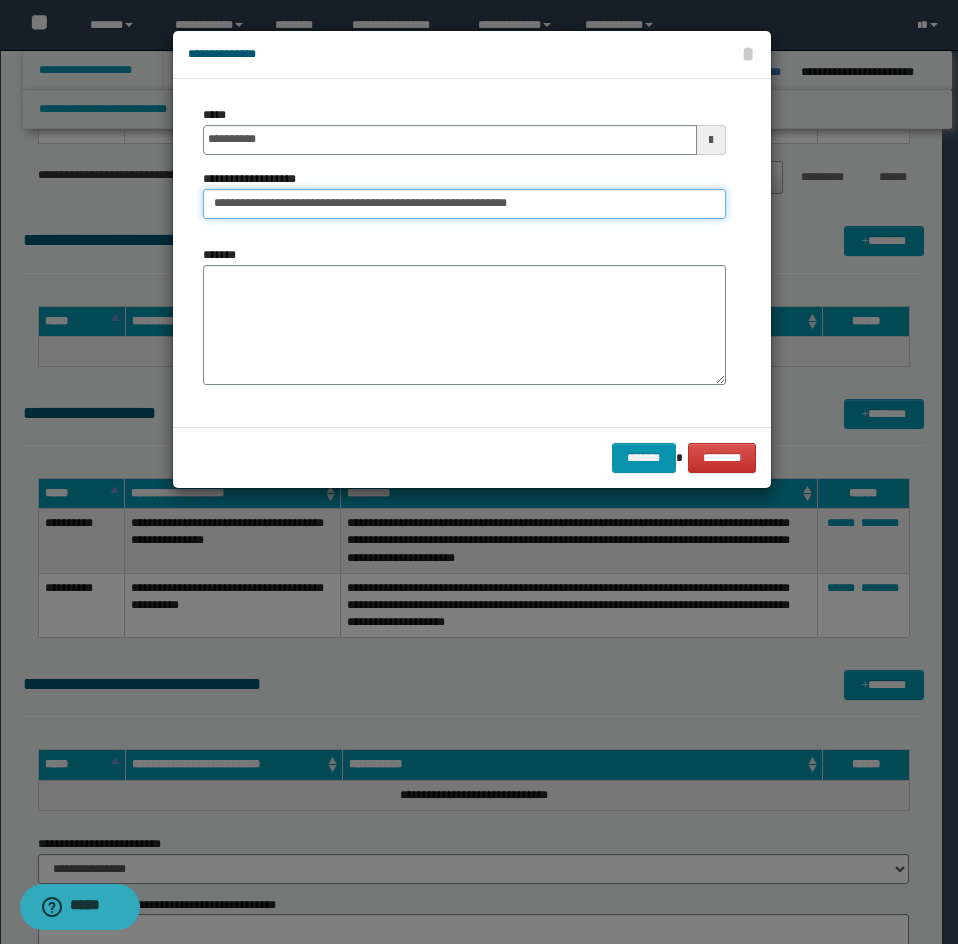 type on "**********" 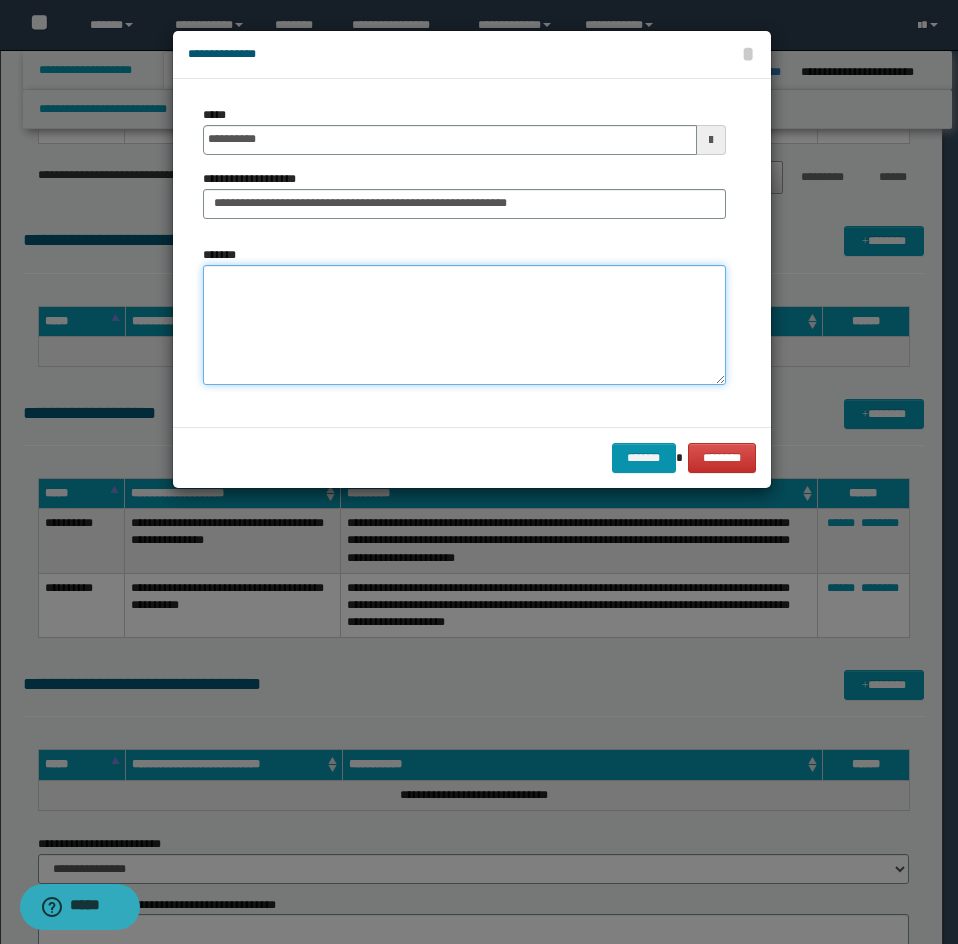 click on "*******" at bounding box center [464, 325] 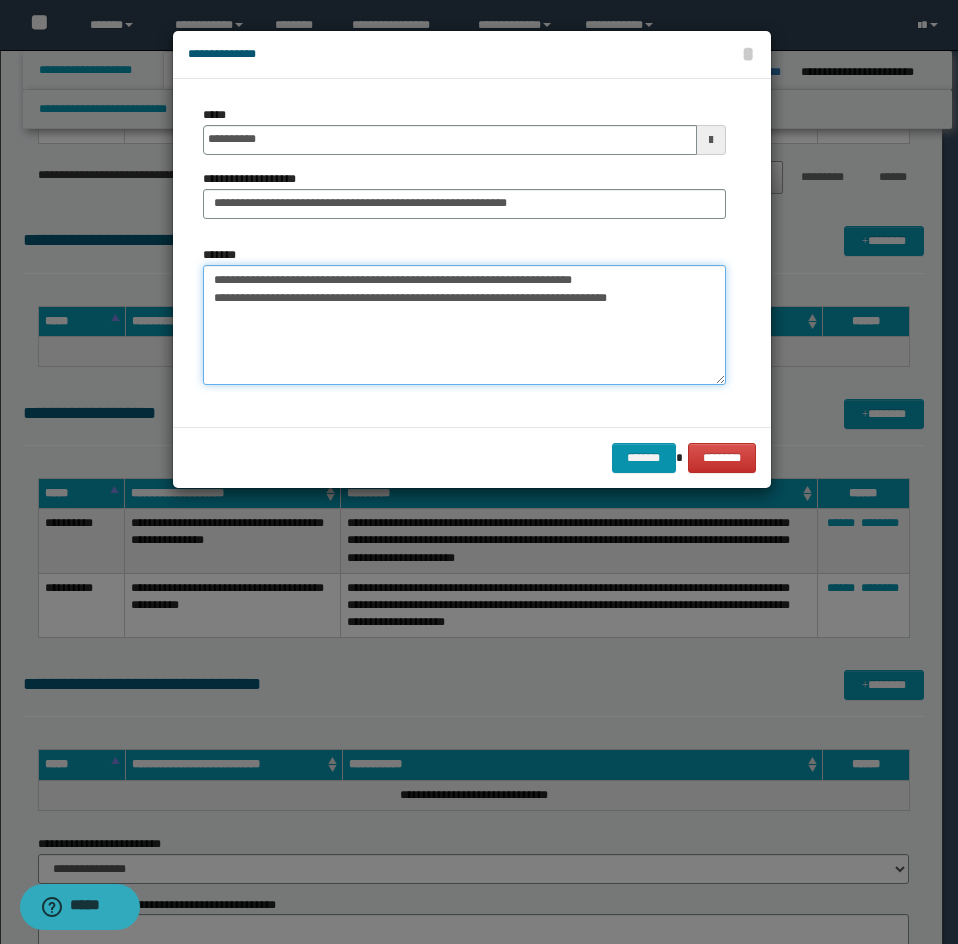 click on "**********" at bounding box center [464, 325] 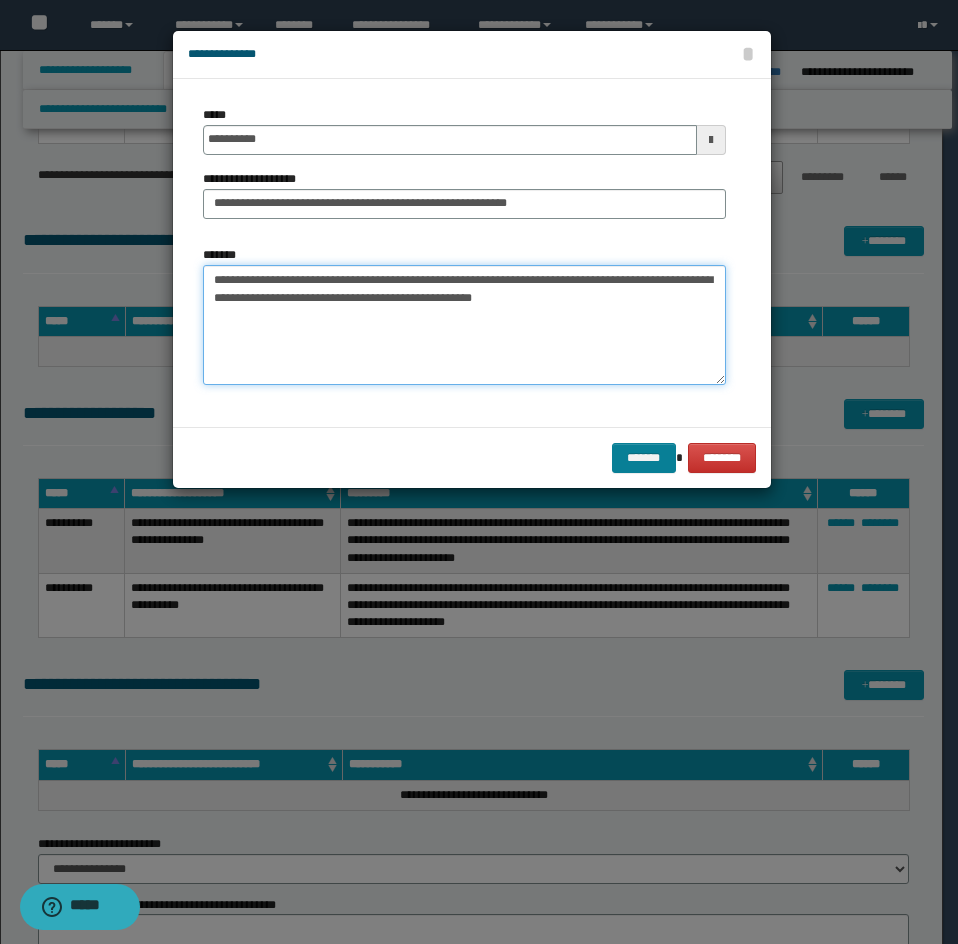 type on "**********" 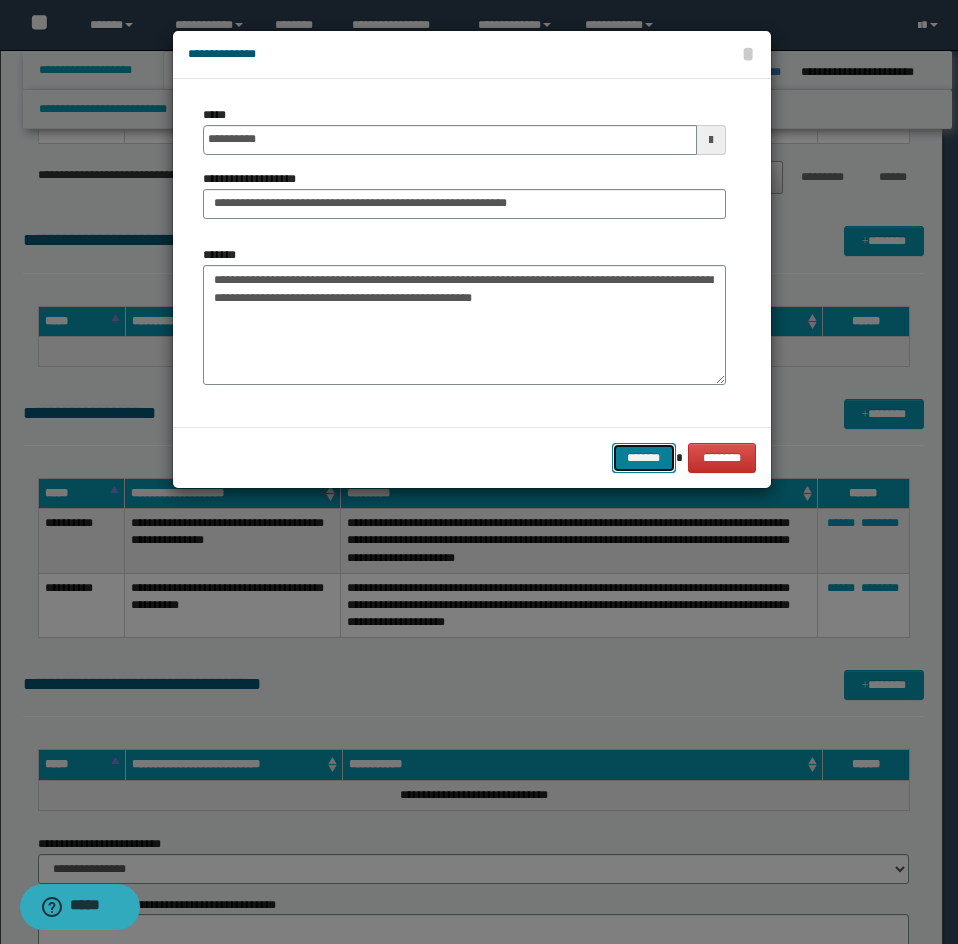 click on "*******" at bounding box center (644, 458) 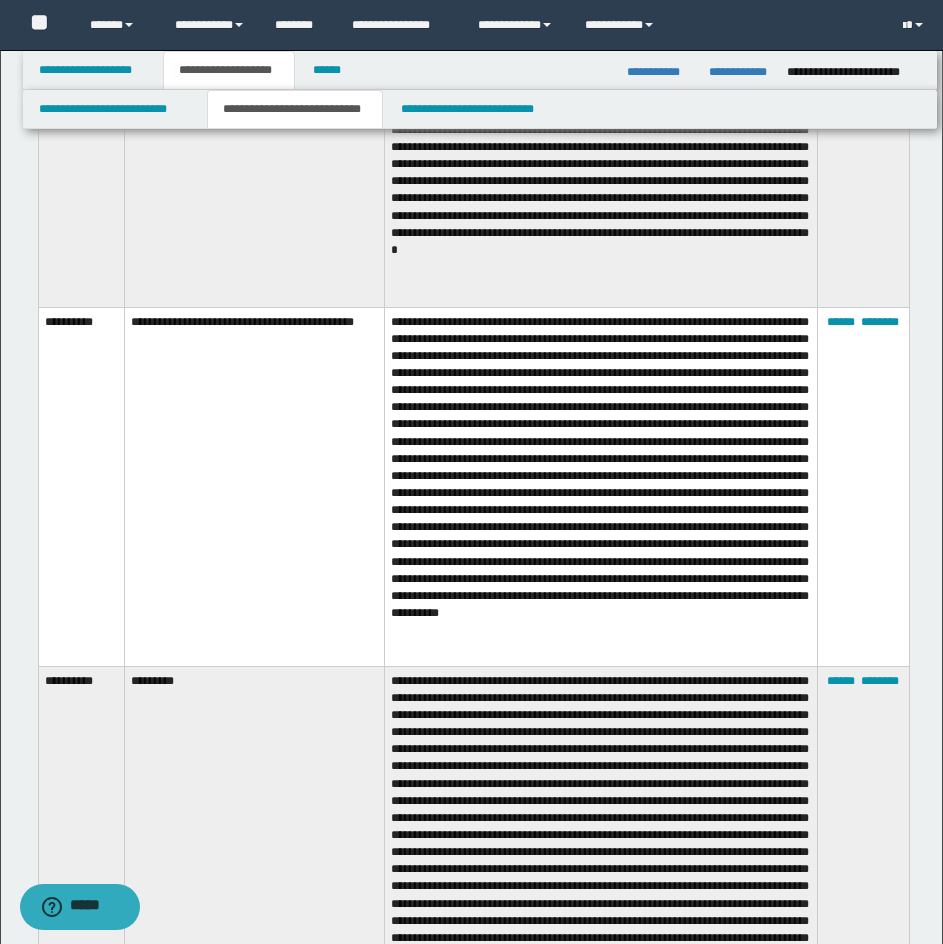 scroll, scrollTop: 2328, scrollLeft: 0, axis: vertical 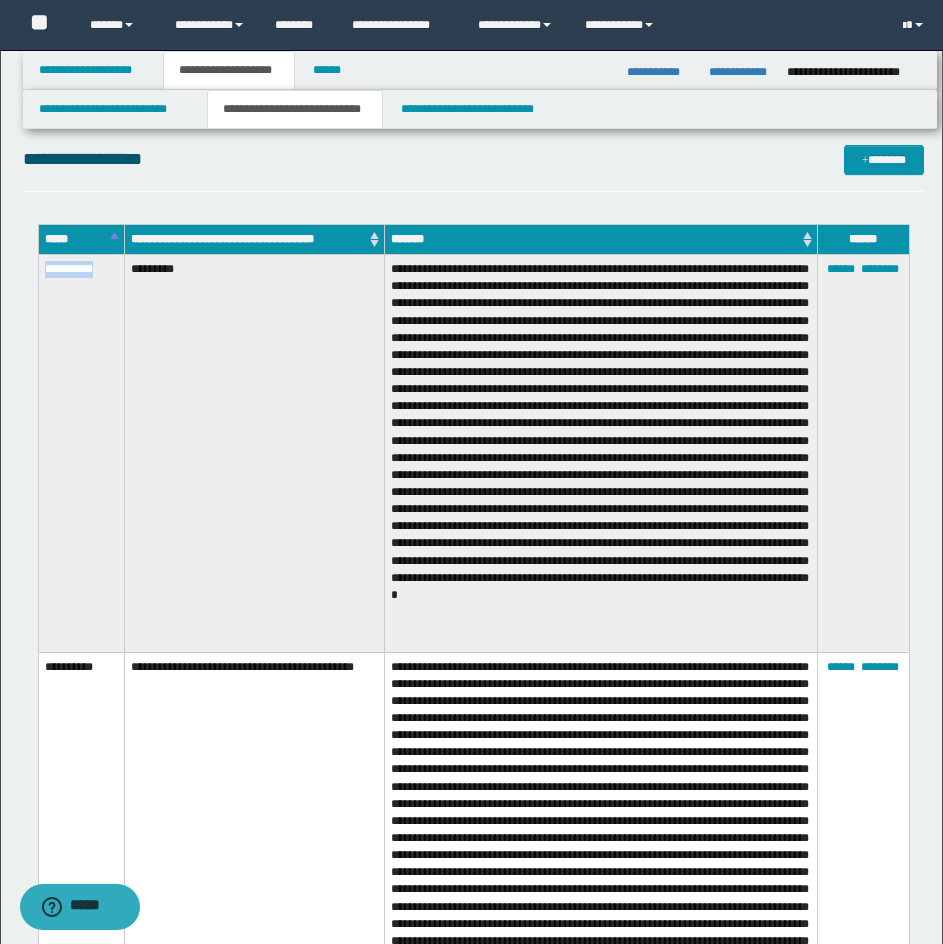 drag, startPoint x: 42, startPoint y: 267, endPoint x: 110, endPoint y: 267, distance: 68 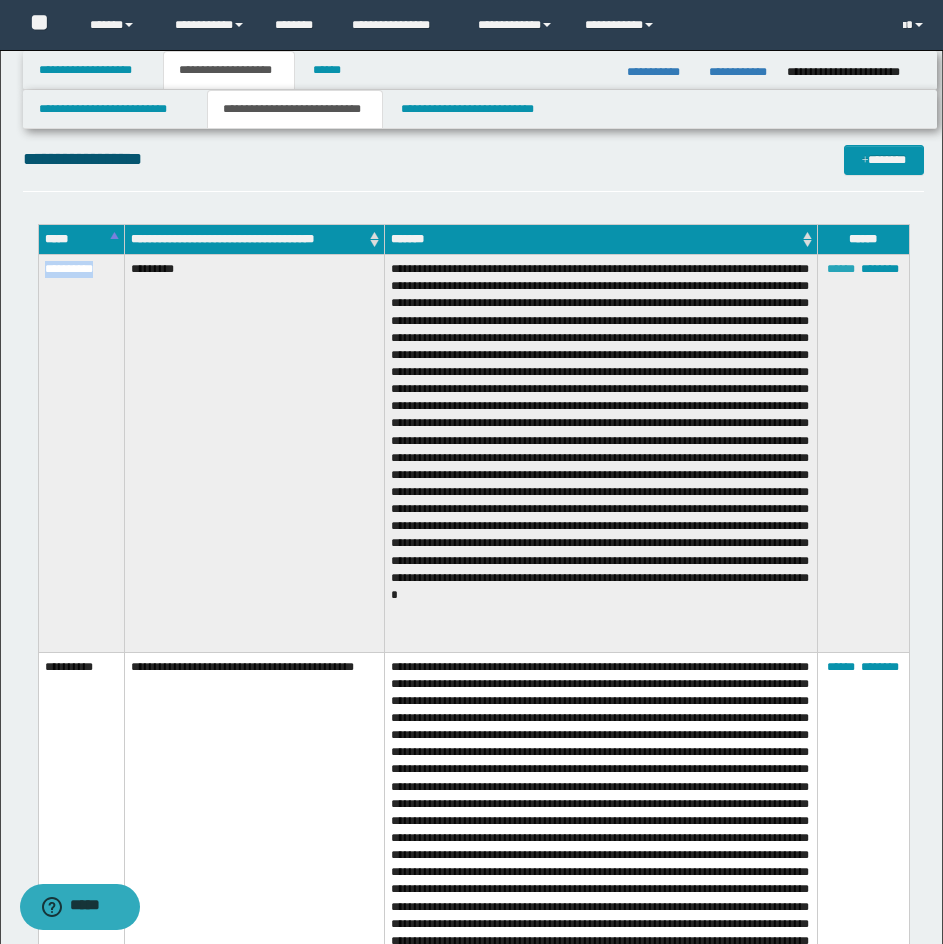 click on "******" at bounding box center (841, 269) 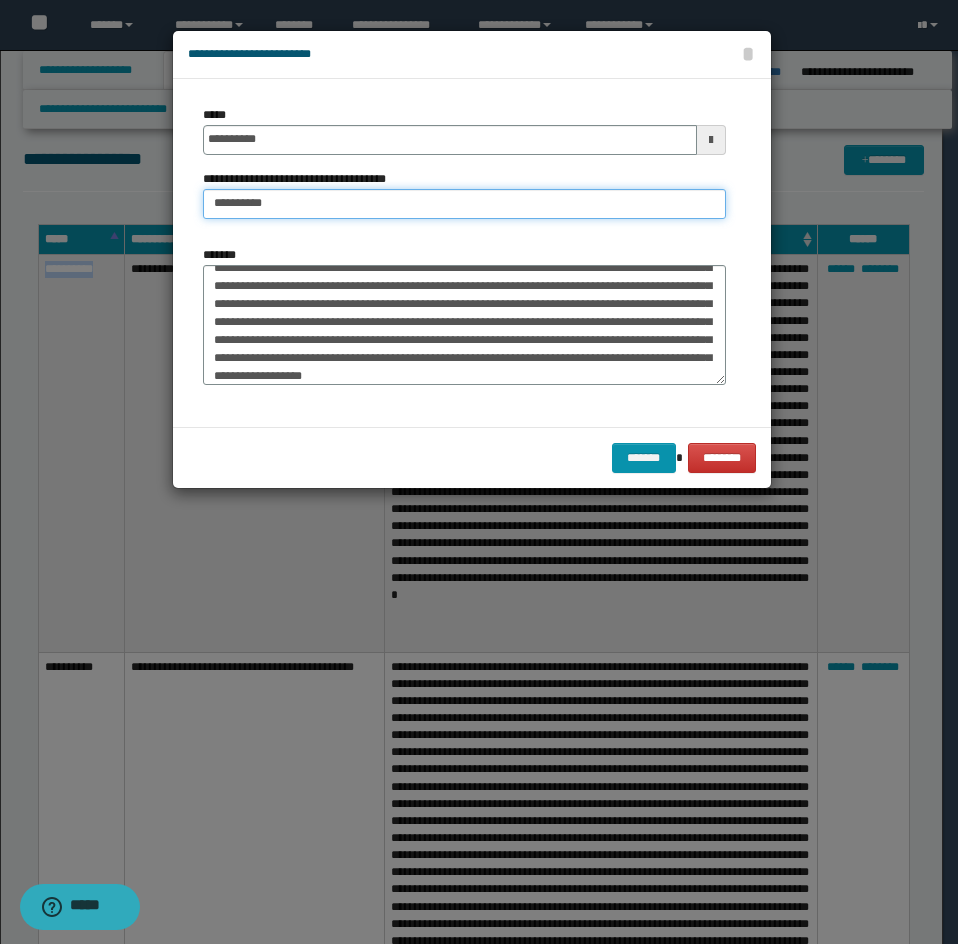 click on "*********" at bounding box center [464, 204] 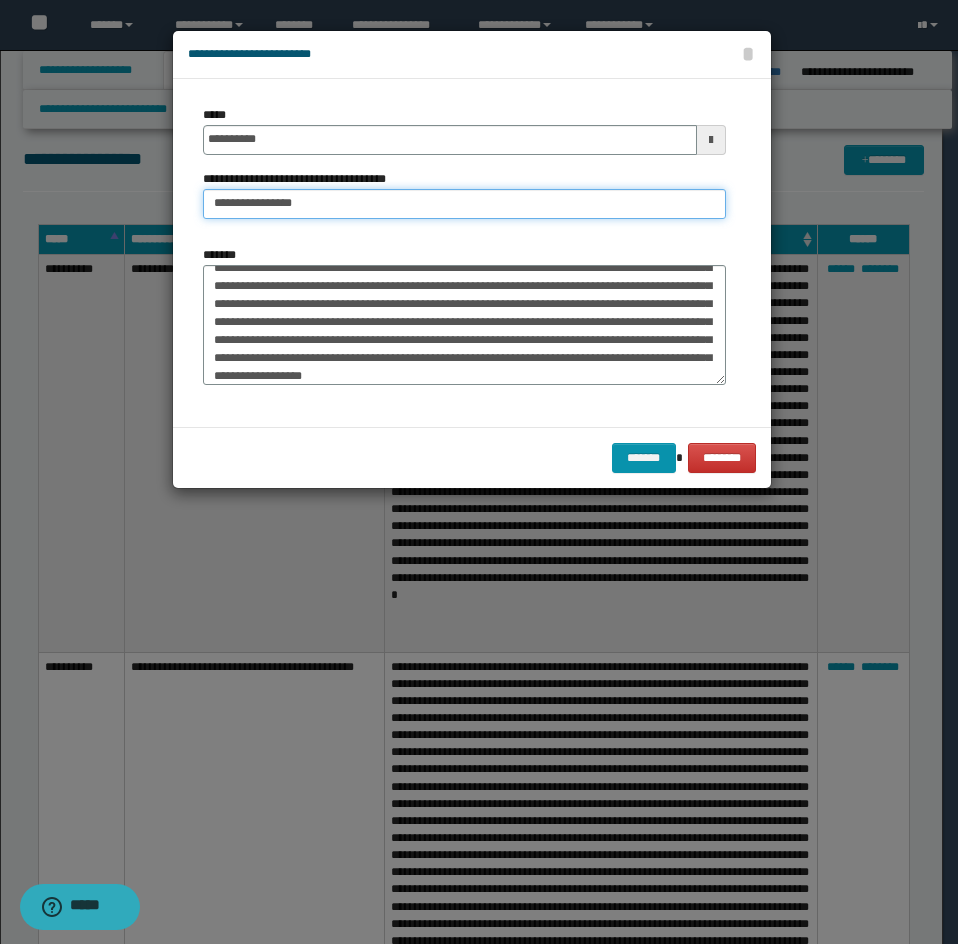 click on "**********" at bounding box center [464, 204] 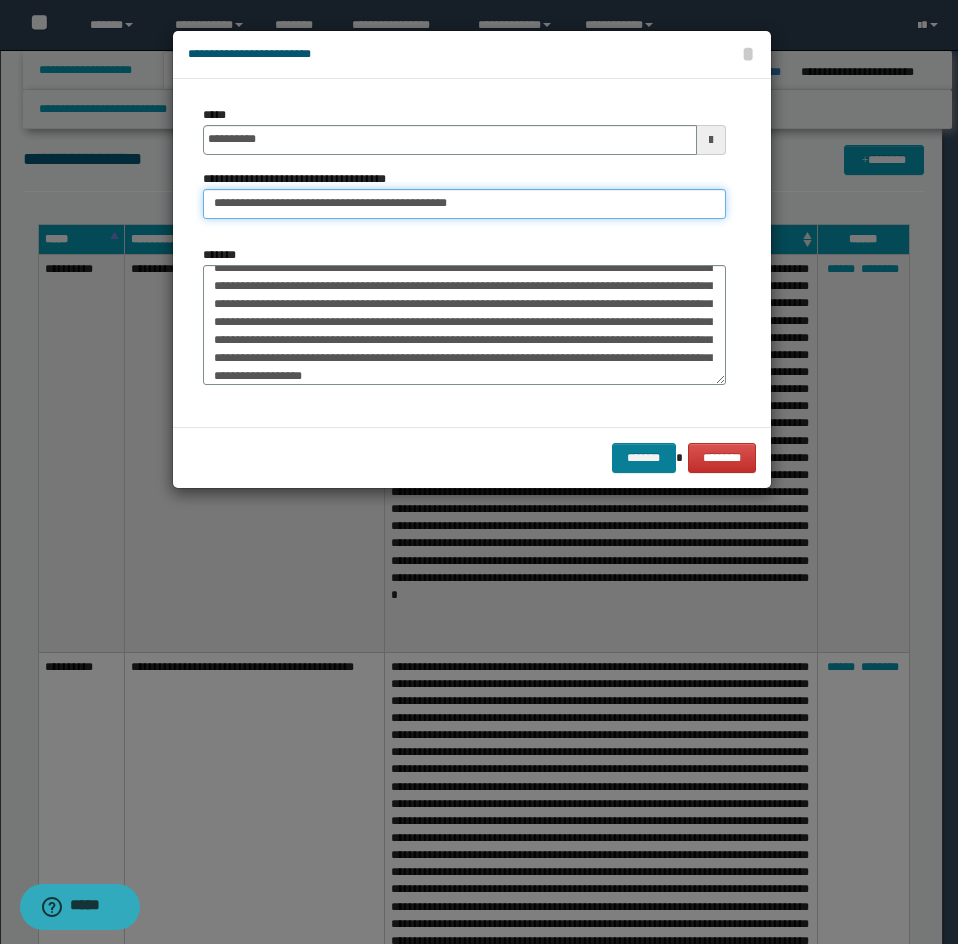 type on "**********" 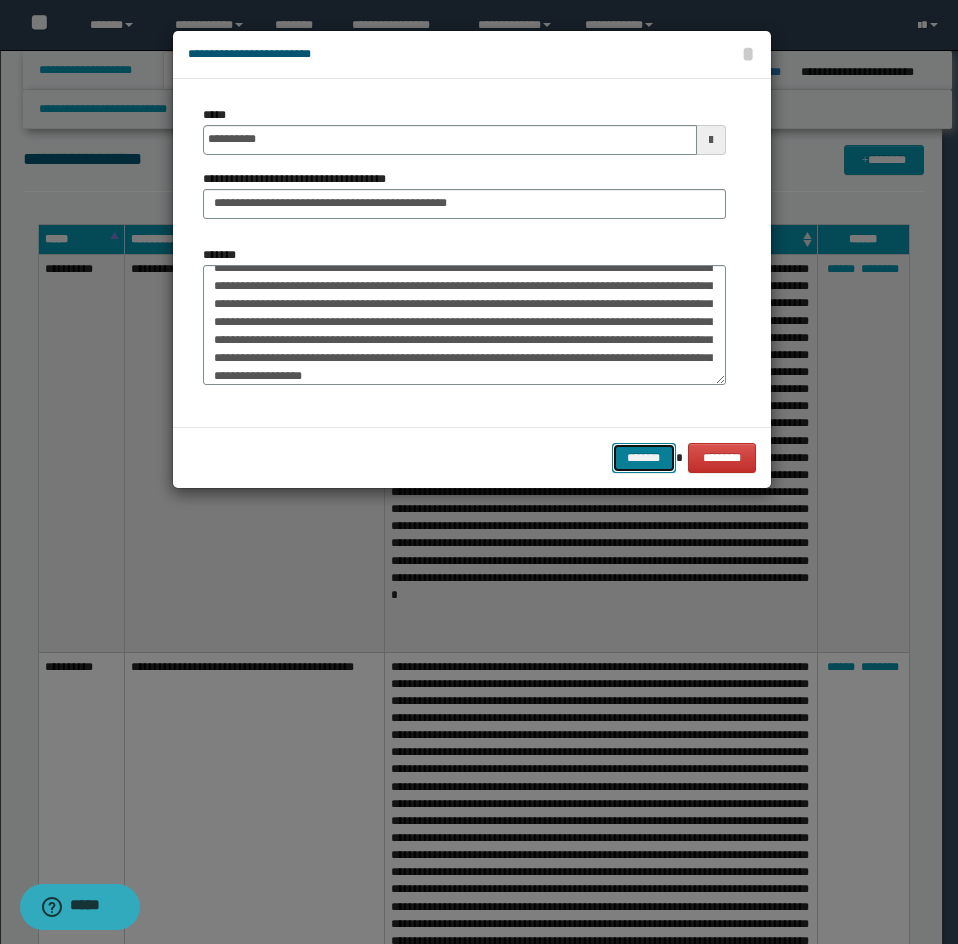 drag, startPoint x: 646, startPoint y: 453, endPoint x: 883, endPoint y: 394, distance: 244.23349 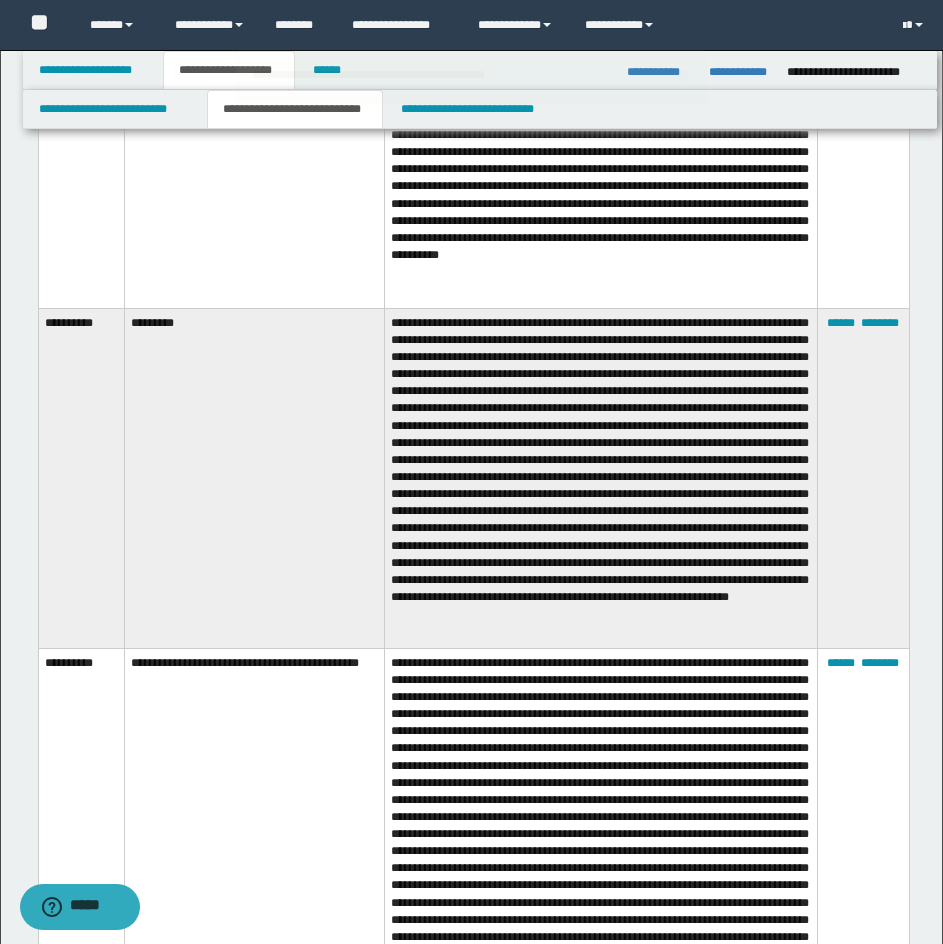 scroll, scrollTop: 3074, scrollLeft: 0, axis: vertical 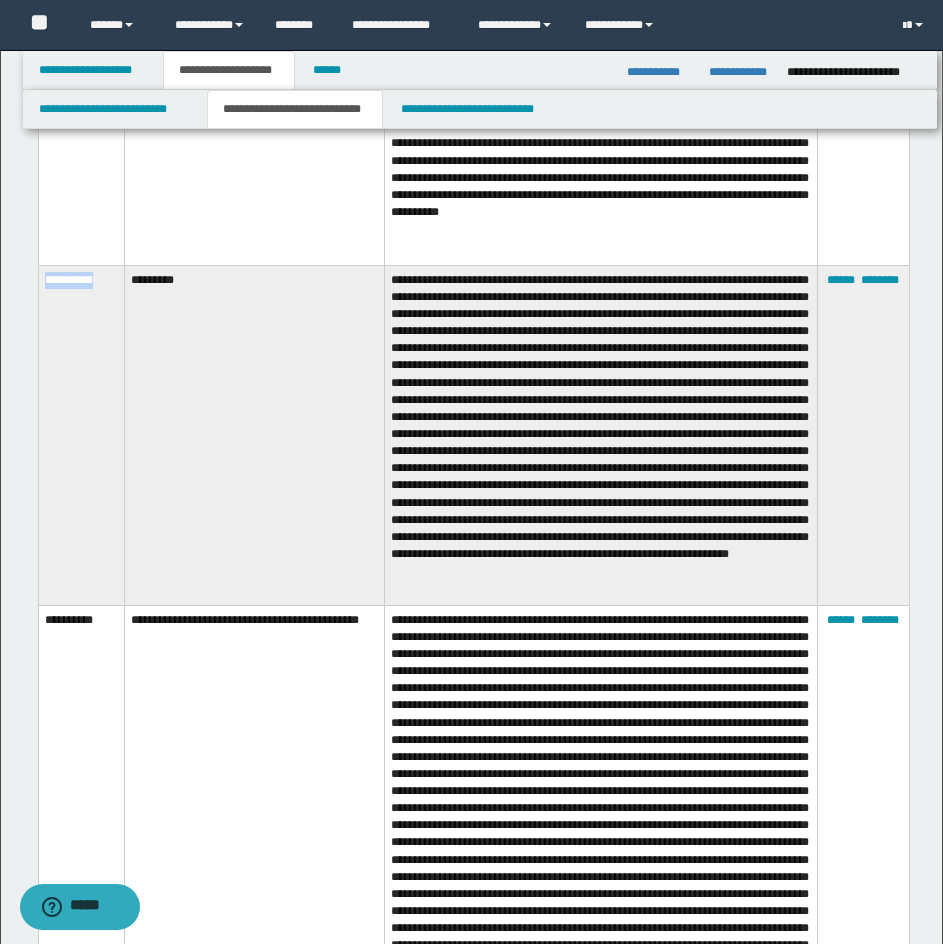 drag, startPoint x: 40, startPoint y: 269, endPoint x: 116, endPoint y: 279, distance: 76.655075 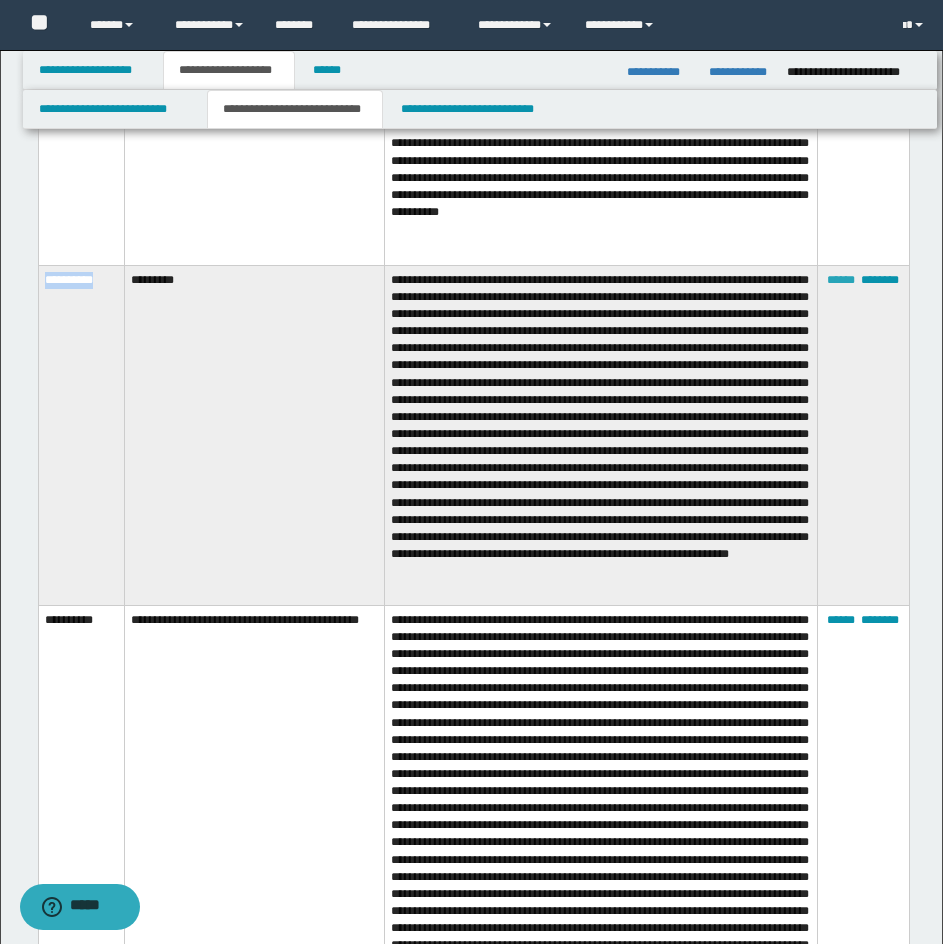 click on "******" at bounding box center (841, 280) 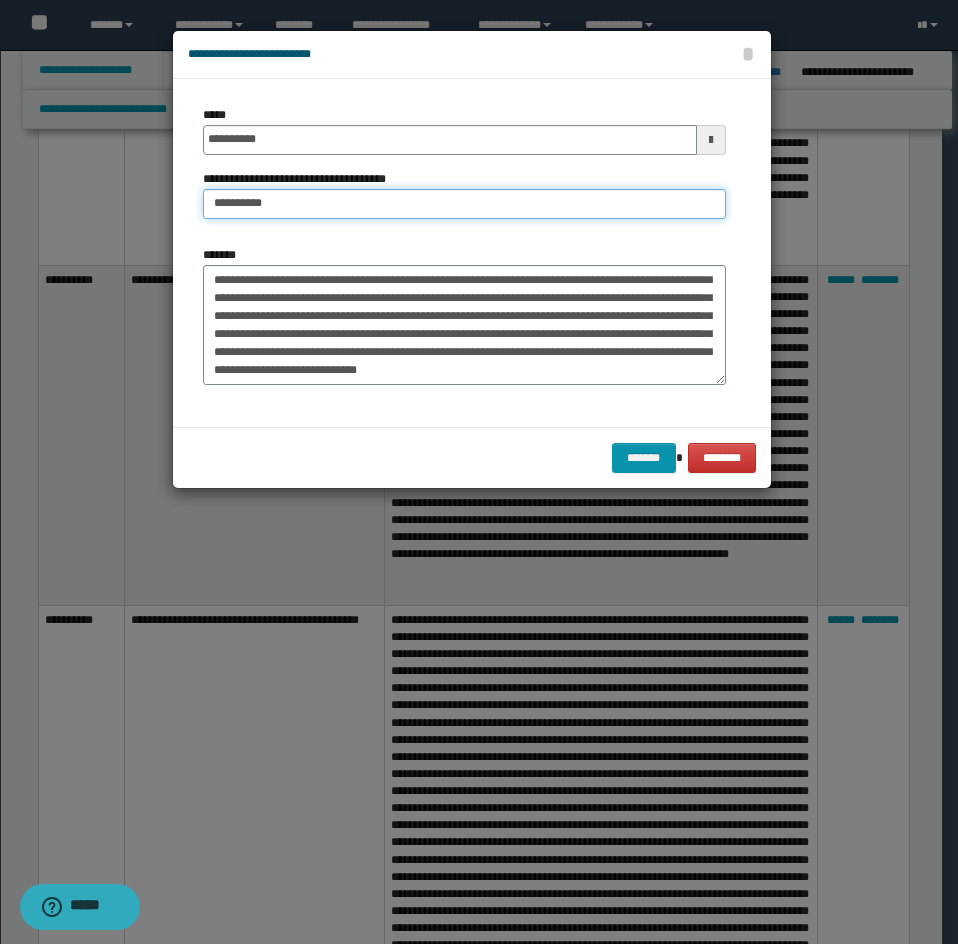 click on "*********" at bounding box center (464, 204) 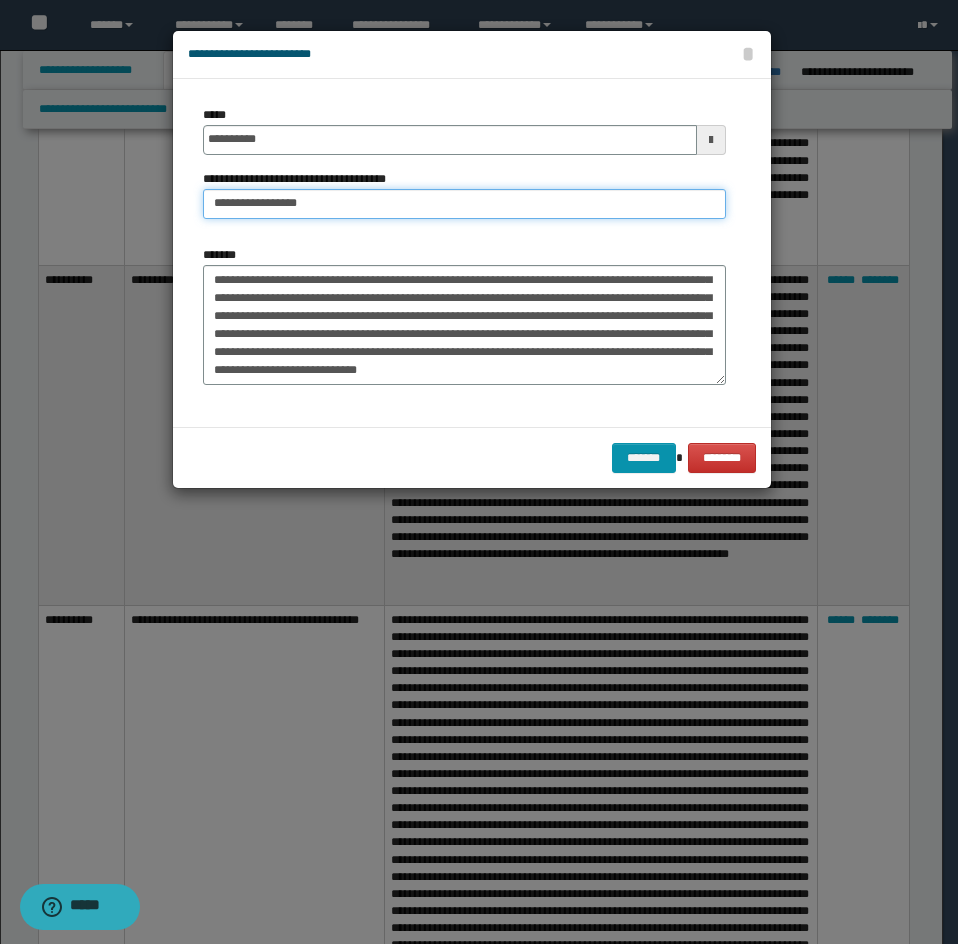 click on "**********" at bounding box center [464, 204] 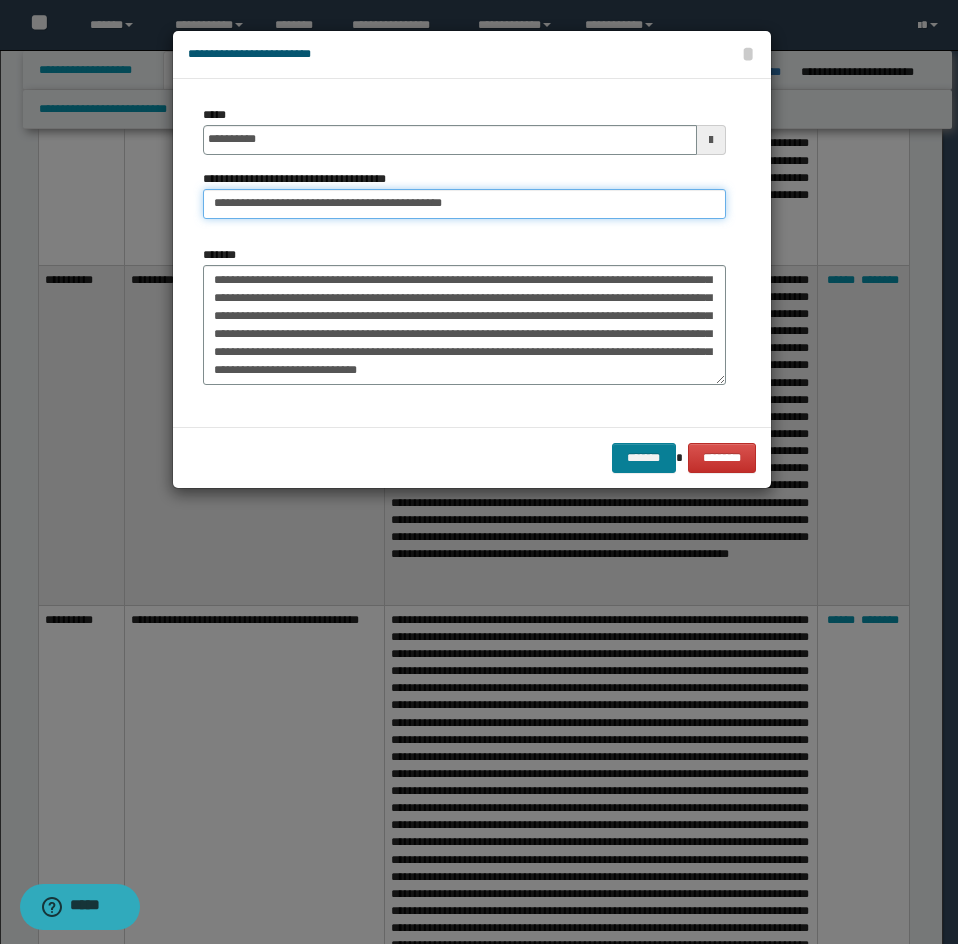 type on "**********" 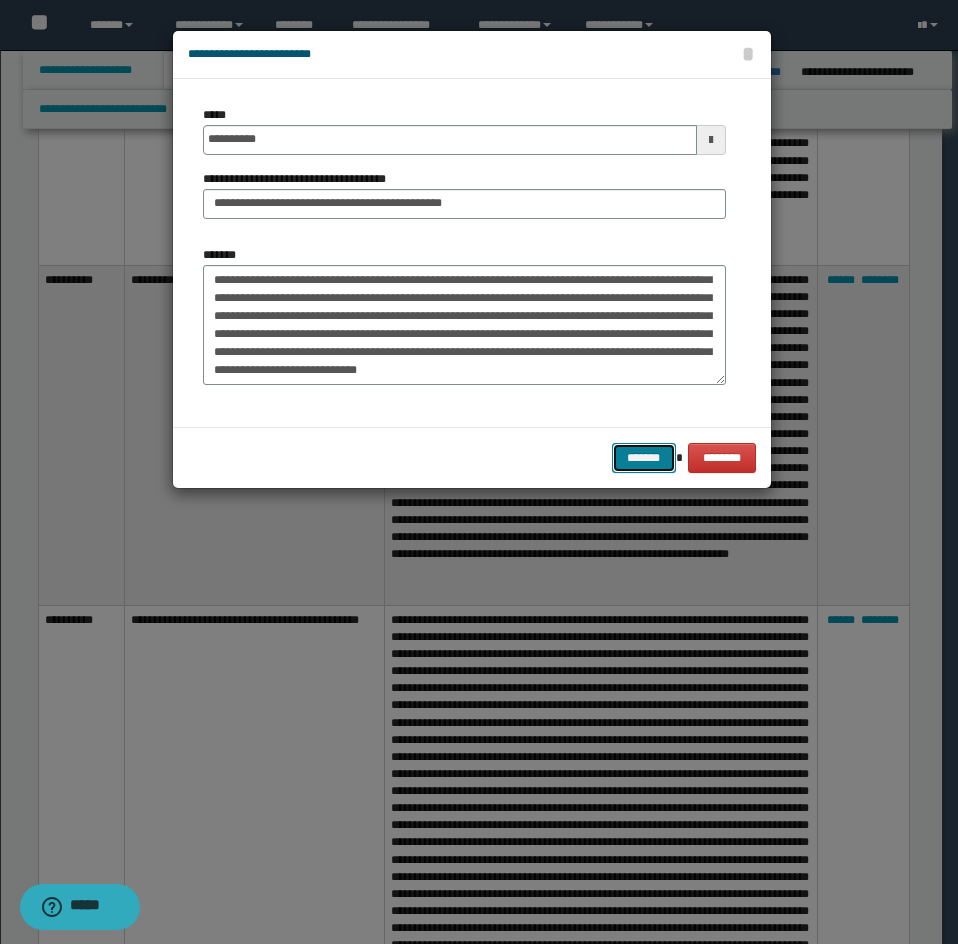 click on "*******" at bounding box center [644, 458] 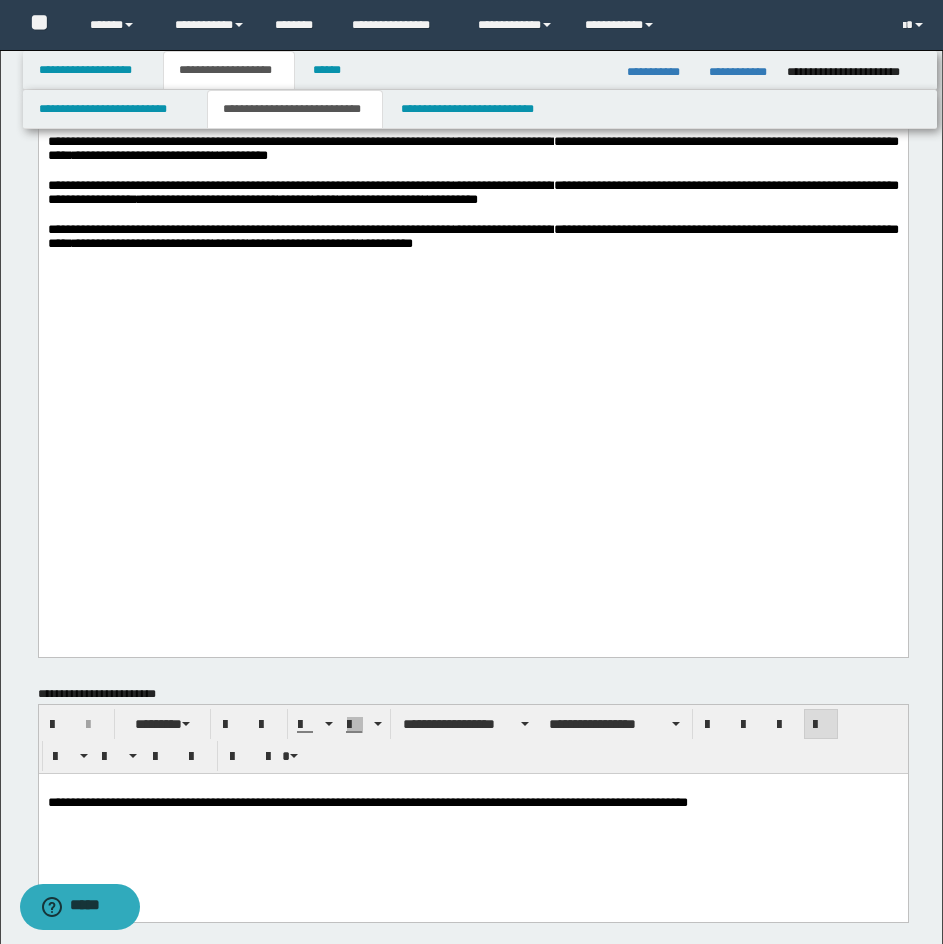 scroll, scrollTop: 1502, scrollLeft: 0, axis: vertical 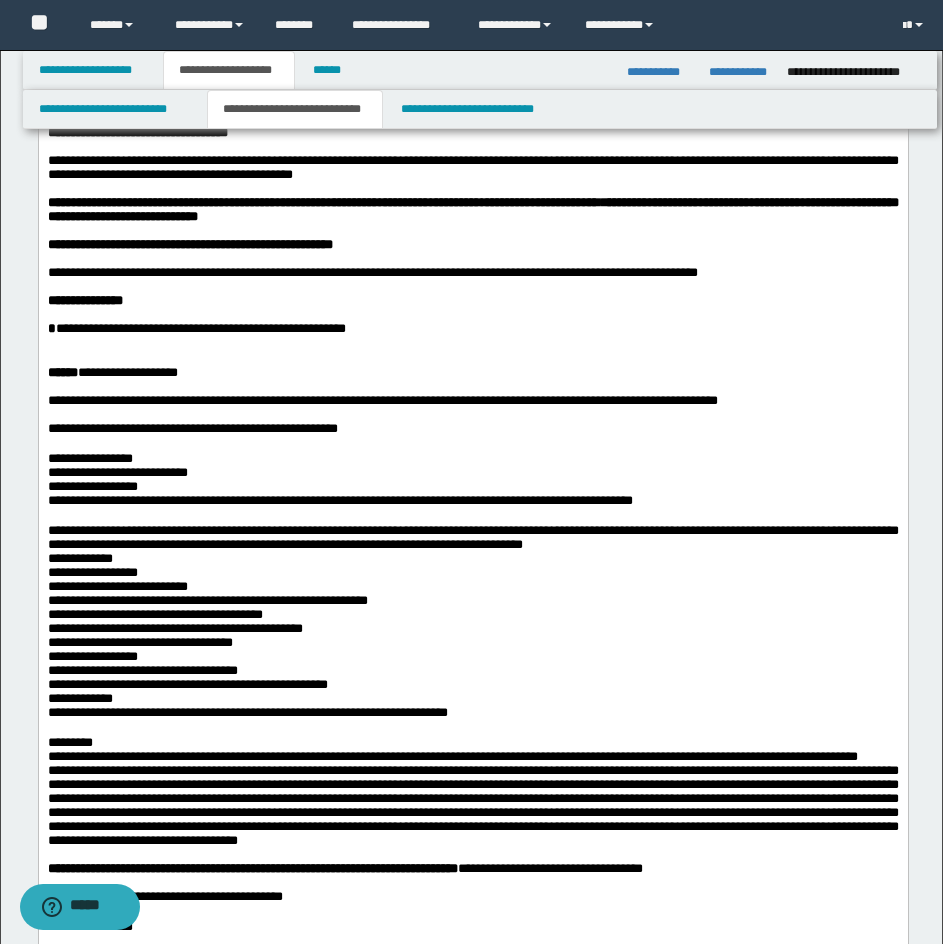 click on "**********" at bounding box center (472, 889) 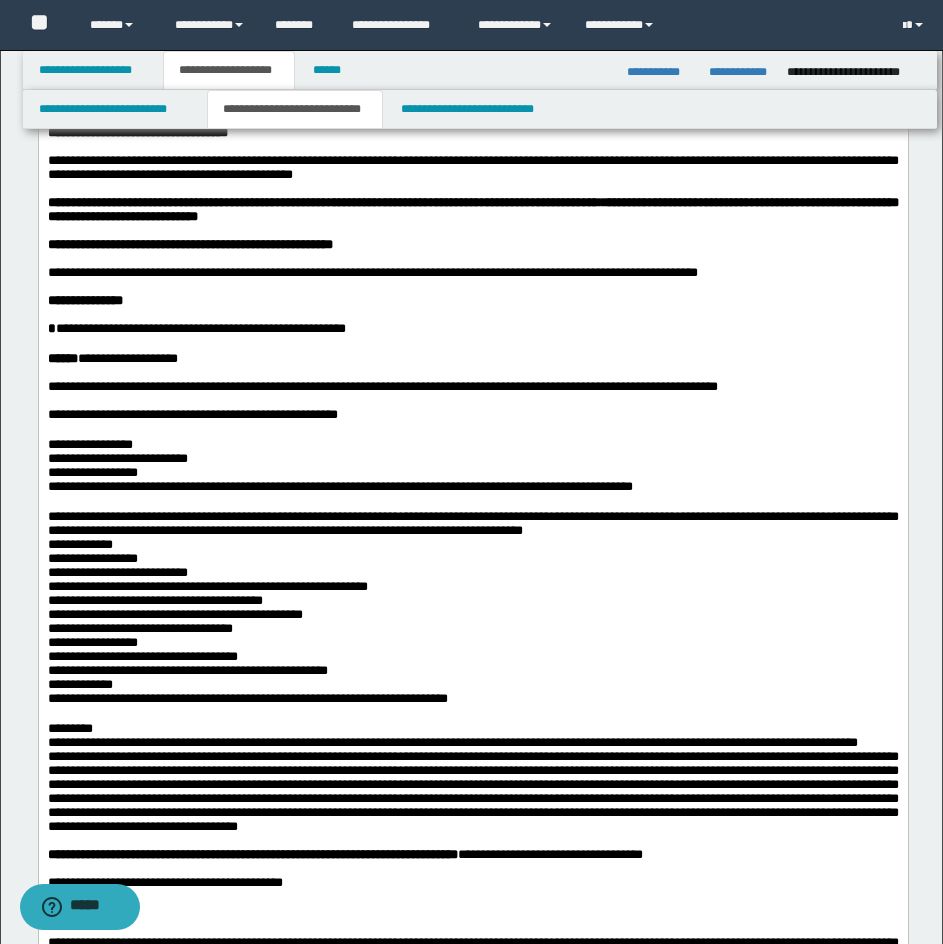 click on "**********" at bounding box center [472, 882] 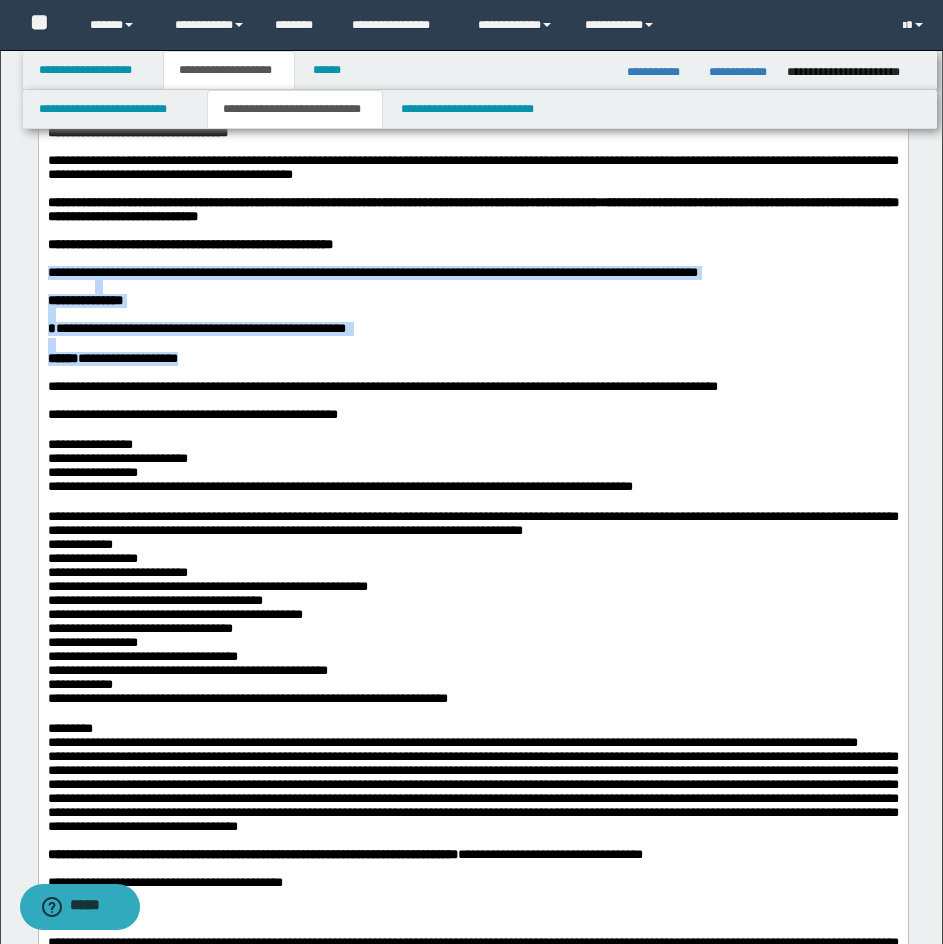 drag, startPoint x: 47, startPoint y: 294, endPoint x: 233, endPoint y: 388, distance: 208.40346 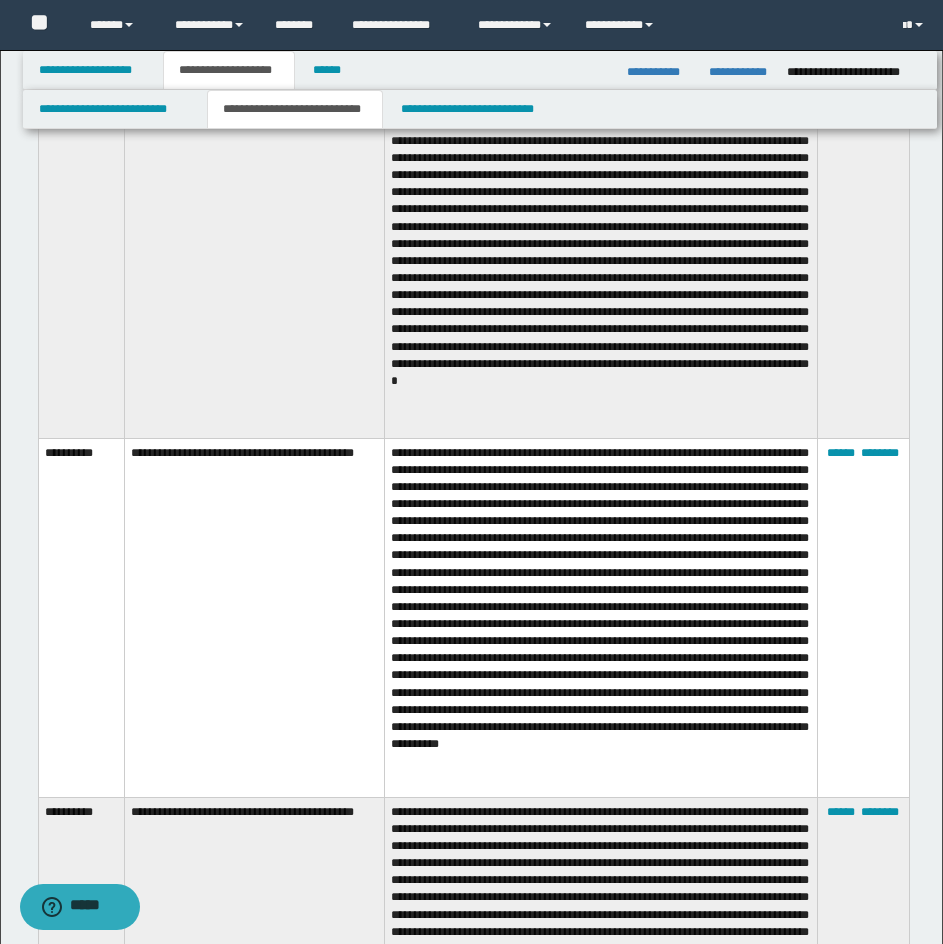 scroll, scrollTop: 2354, scrollLeft: 0, axis: vertical 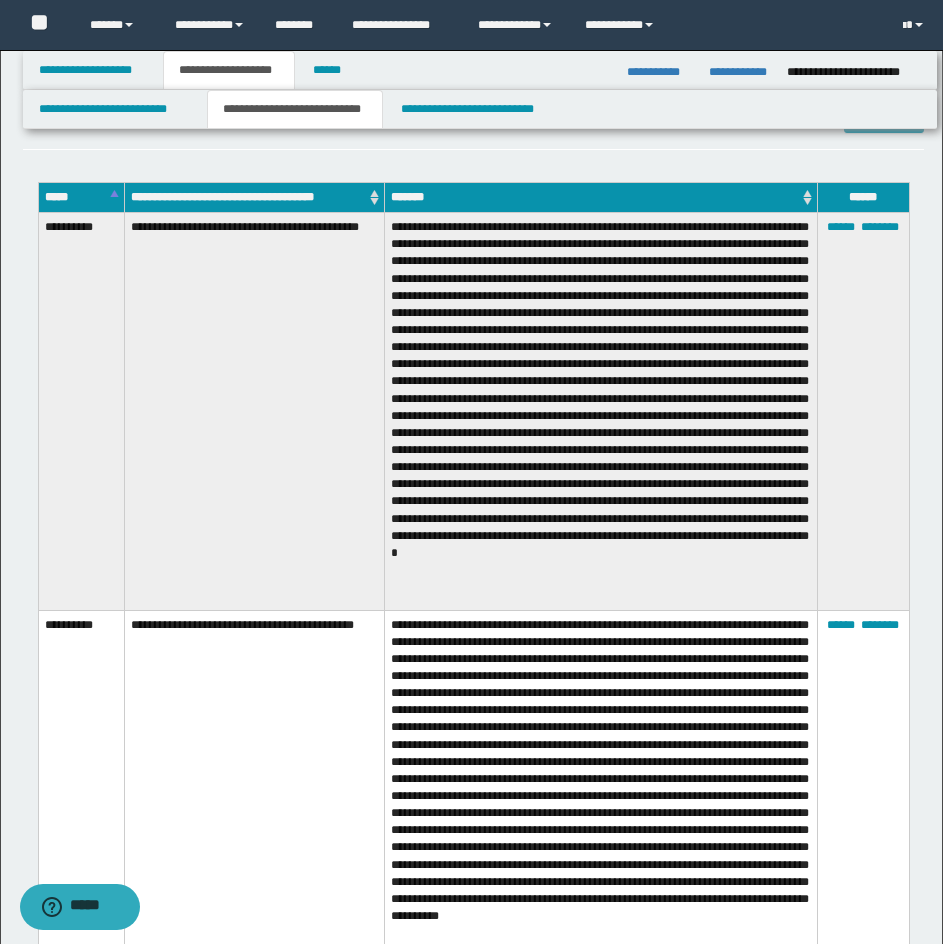 drag, startPoint x: 252, startPoint y: 412, endPoint x: 245, endPoint y: 404, distance: 10.630146 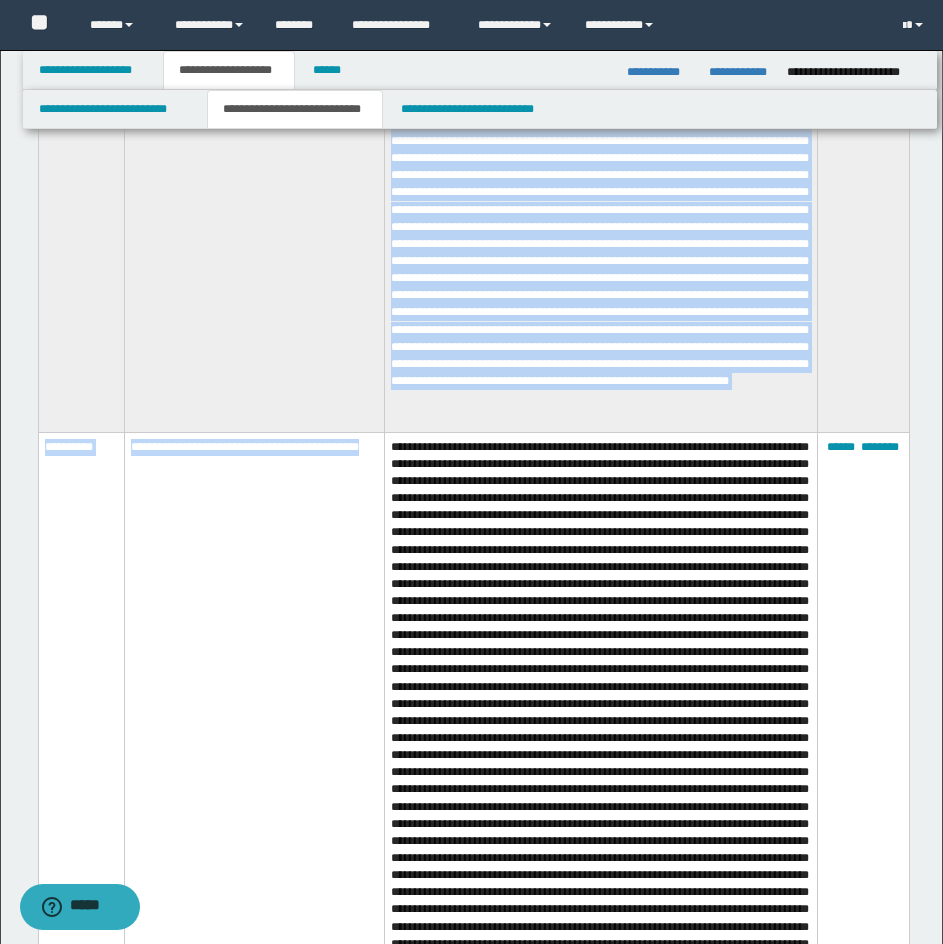scroll, scrollTop: 3689, scrollLeft: 0, axis: vertical 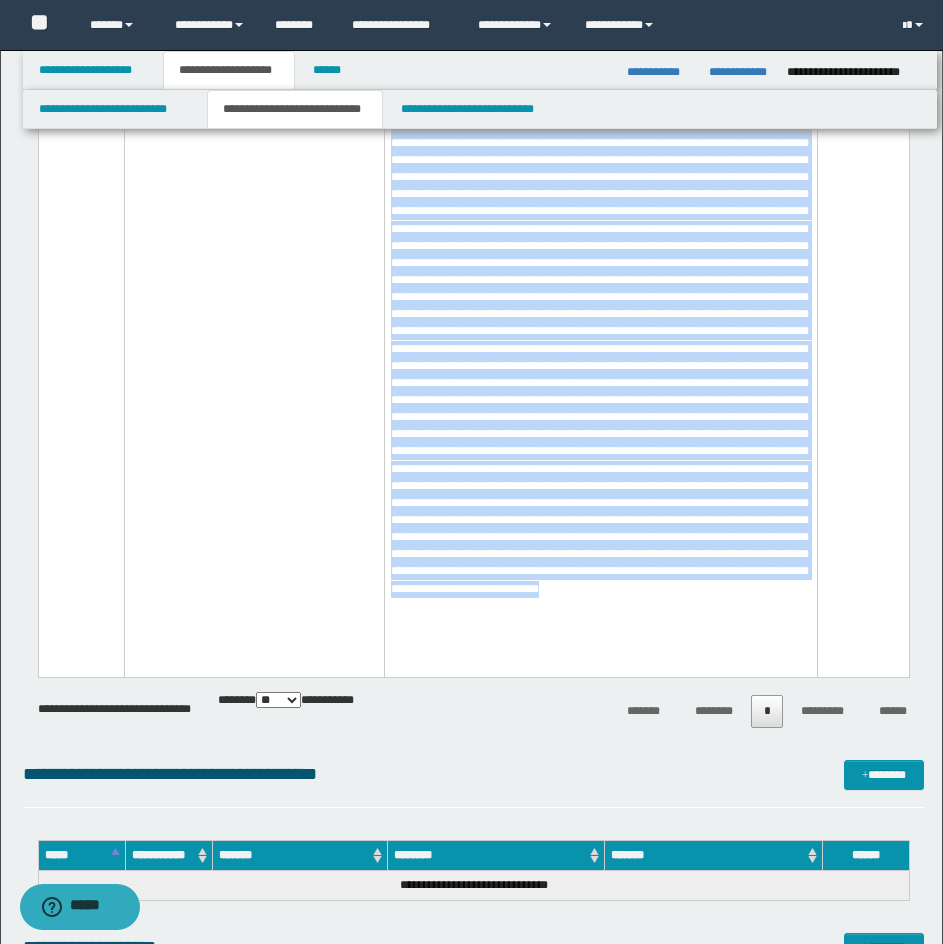 drag, startPoint x: 46, startPoint y: 225, endPoint x: 763, endPoint y: 662, distance: 839.6773 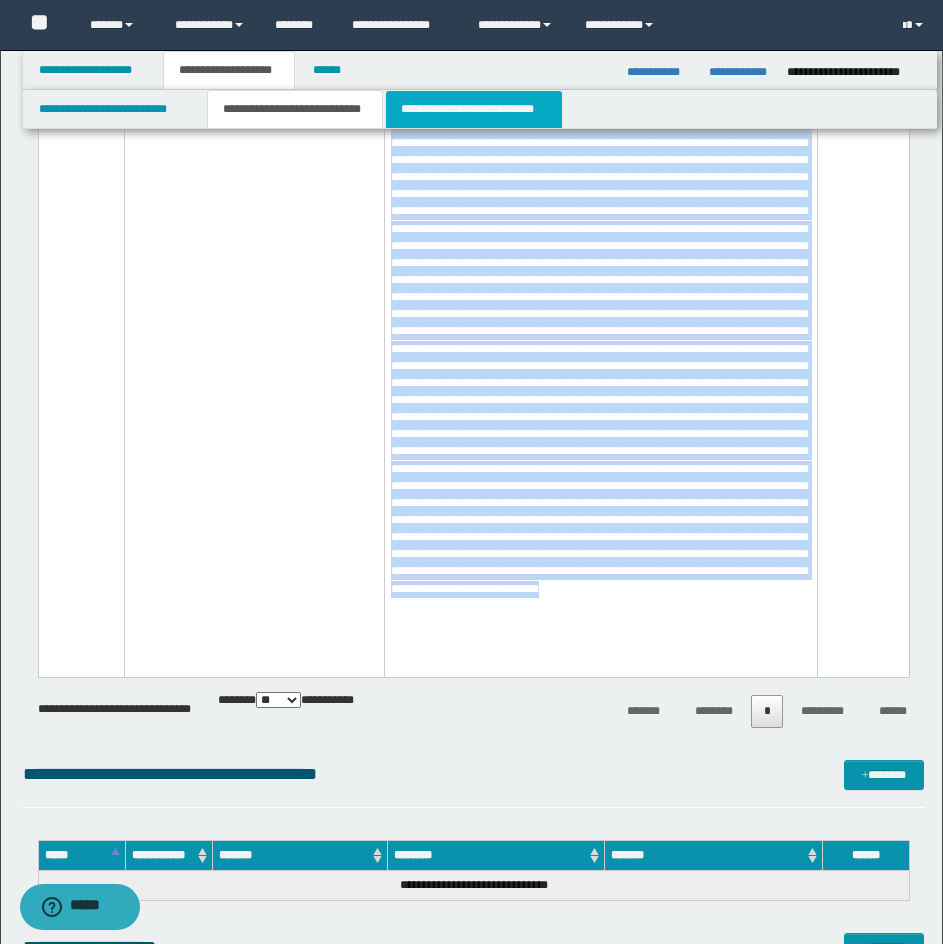 click on "**********" at bounding box center [474, 109] 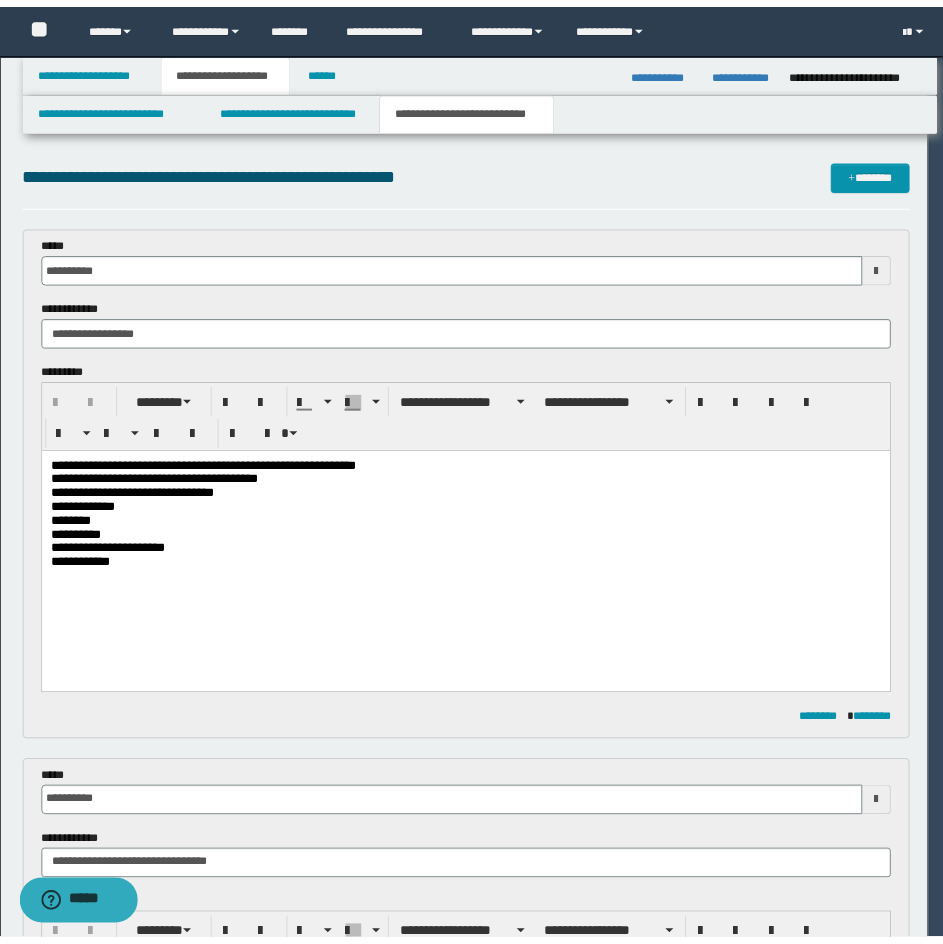 scroll, scrollTop: 0, scrollLeft: 0, axis: both 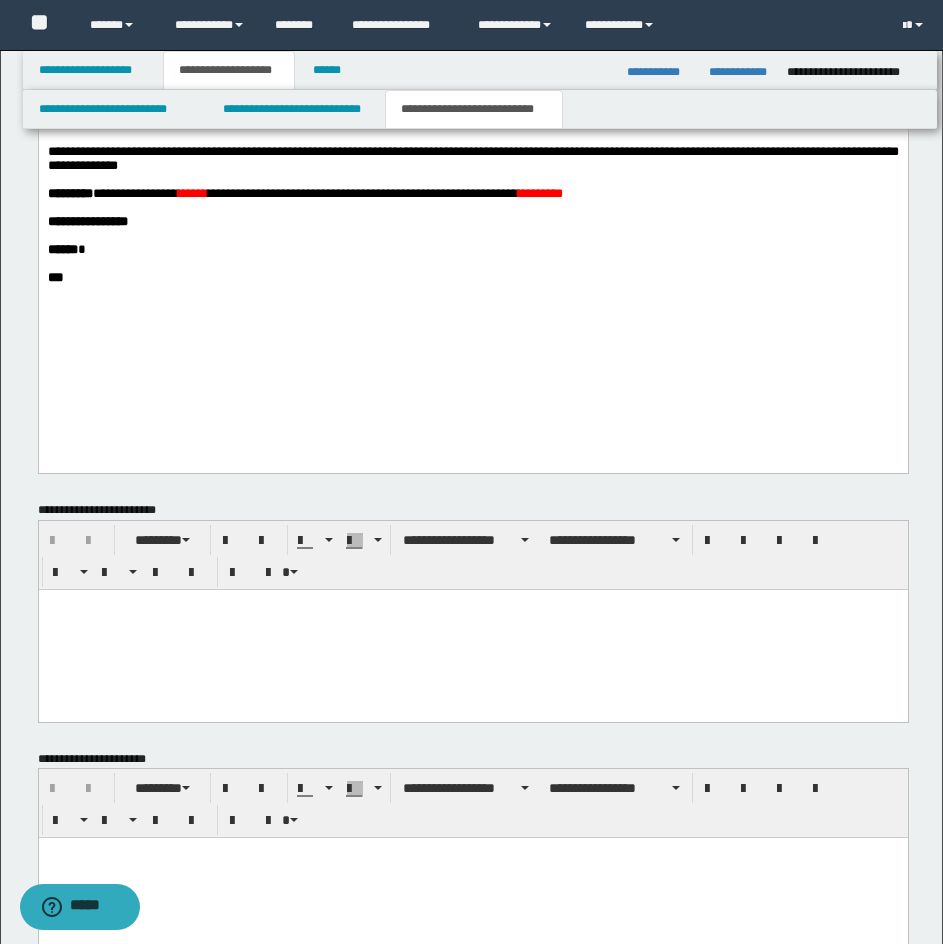 click at bounding box center (472, 629) 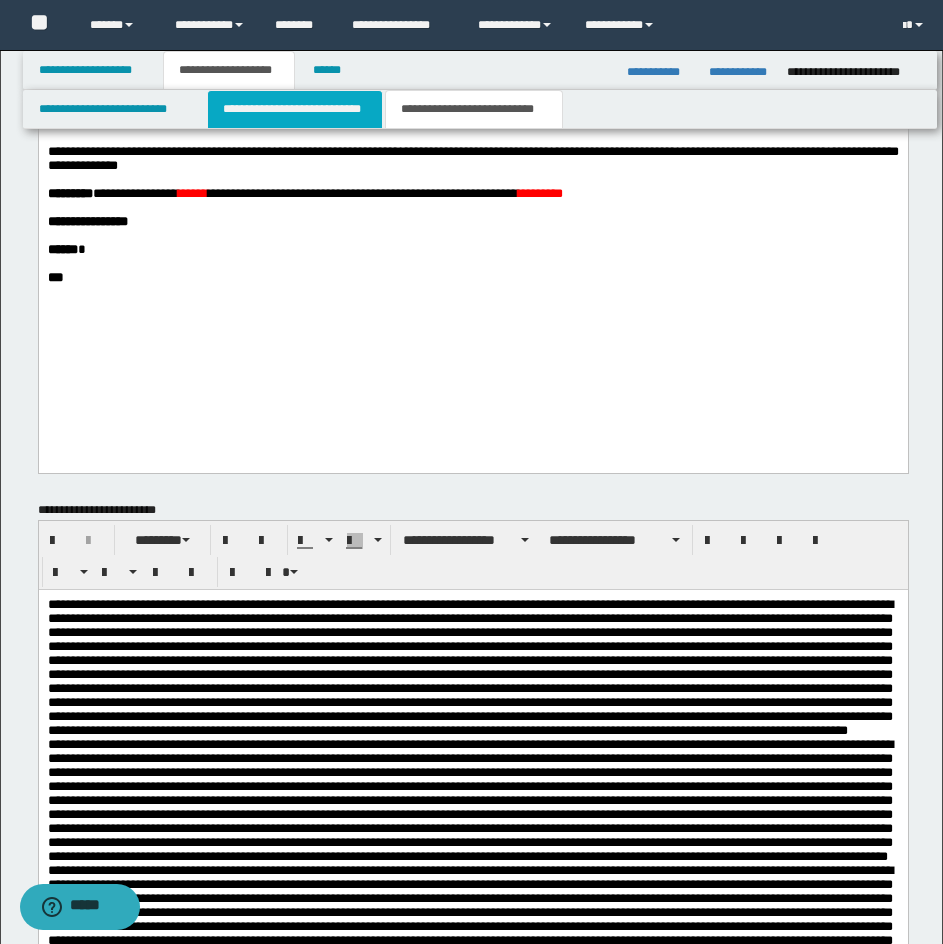 click on "**********" at bounding box center [295, 109] 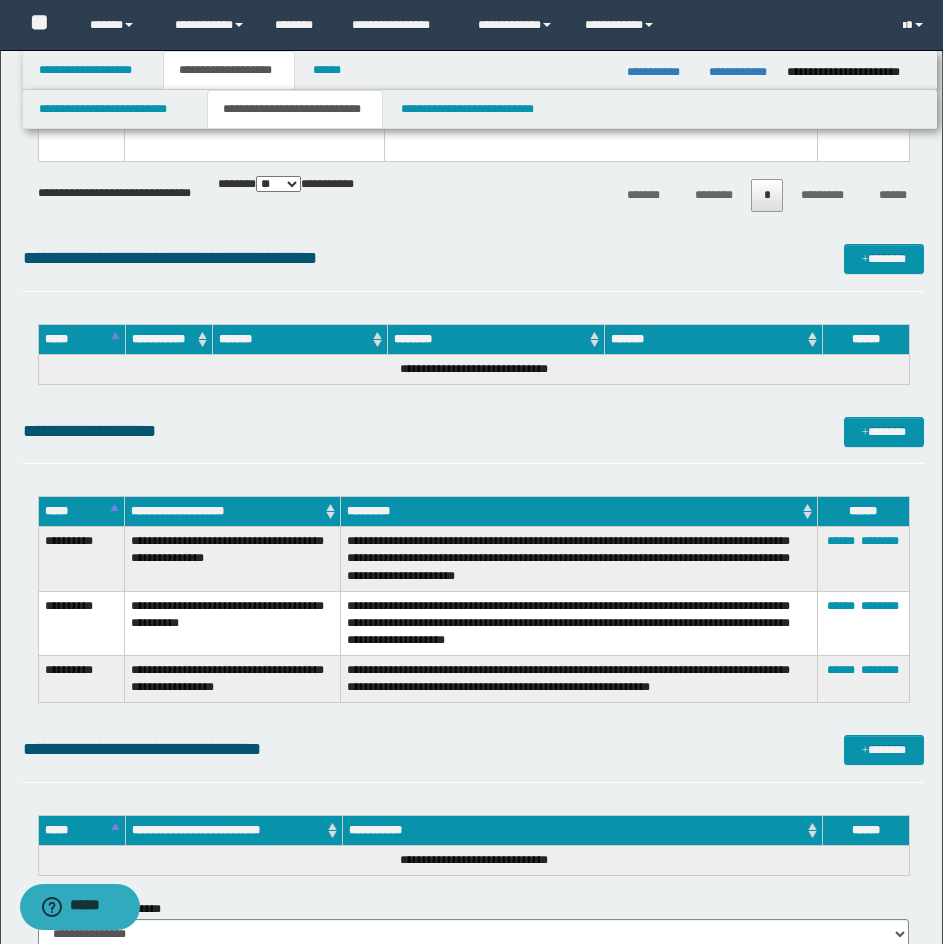 scroll, scrollTop: 4451, scrollLeft: 0, axis: vertical 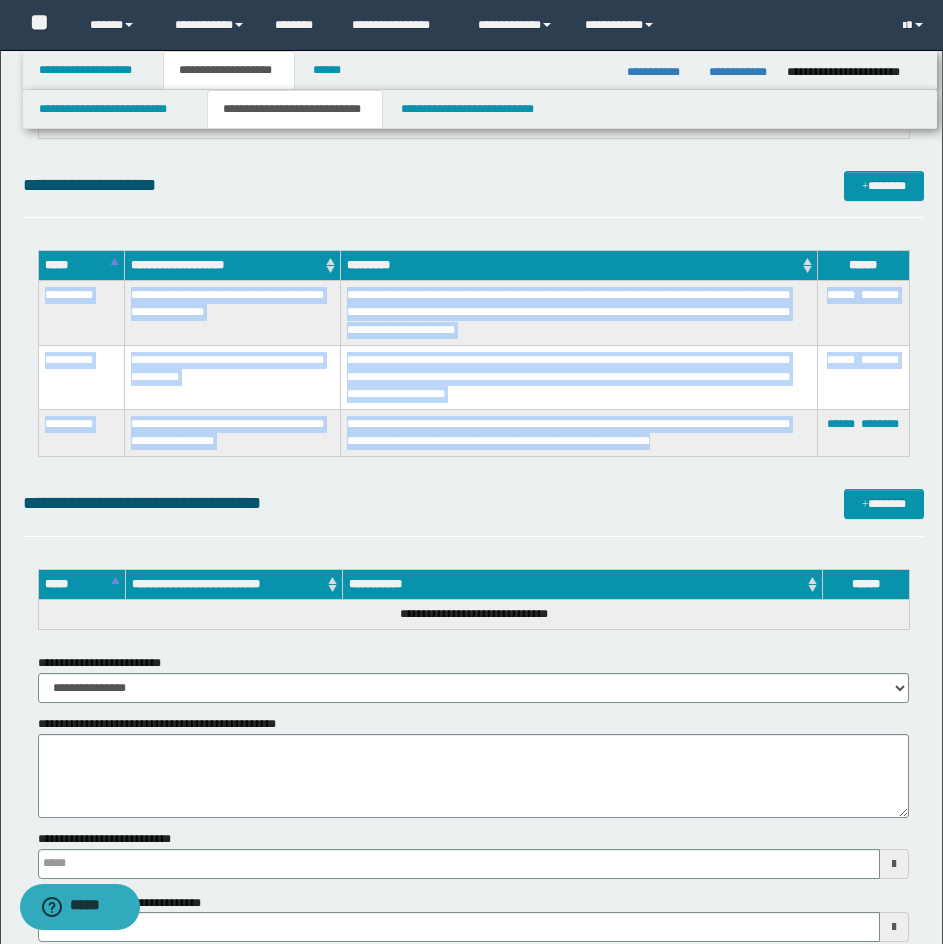 drag, startPoint x: 44, startPoint y: 294, endPoint x: 711, endPoint y: 453, distance: 685.68945 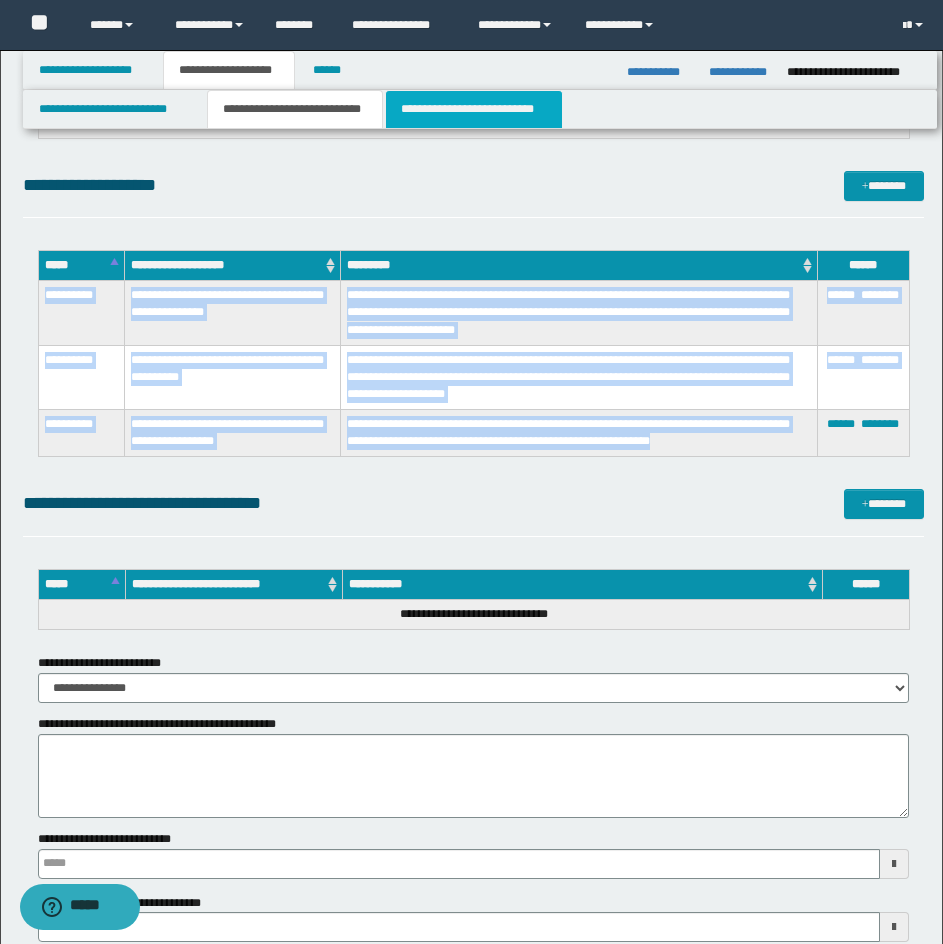 click on "**********" at bounding box center (474, 109) 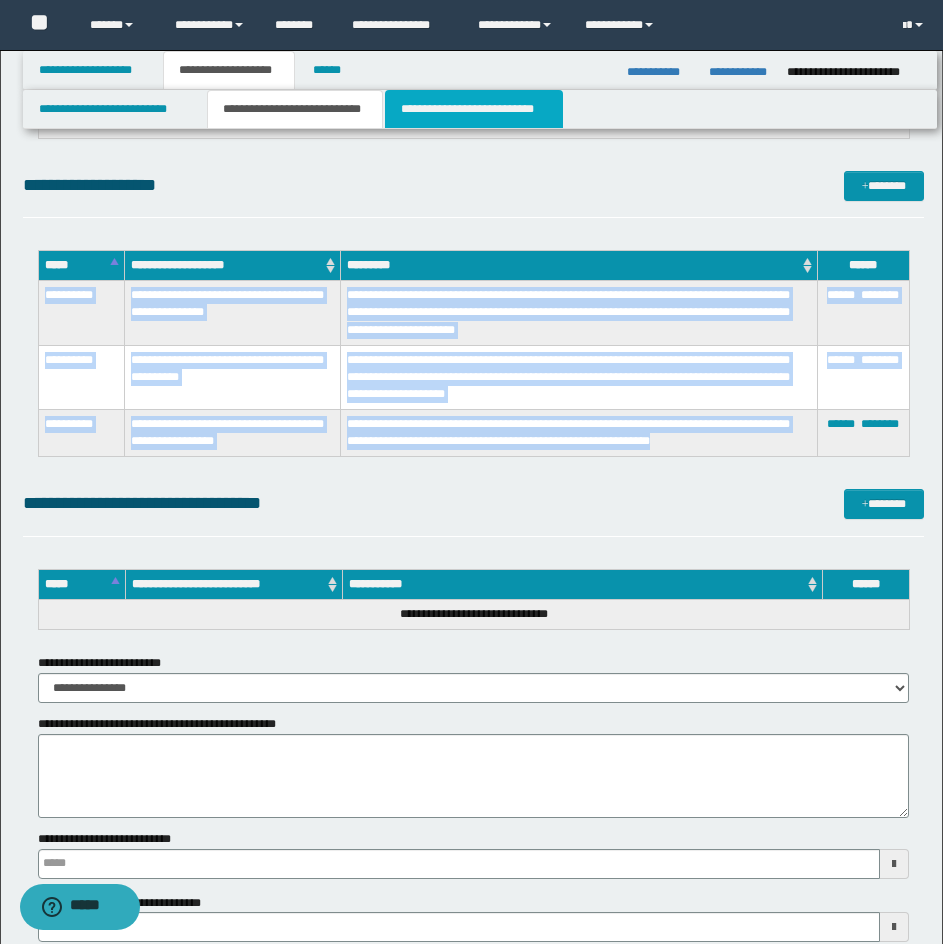 scroll, scrollTop: 937, scrollLeft: 0, axis: vertical 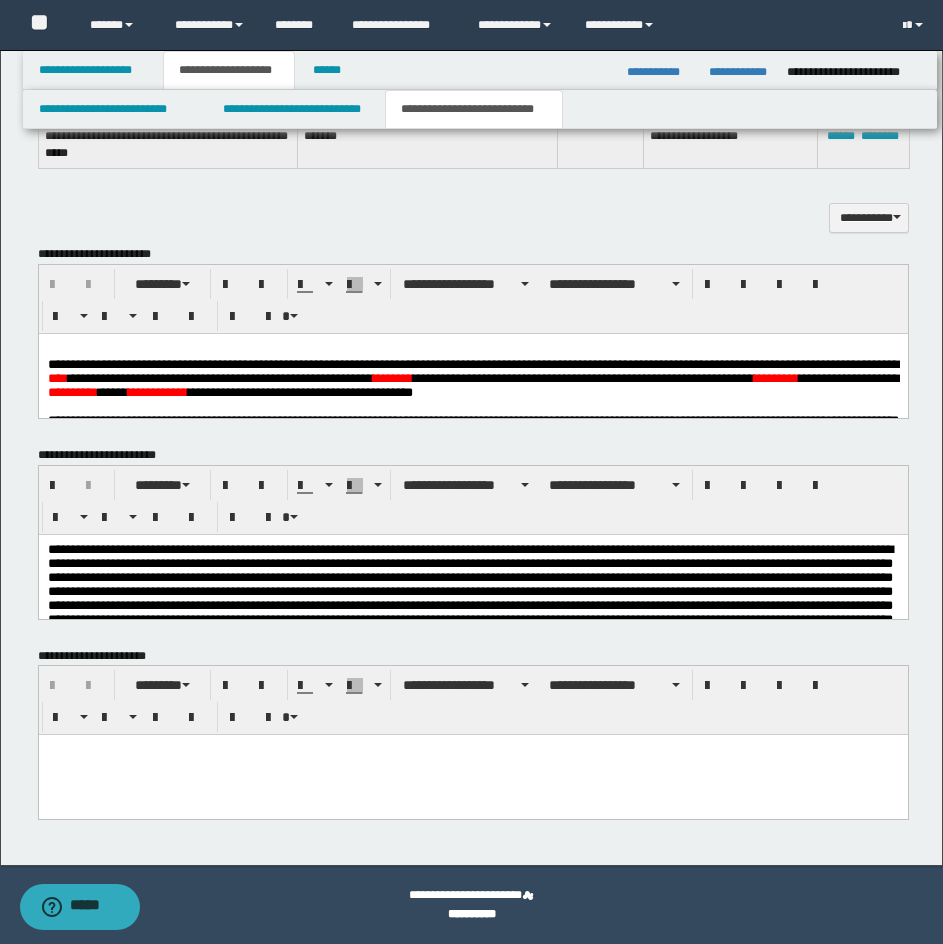 click at bounding box center [472, 950] 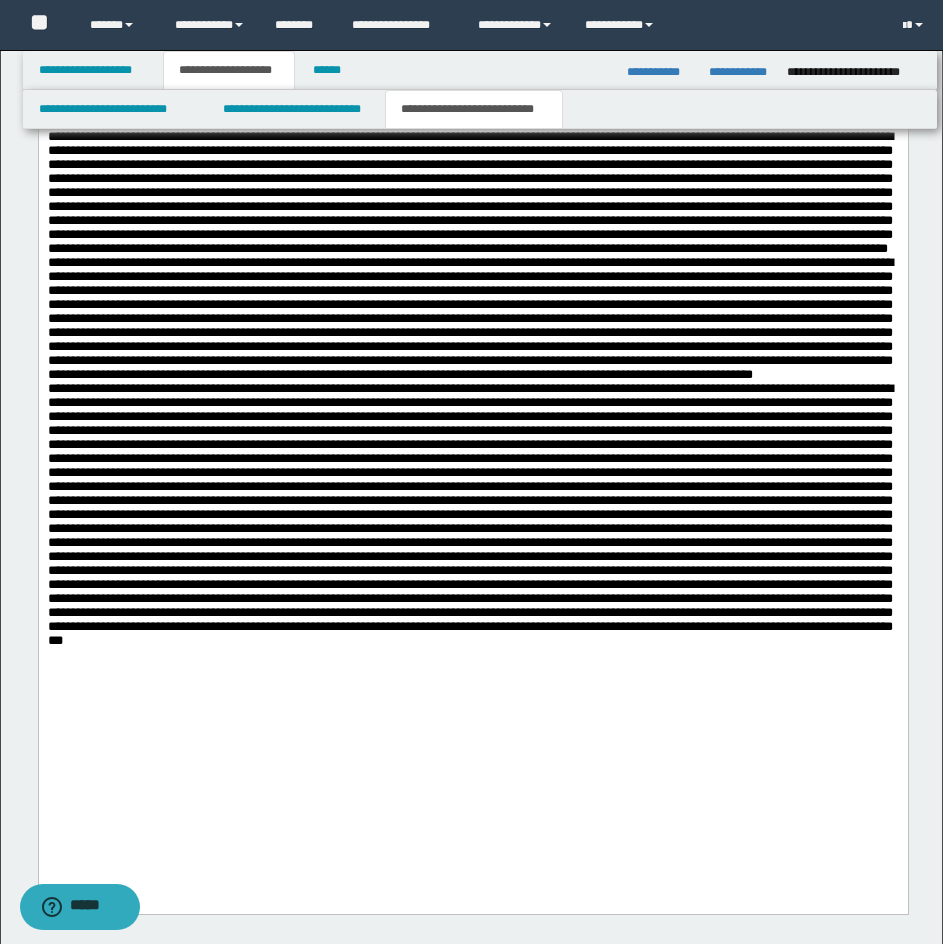 scroll, scrollTop: 1682, scrollLeft: 0, axis: vertical 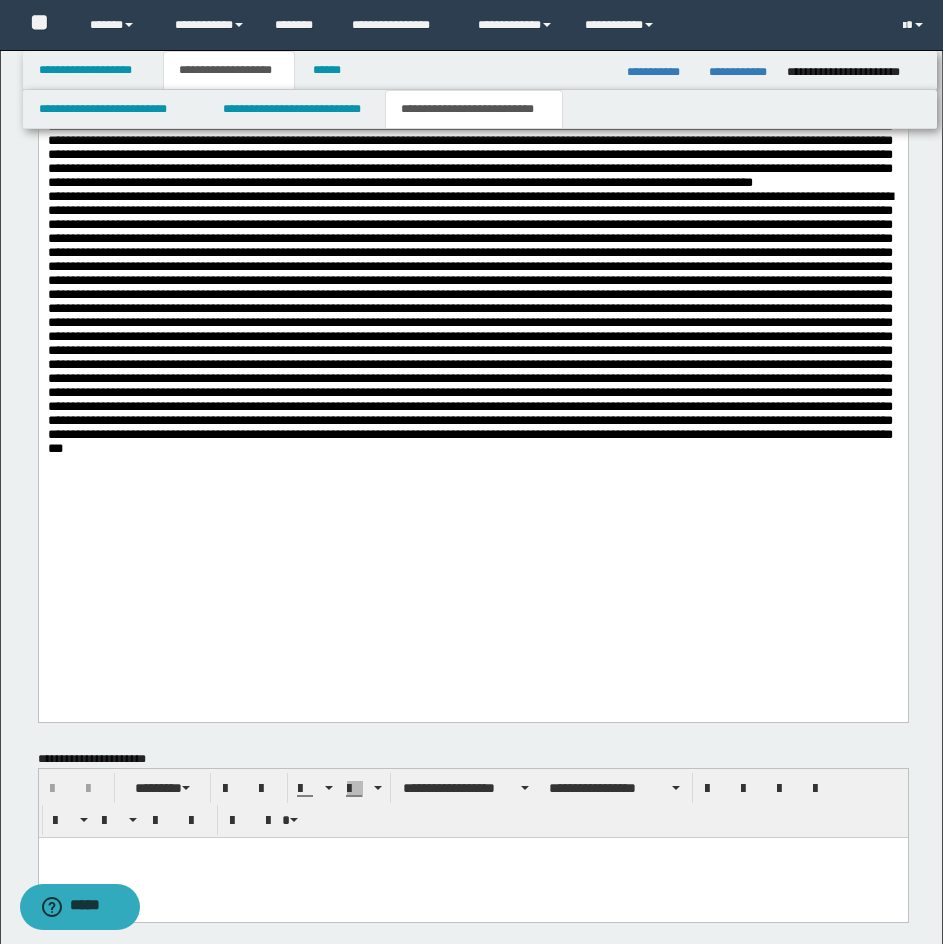 drag, startPoint x: 947, startPoint y: 486, endPoint x: 836, endPoint y: 858, distance: 388.20743 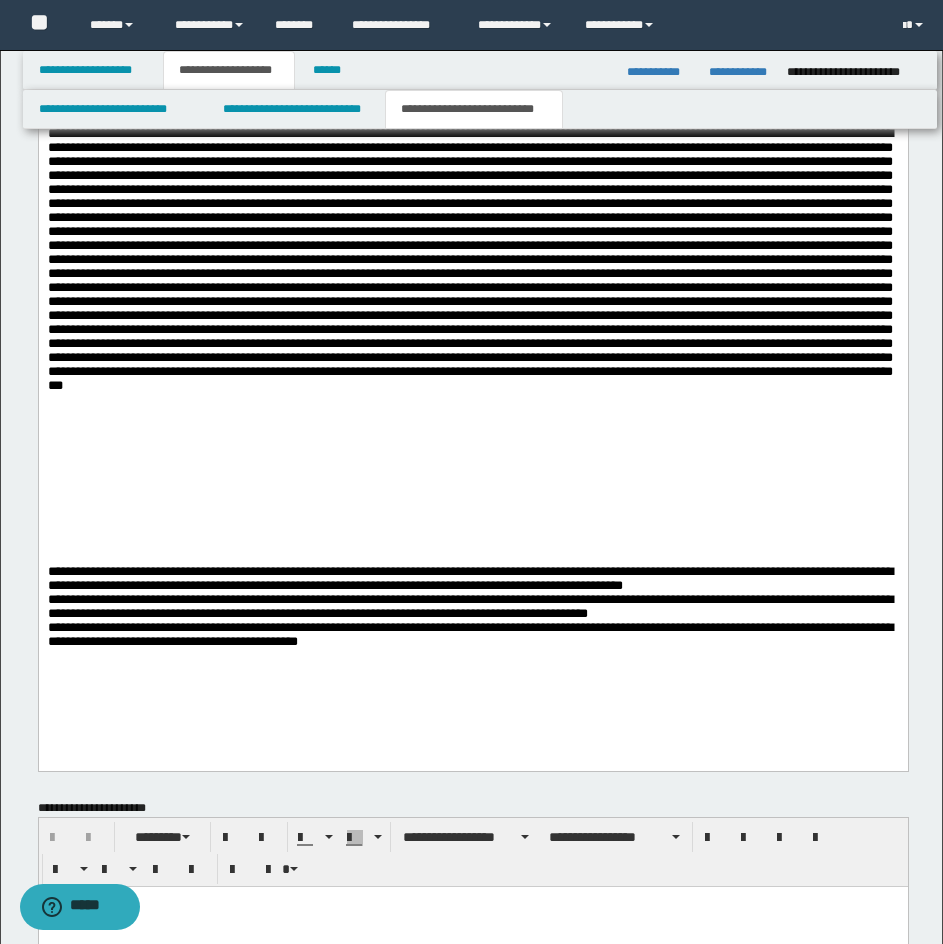 scroll, scrollTop: 1897, scrollLeft: 0, axis: vertical 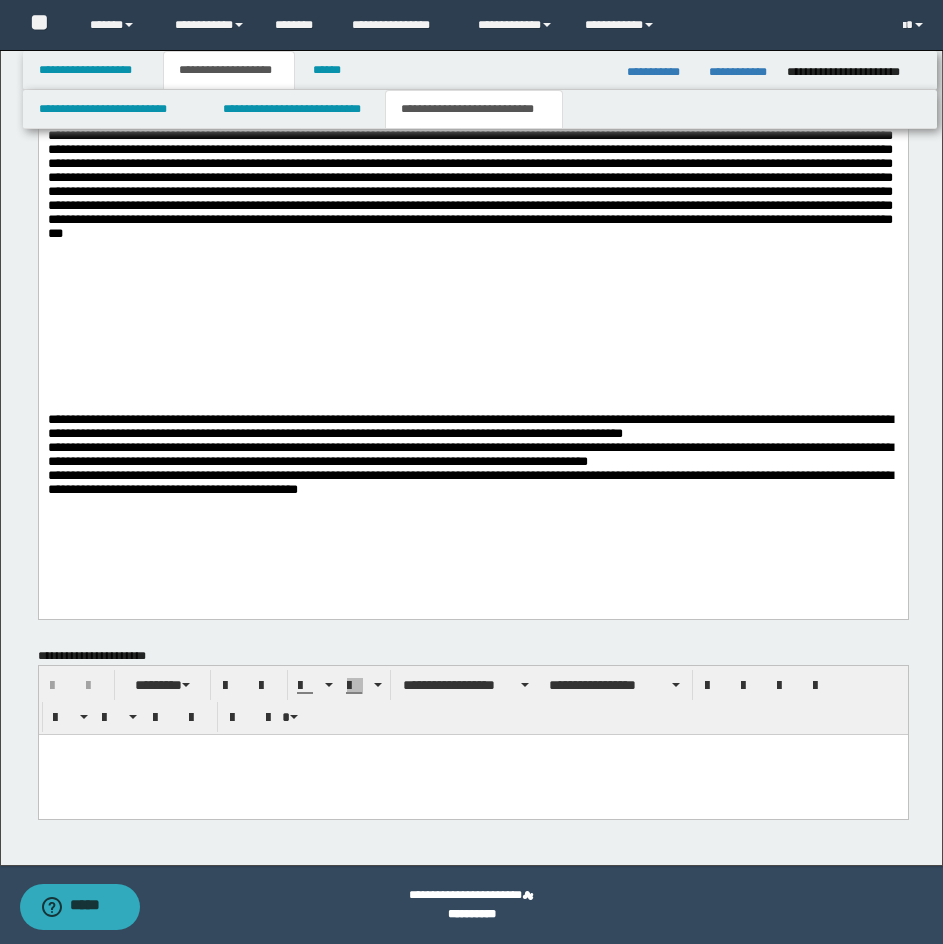 drag, startPoint x: 627, startPoint y: 762, endPoint x: 304, endPoint y: 775, distance: 323.2615 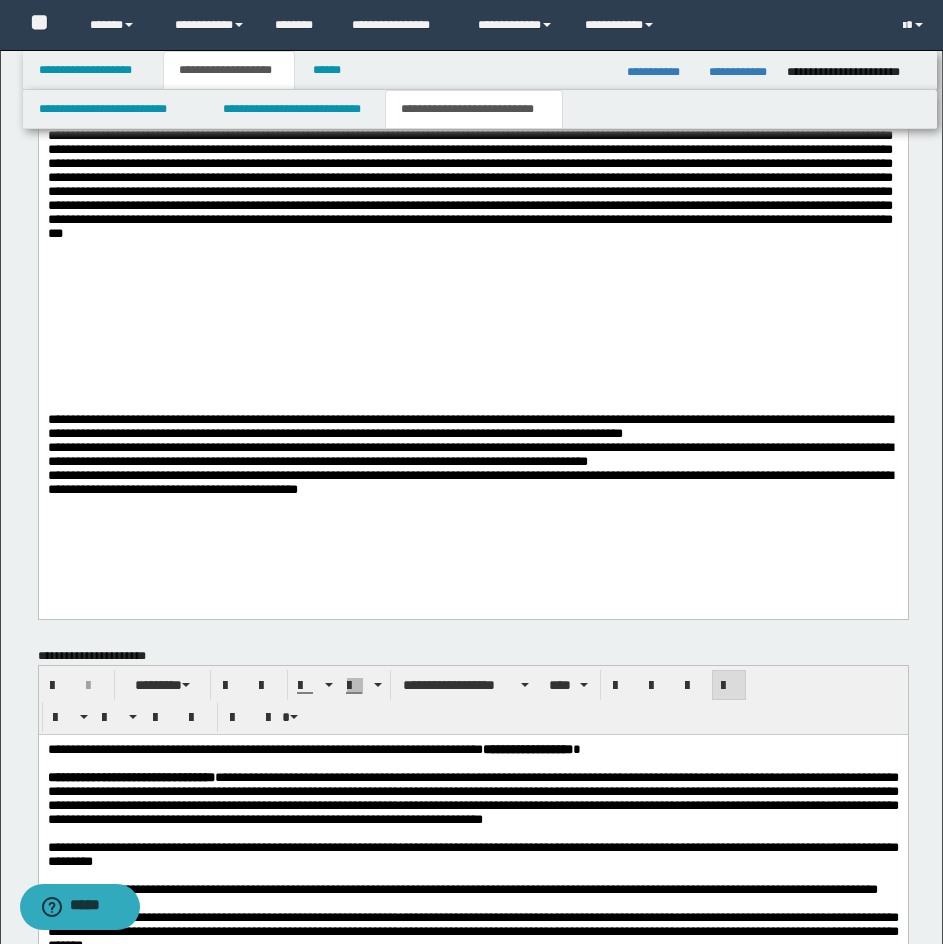 click on "**********" at bounding box center (472, 964) 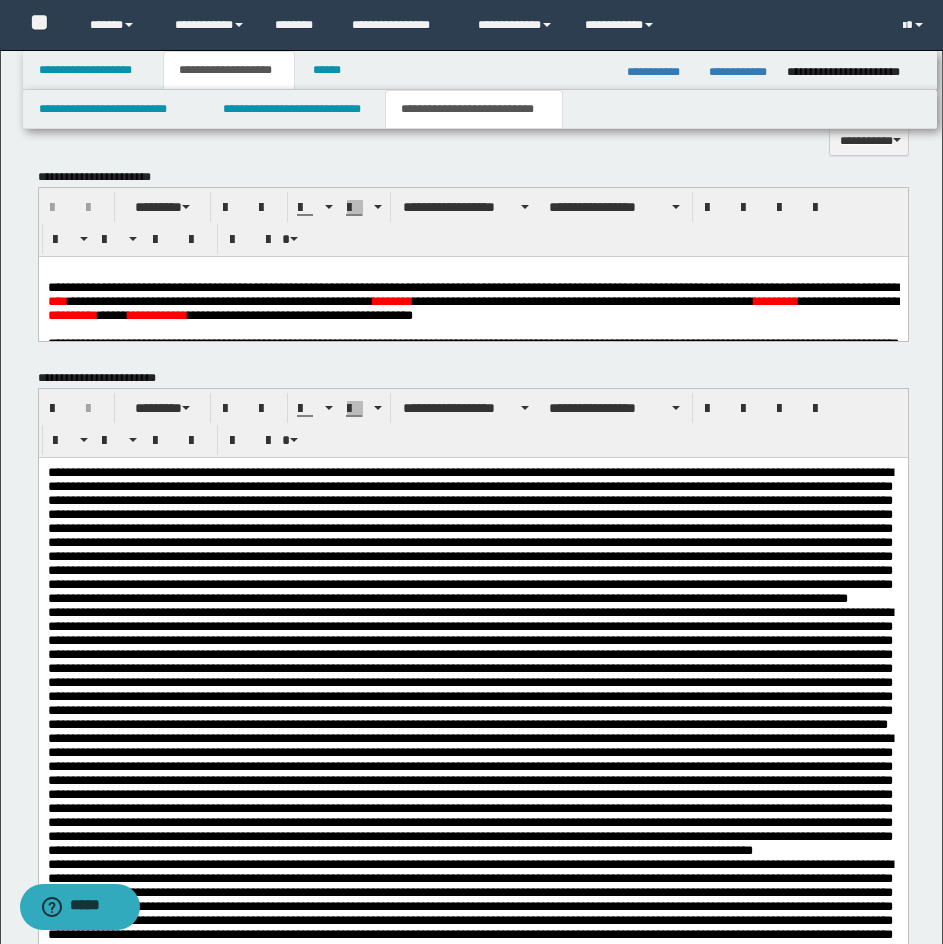 scroll, scrollTop: 1021, scrollLeft: 0, axis: vertical 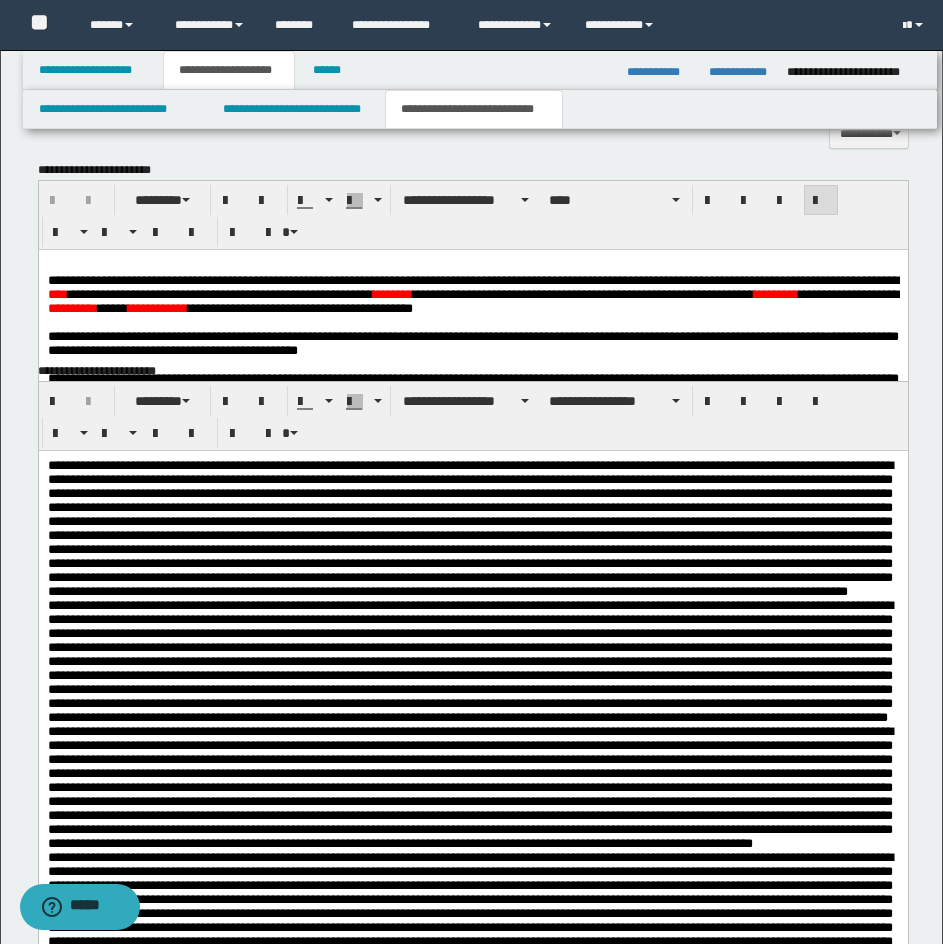 click on "**********" at bounding box center [582, 293] 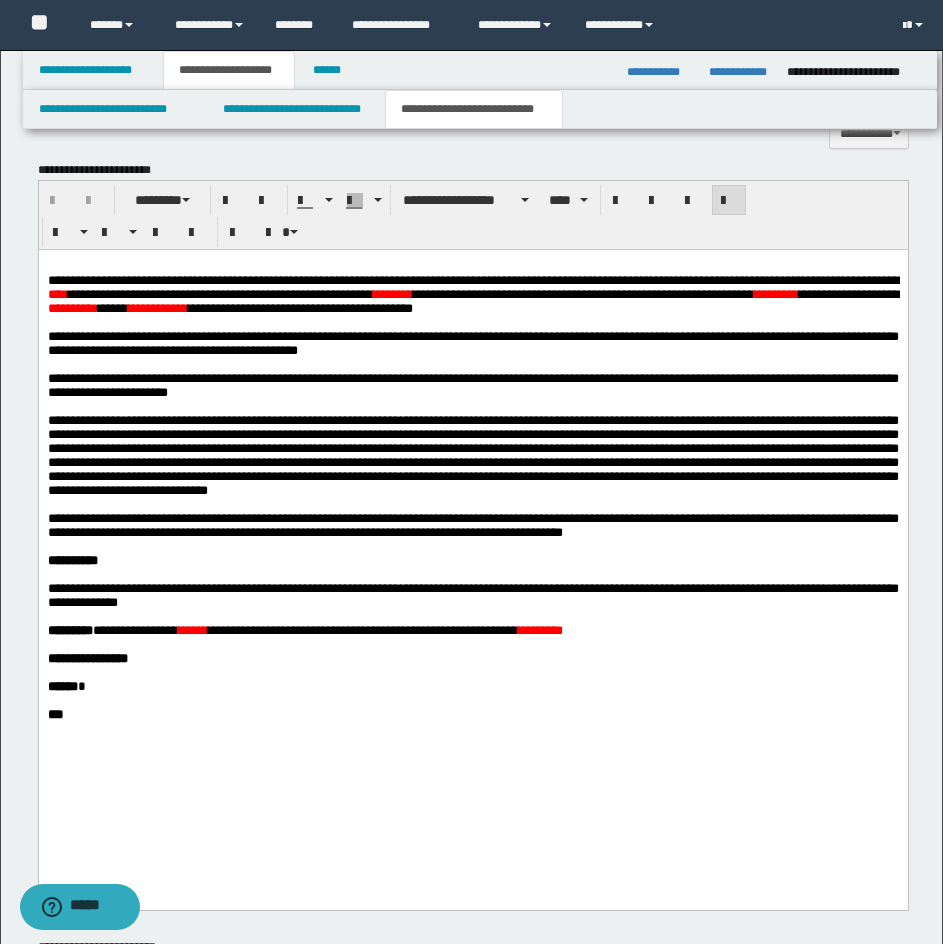 click on "****" at bounding box center (57, 293) 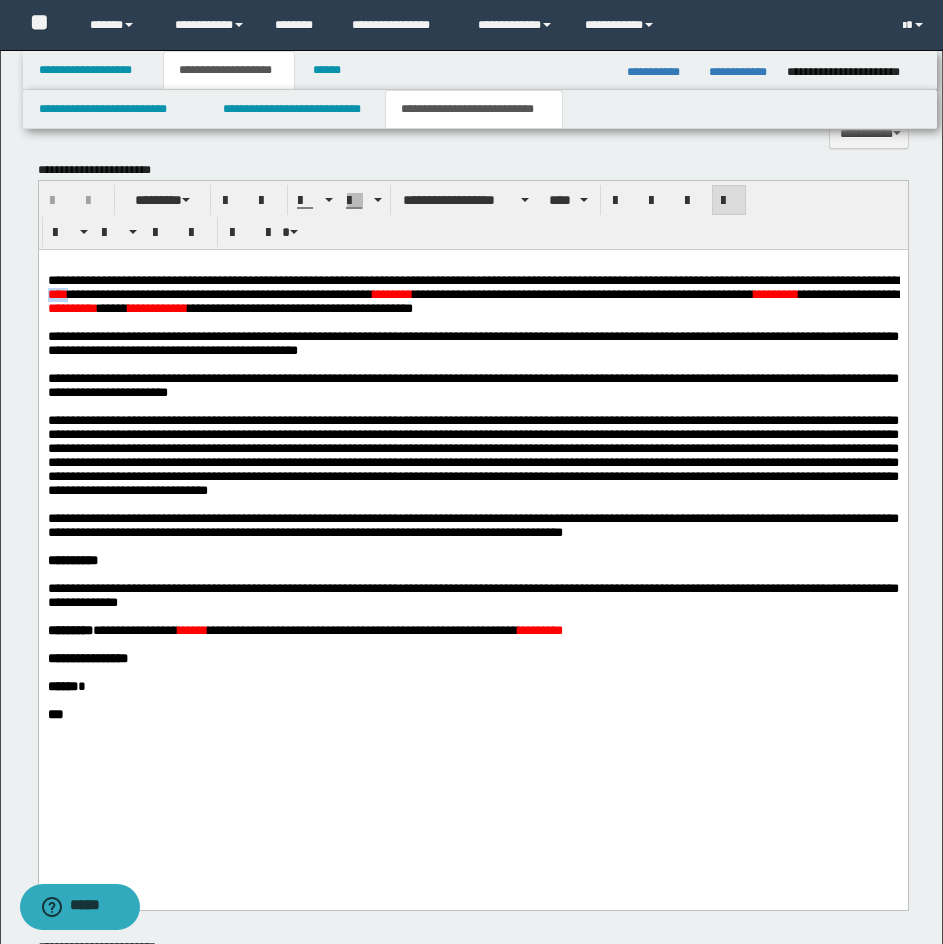 click on "****" at bounding box center (57, 293) 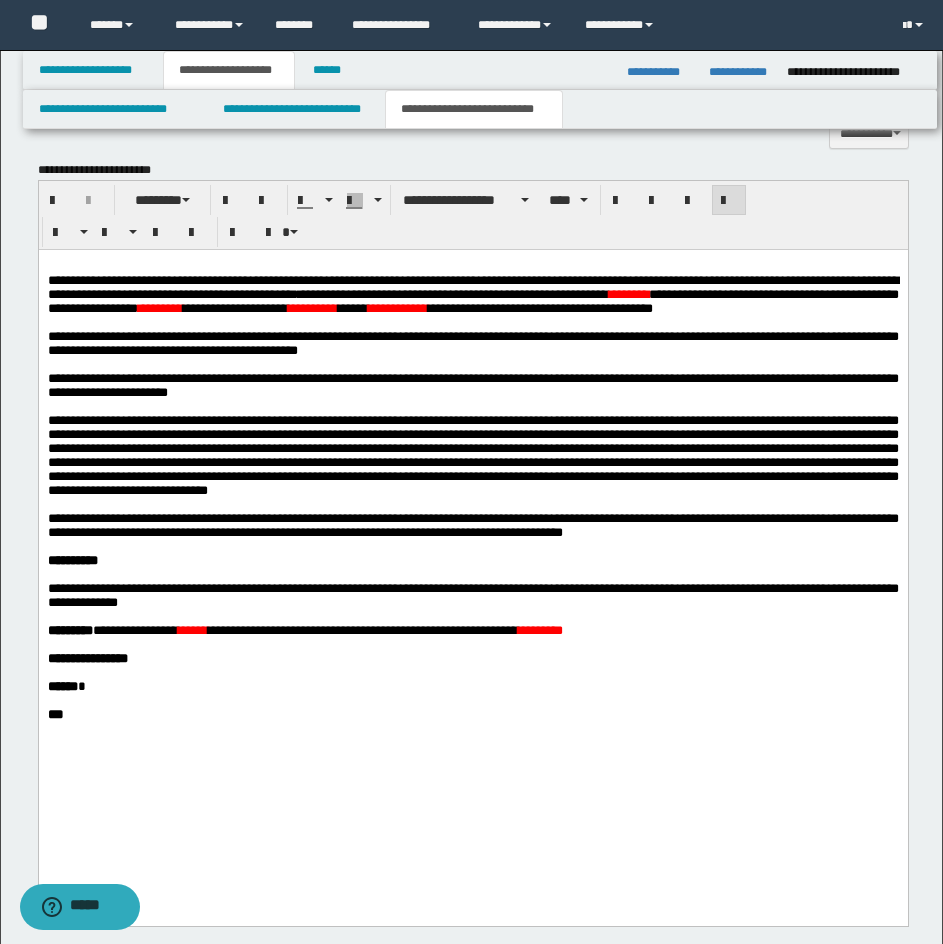 click on "**********" at bounding box center [397, 307] 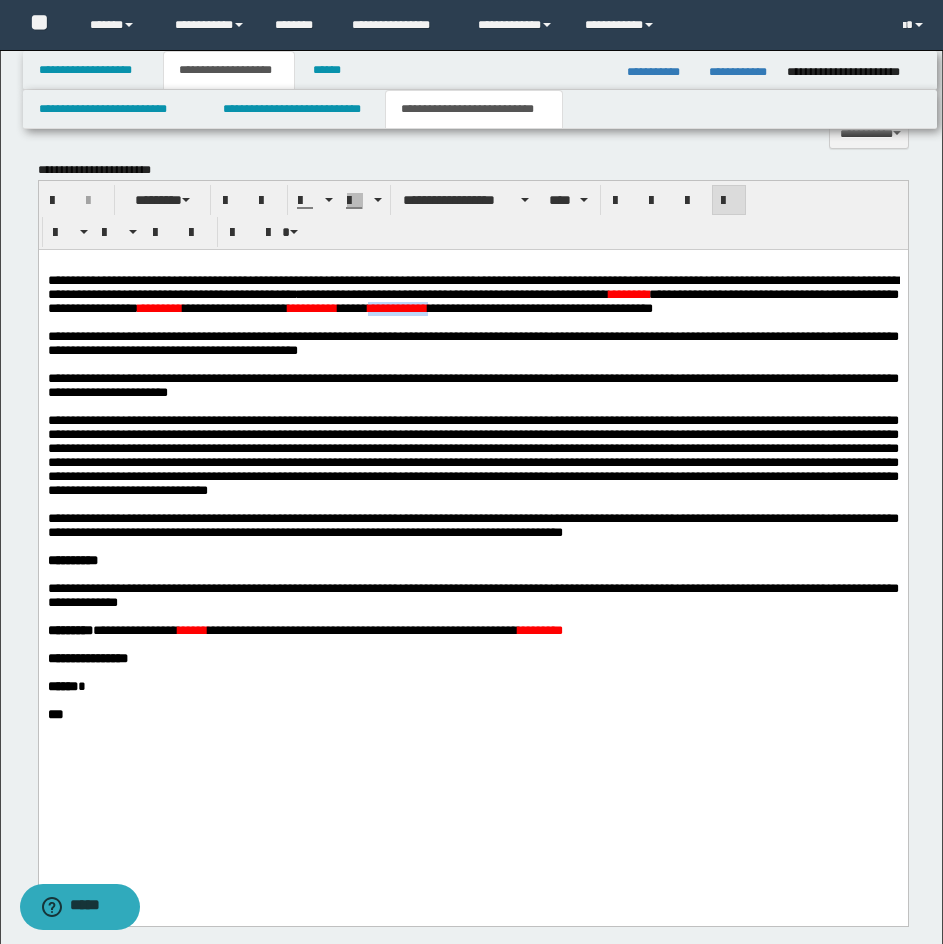 click on "**********" at bounding box center (397, 307) 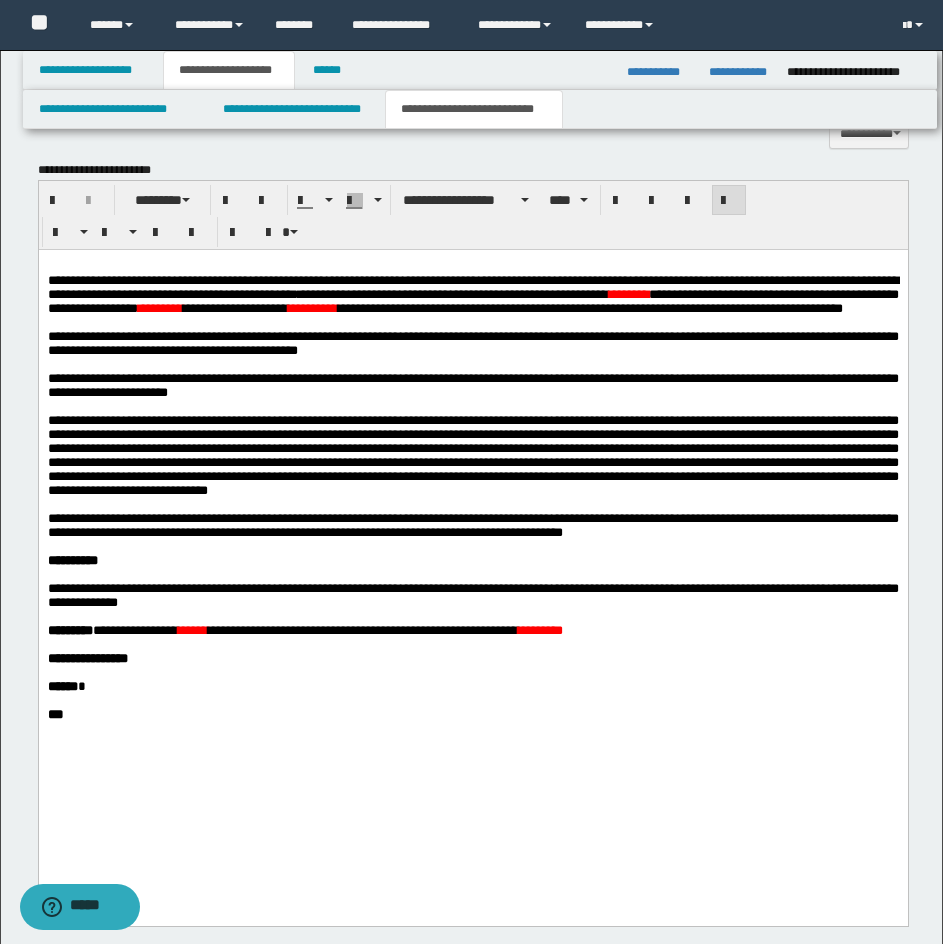 click on "********" at bounding box center (628, 293) 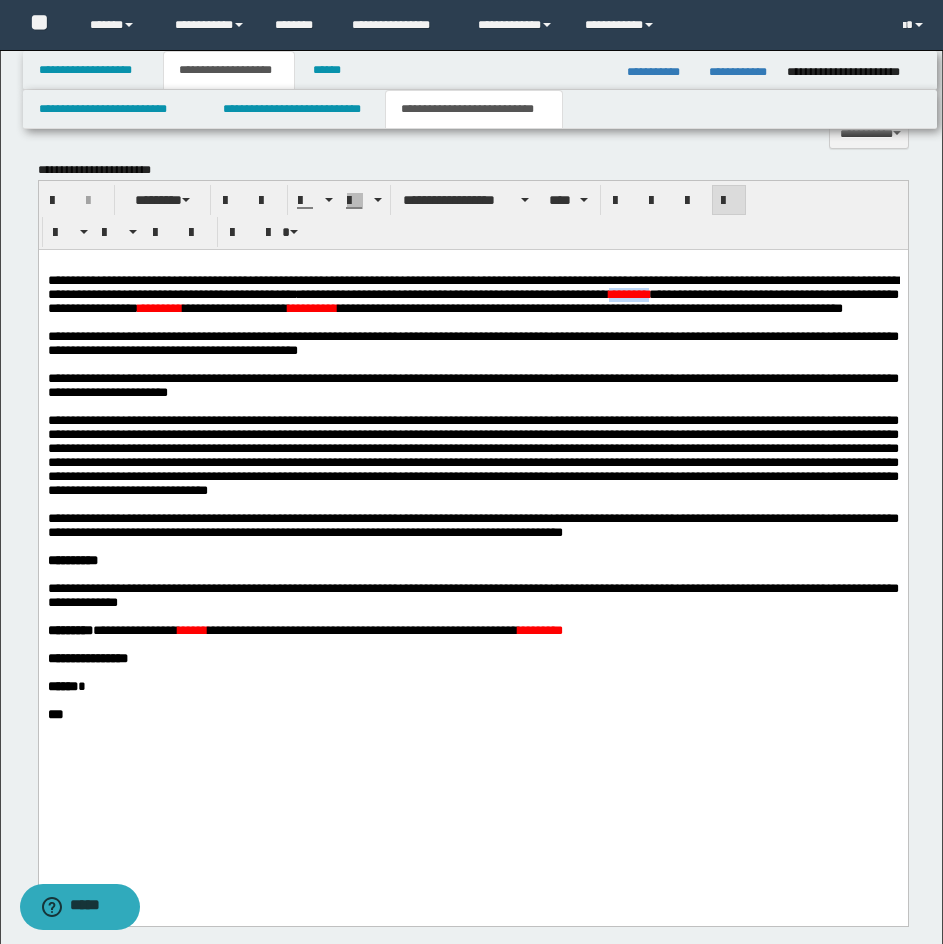 click on "********" at bounding box center (628, 293) 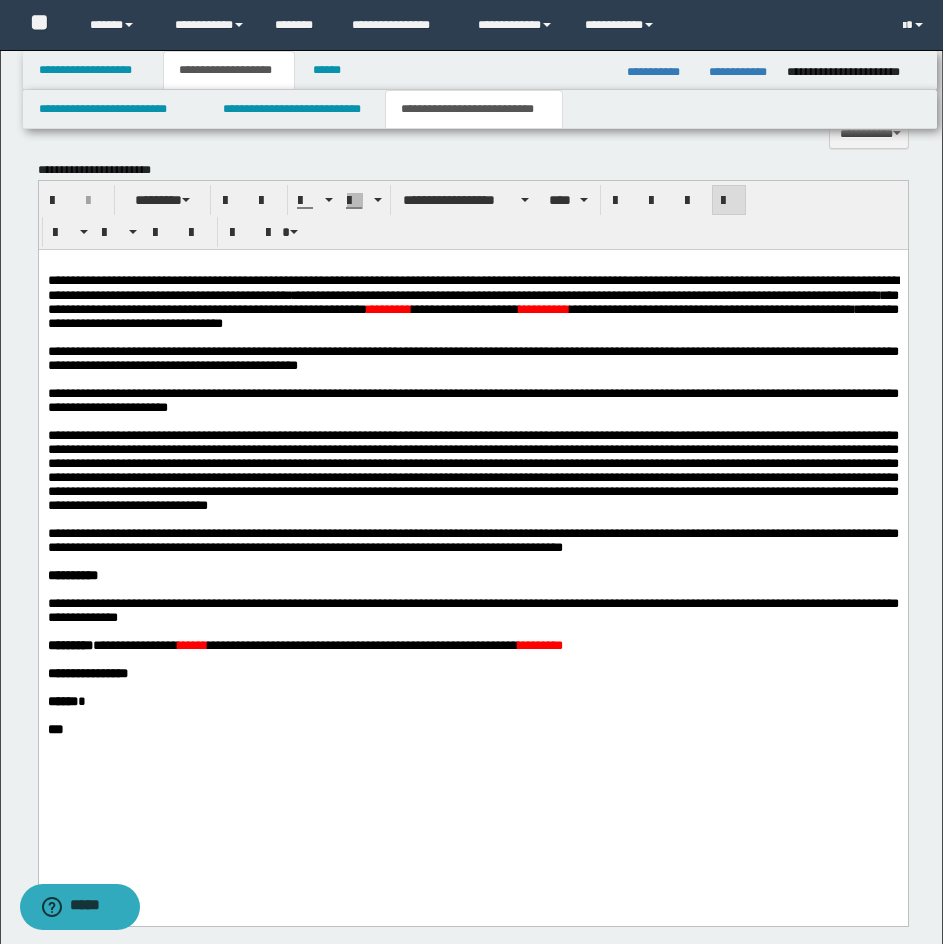 click on "*********" at bounding box center [388, 308] 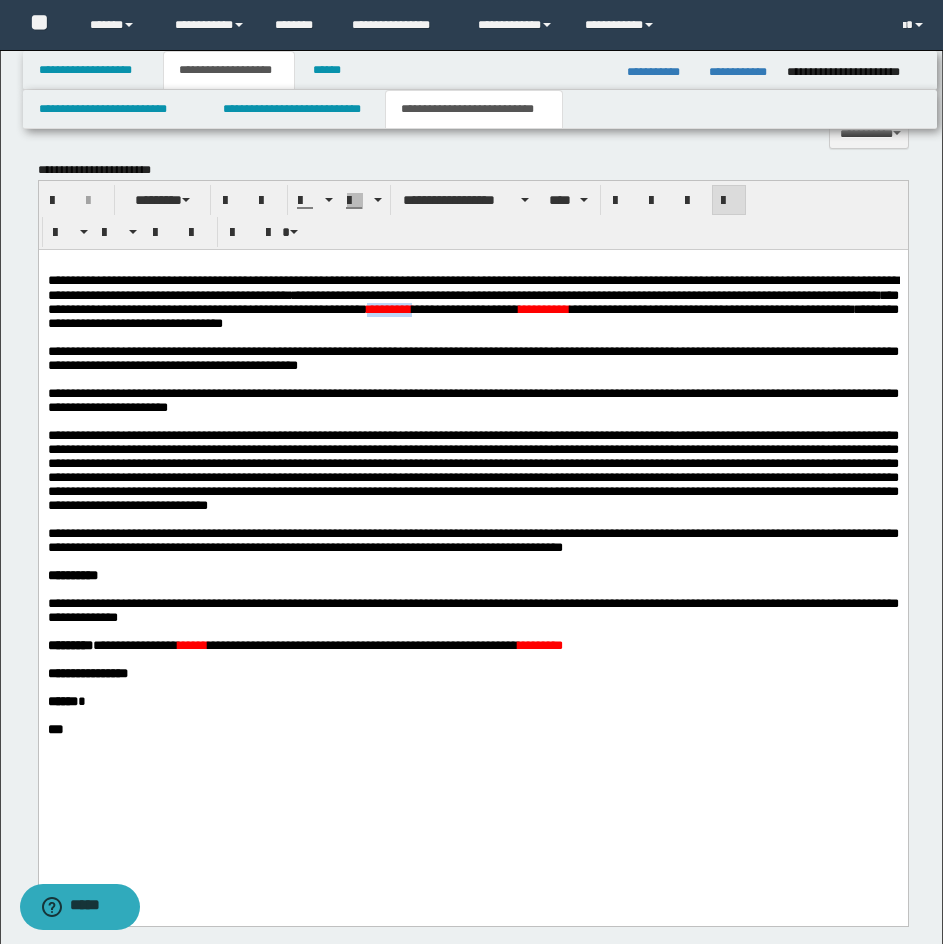 click on "*********" at bounding box center (388, 308) 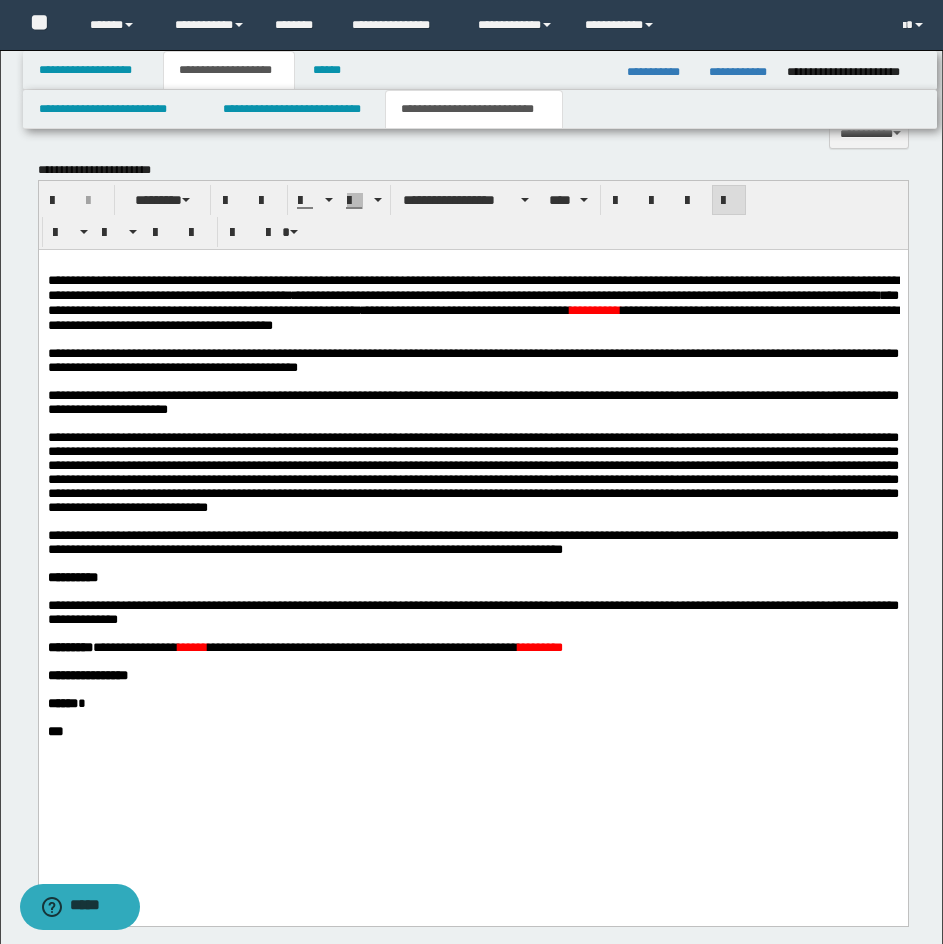 click on "*********" at bounding box center (539, 646) 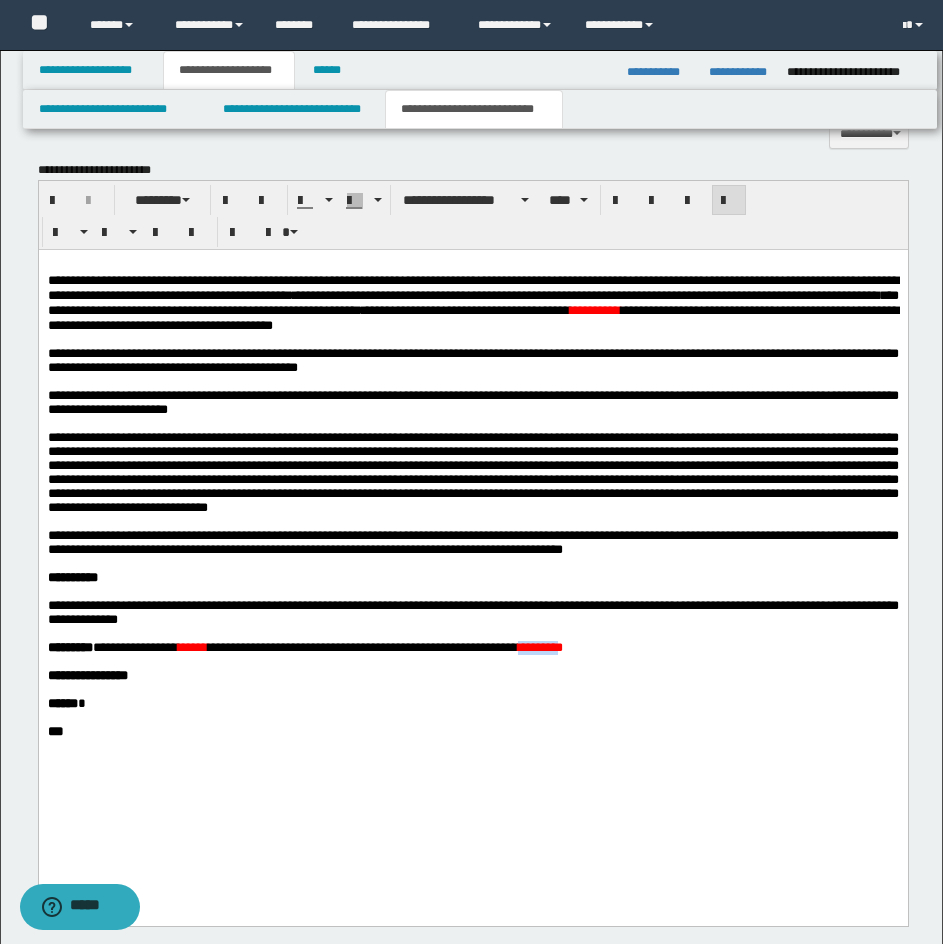 click on "*********" at bounding box center [539, 646] 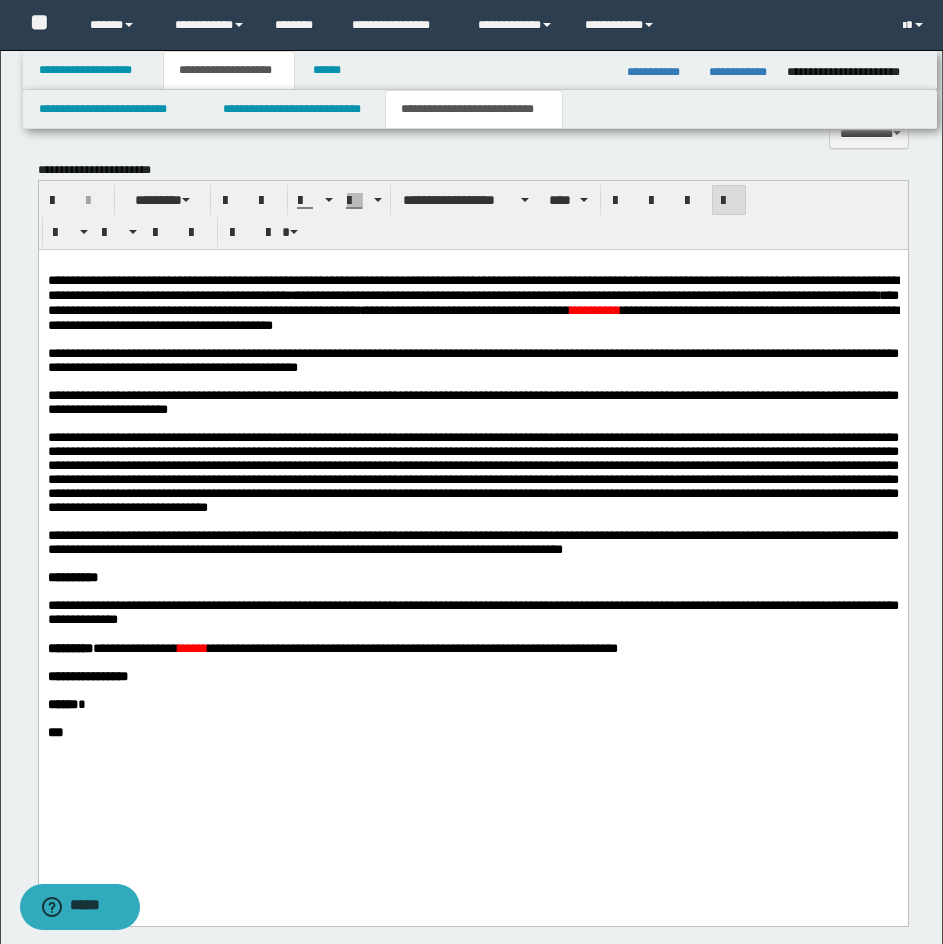 click on "*********" at bounding box center (594, 309) 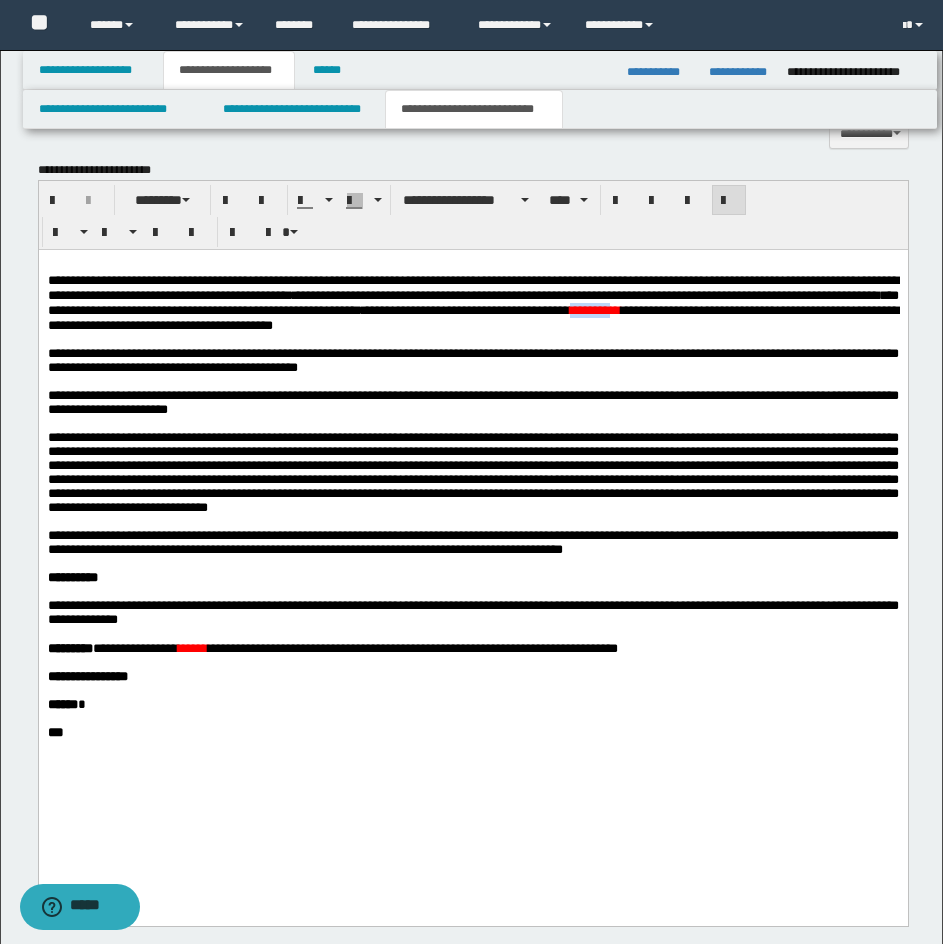 click on "*********" at bounding box center (594, 309) 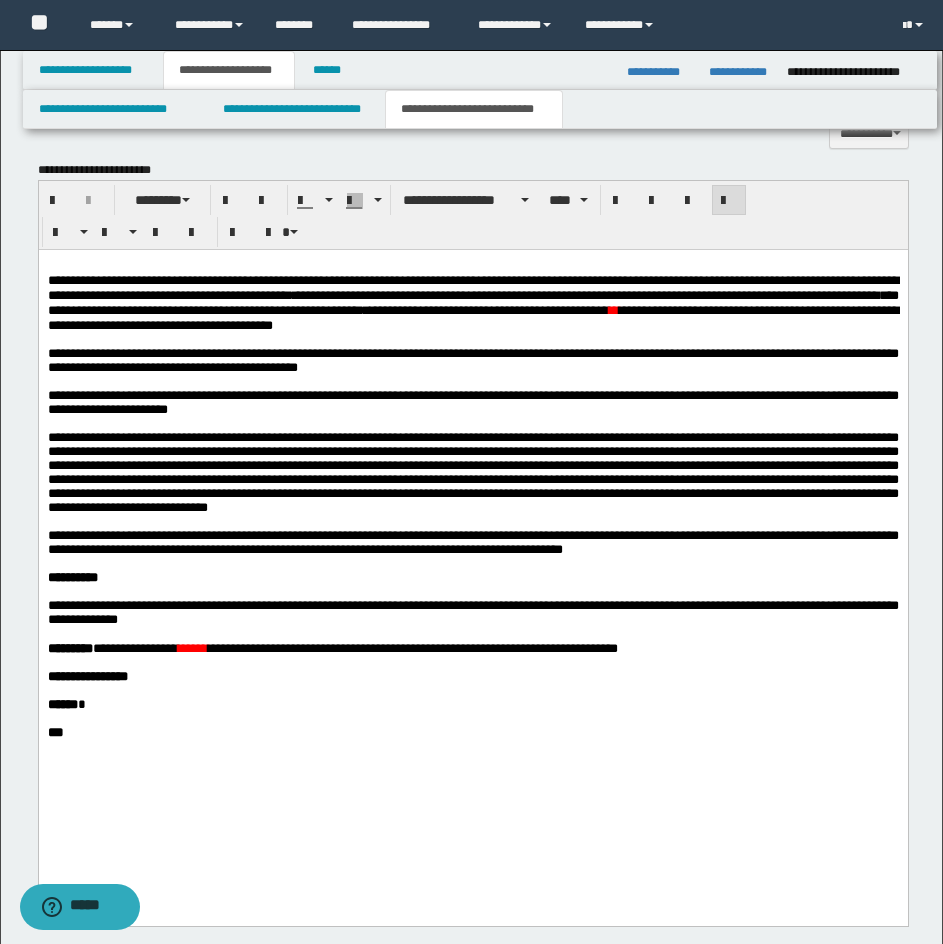 click on "******" at bounding box center [192, 647] 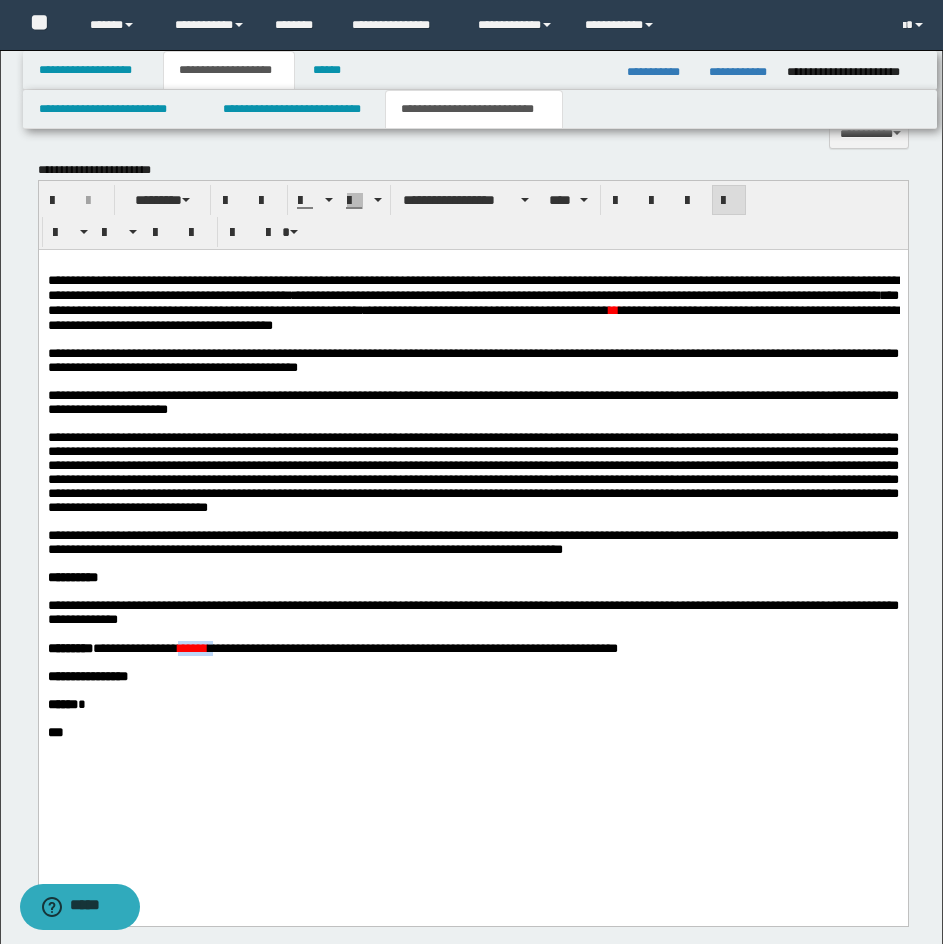 click on "******" at bounding box center [192, 647] 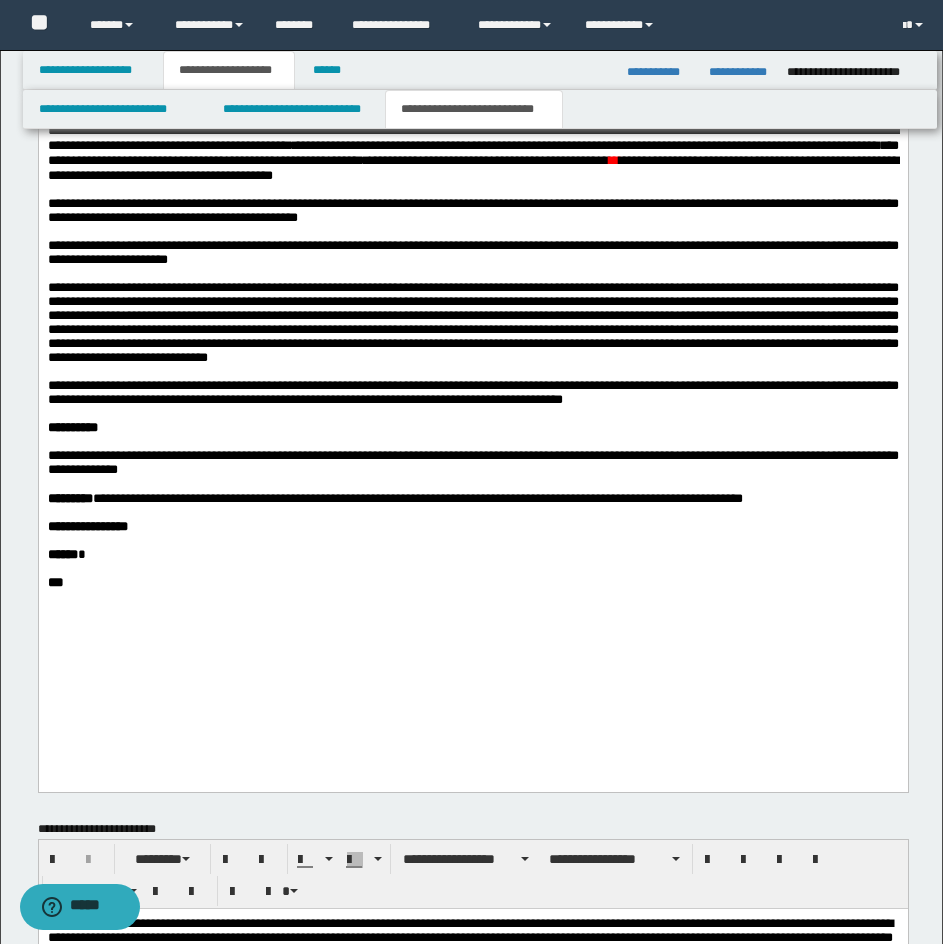 scroll, scrollTop: 1254, scrollLeft: 0, axis: vertical 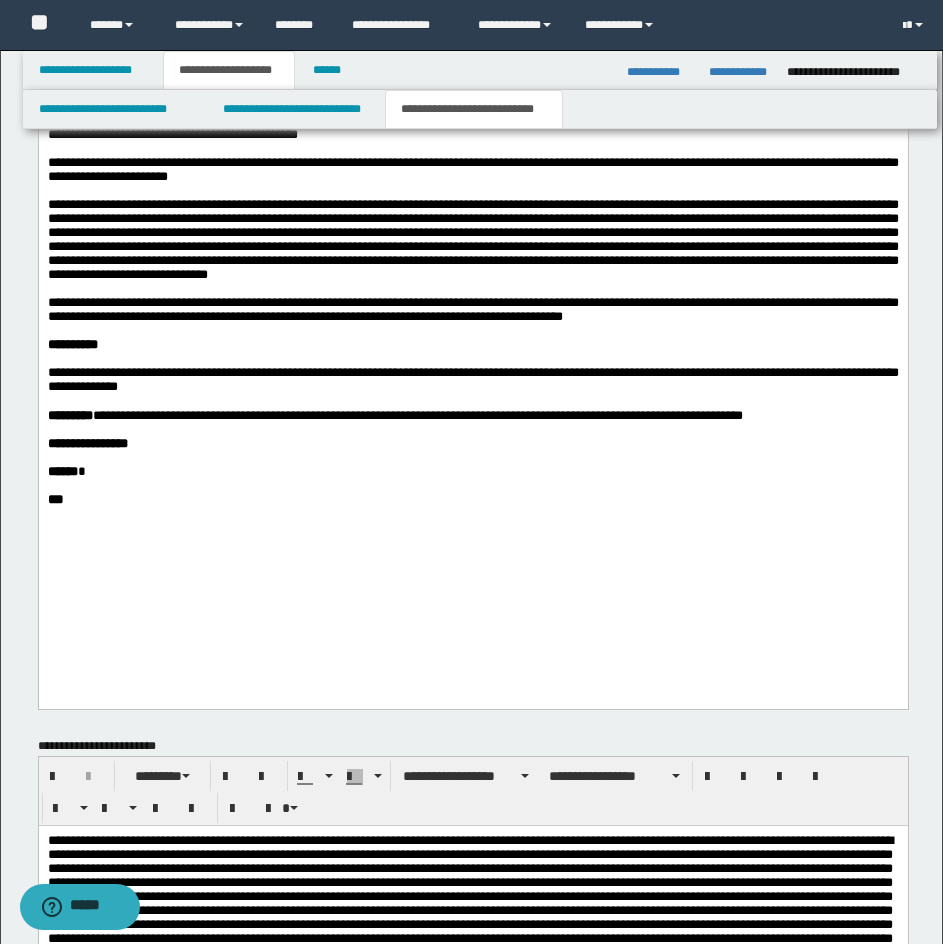 drag, startPoint x: 103, startPoint y: 606, endPoint x: 70, endPoint y: 514, distance: 97.73945 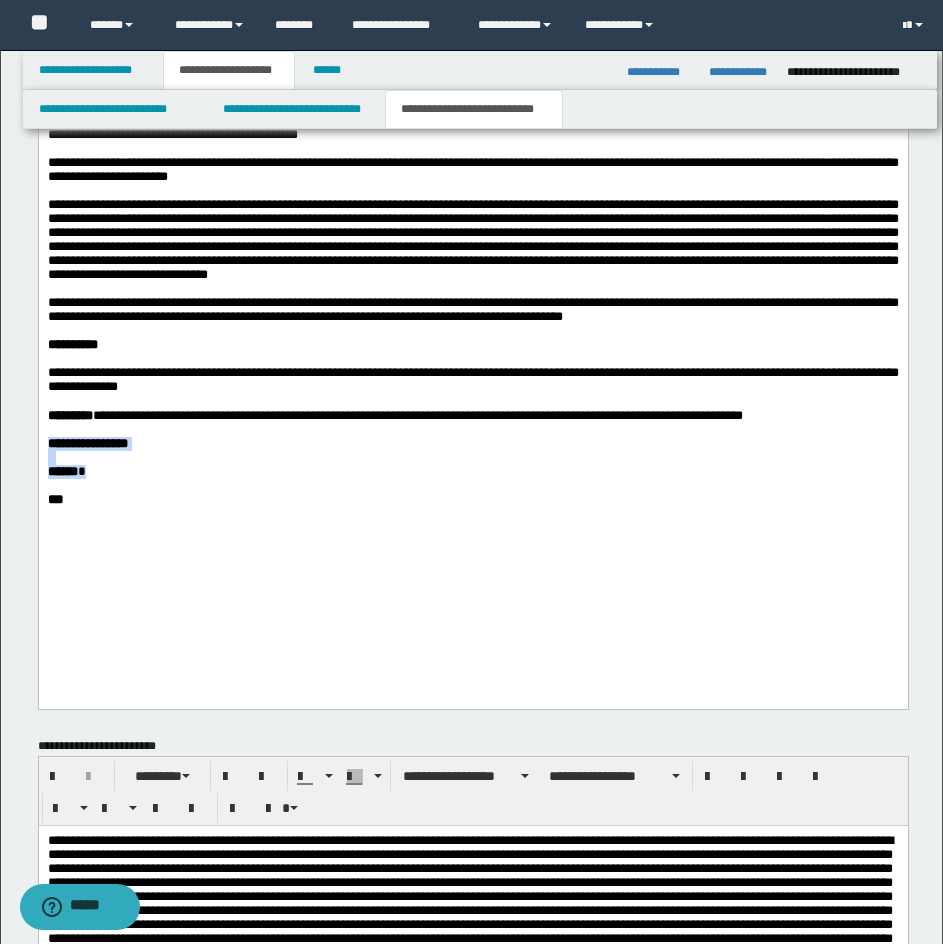 drag, startPoint x: 47, startPoint y: 525, endPoint x: 111, endPoint y: 559, distance: 72.47068 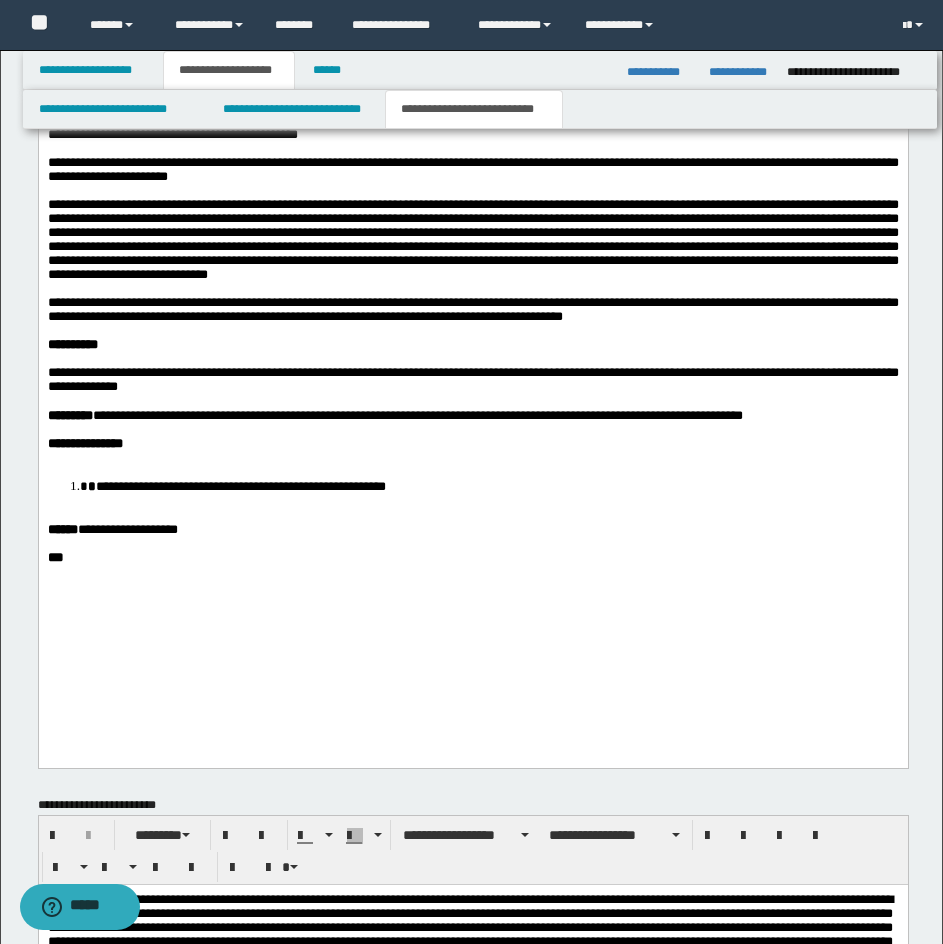 click on "**********" at bounding box center (472, 485) 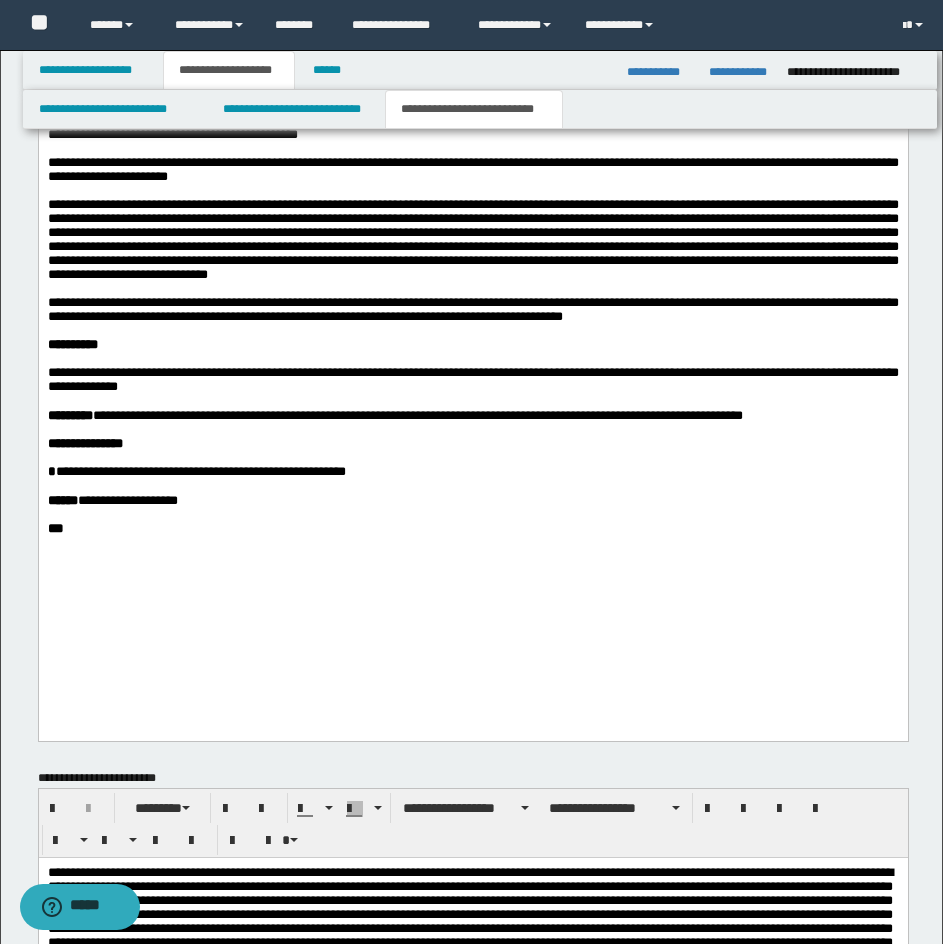drag, startPoint x: 946, startPoint y: 1741, endPoint x: 836, endPoint y: 888, distance: 860.06335 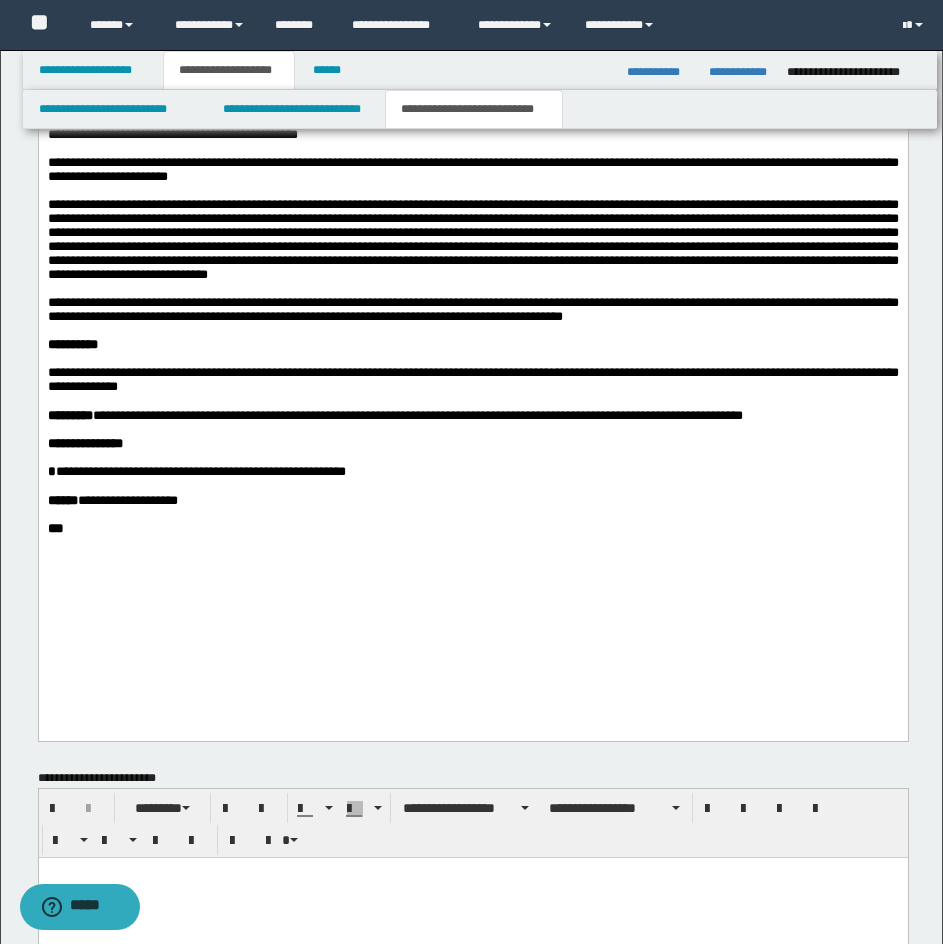 click on "**********" at bounding box center [472, 309] 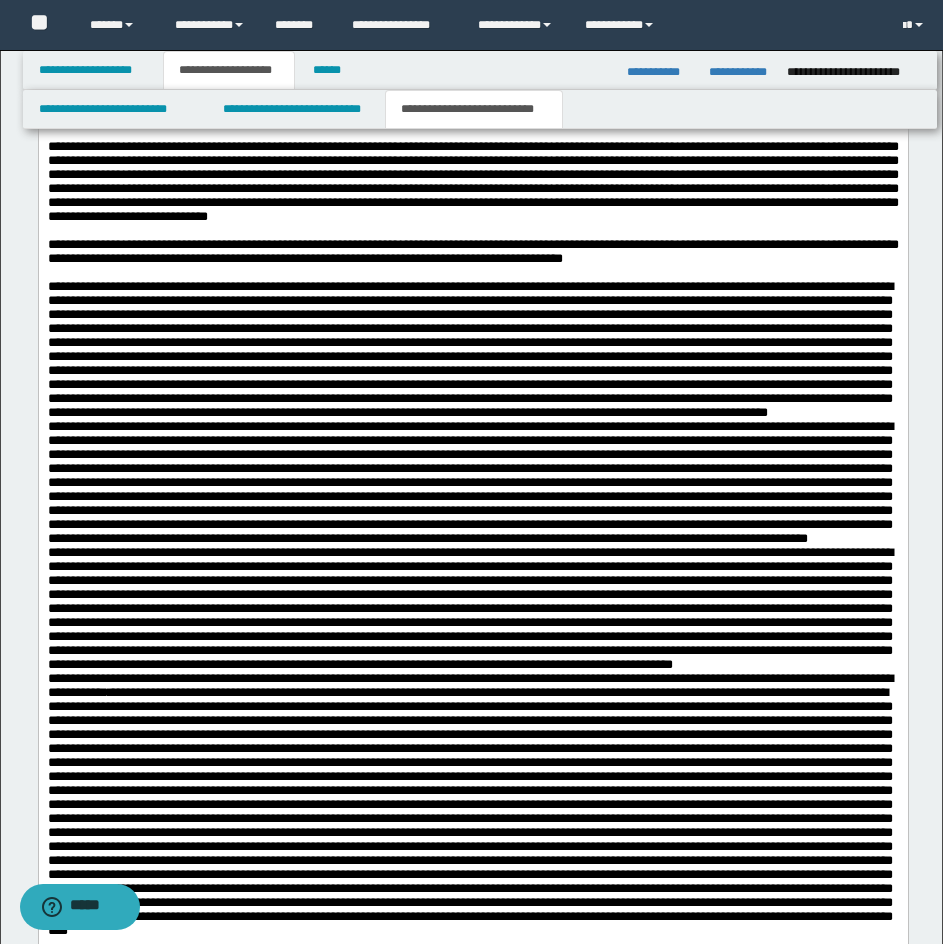 scroll, scrollTop: 1344, scrollLeft: 0, axis: vertical 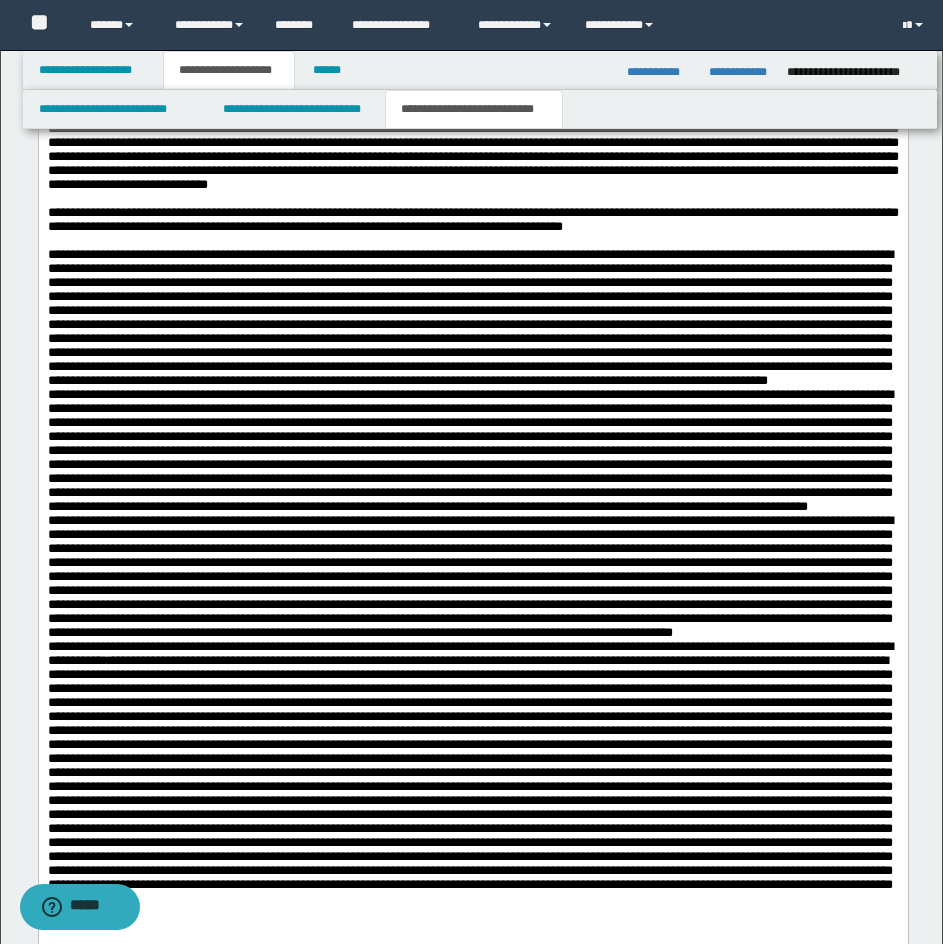 click on "**********" at bounding box center [472, 694] 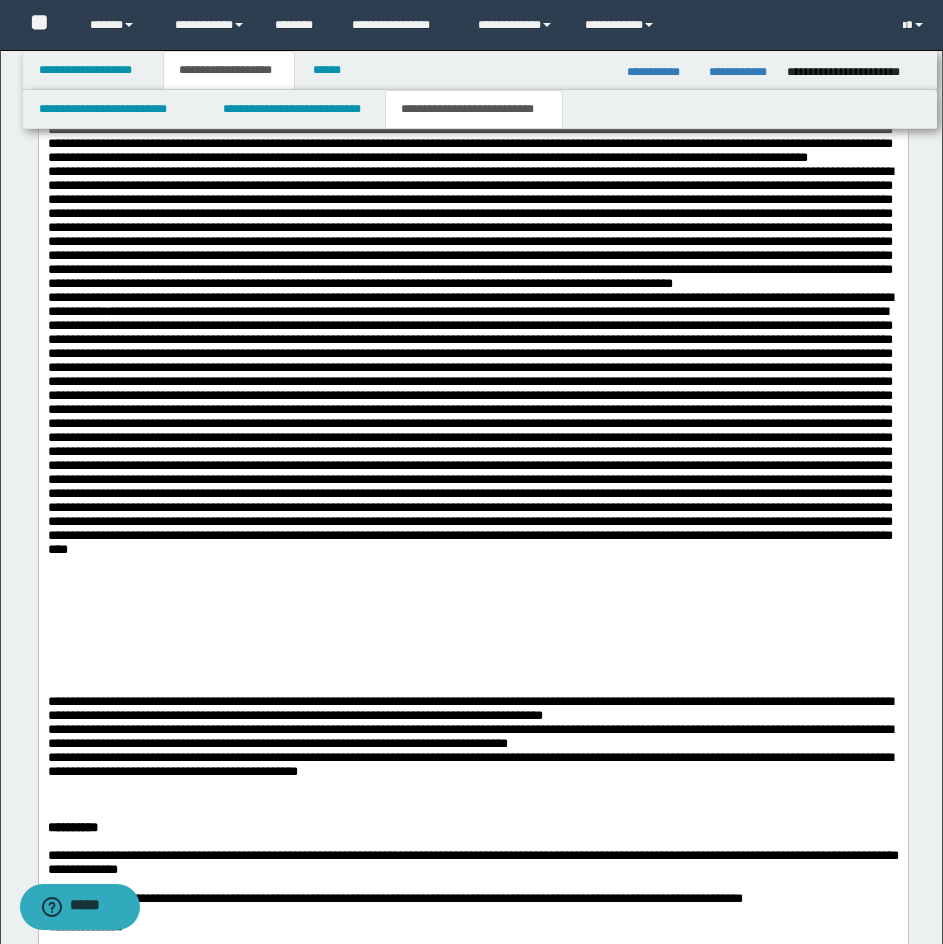 scroll, scrollTop: 1747, scrollLeft: 0, axis: vertical 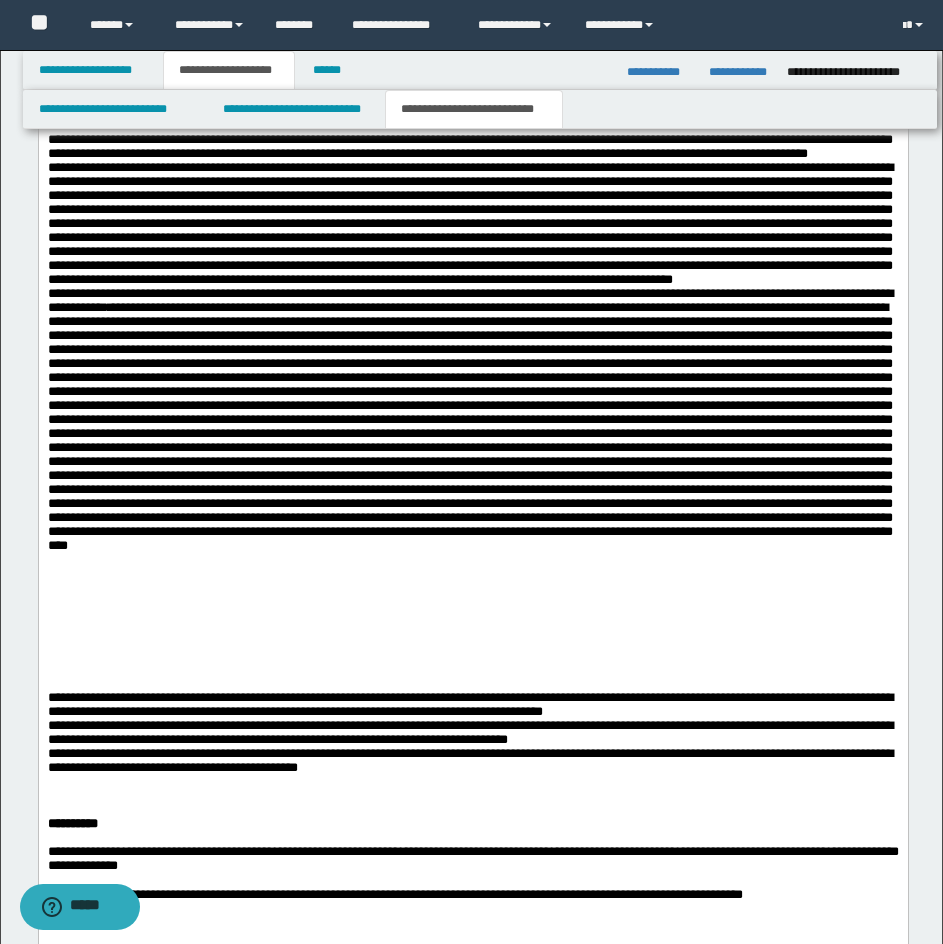 click on "**********" at bounding box center (472, 355) 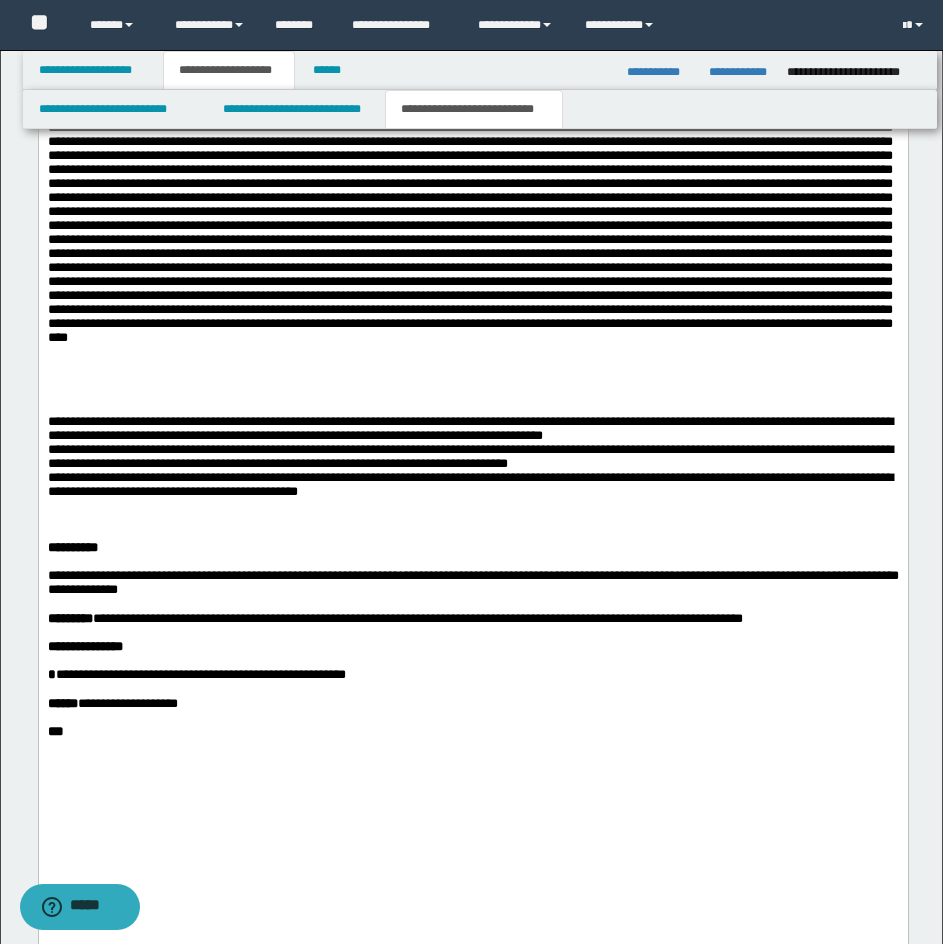 scroll, scrollTop: 2124, scrollLeft: 0, axis: vertical 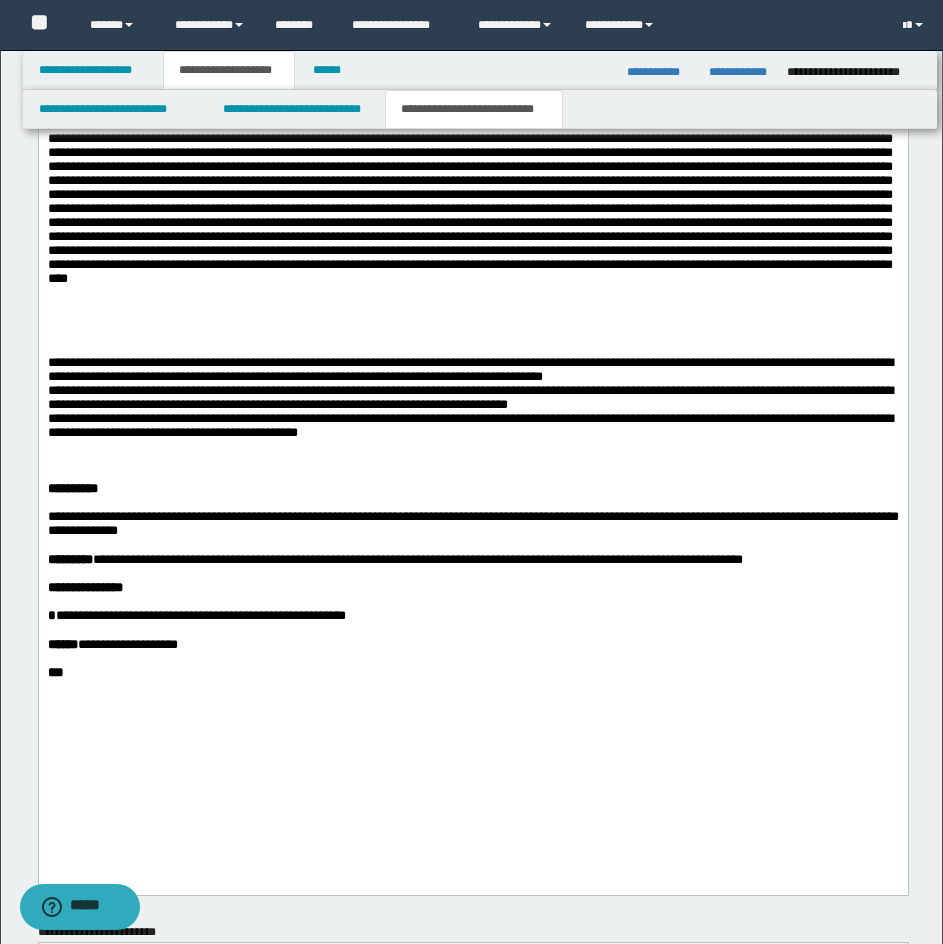 click on "**********" at bounding box center (472, -58) 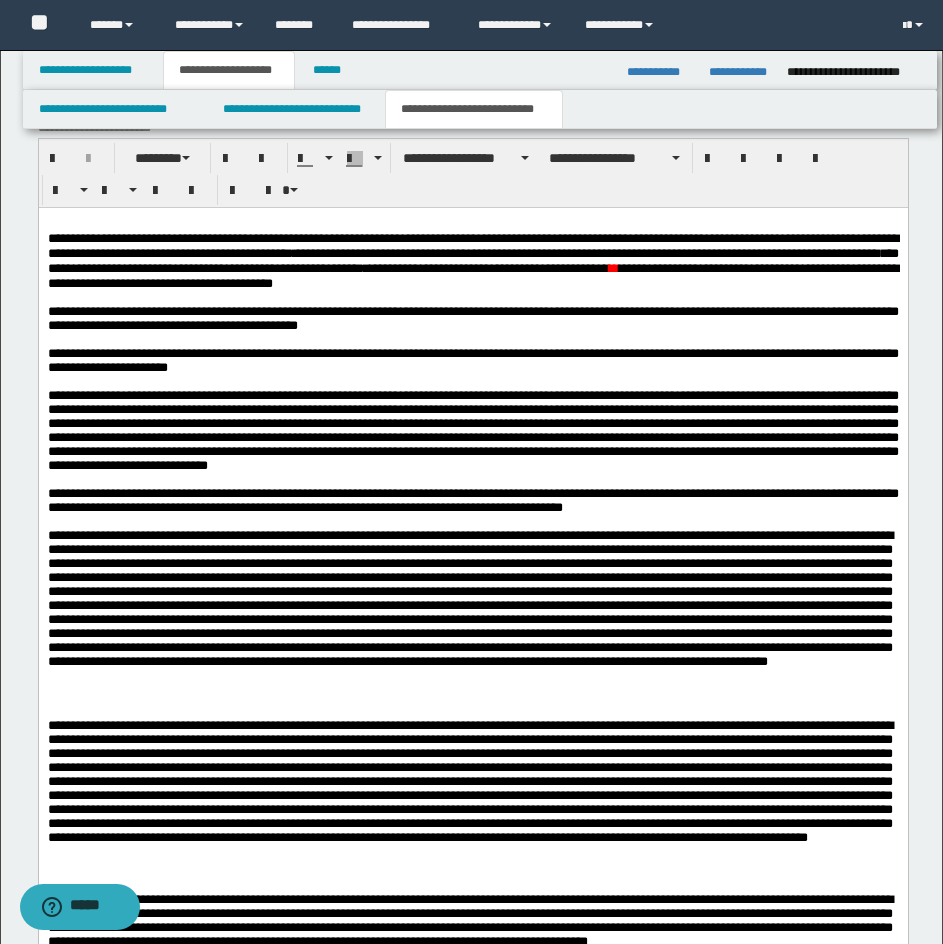 scroll, scrollTop: 894, scrollLeft: 0, axis: vertical 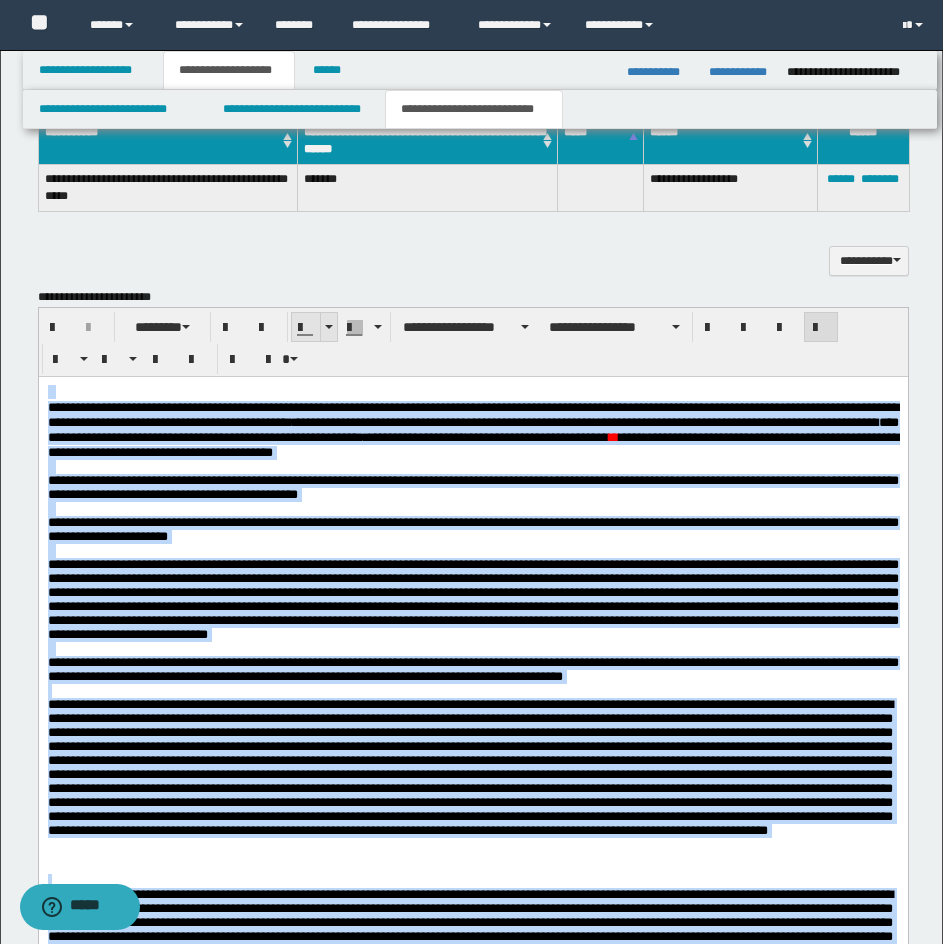 click at bounding box center (329, 327) 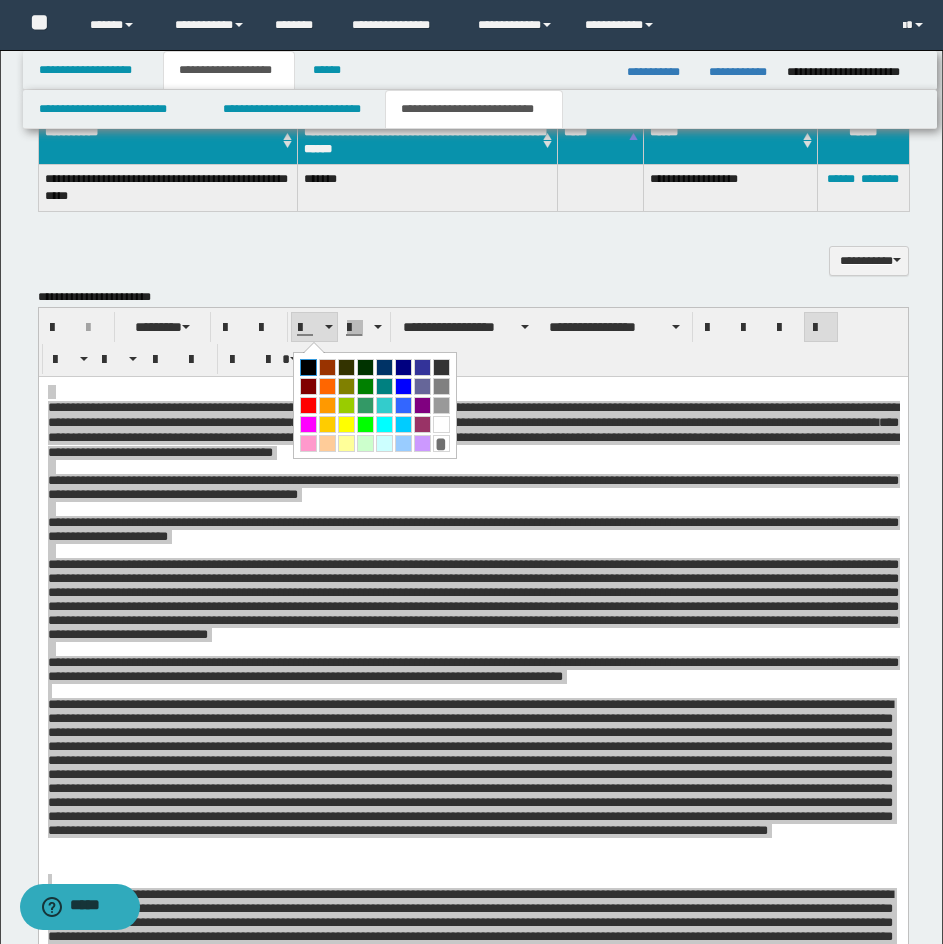 click at bounding box center (308, 367) 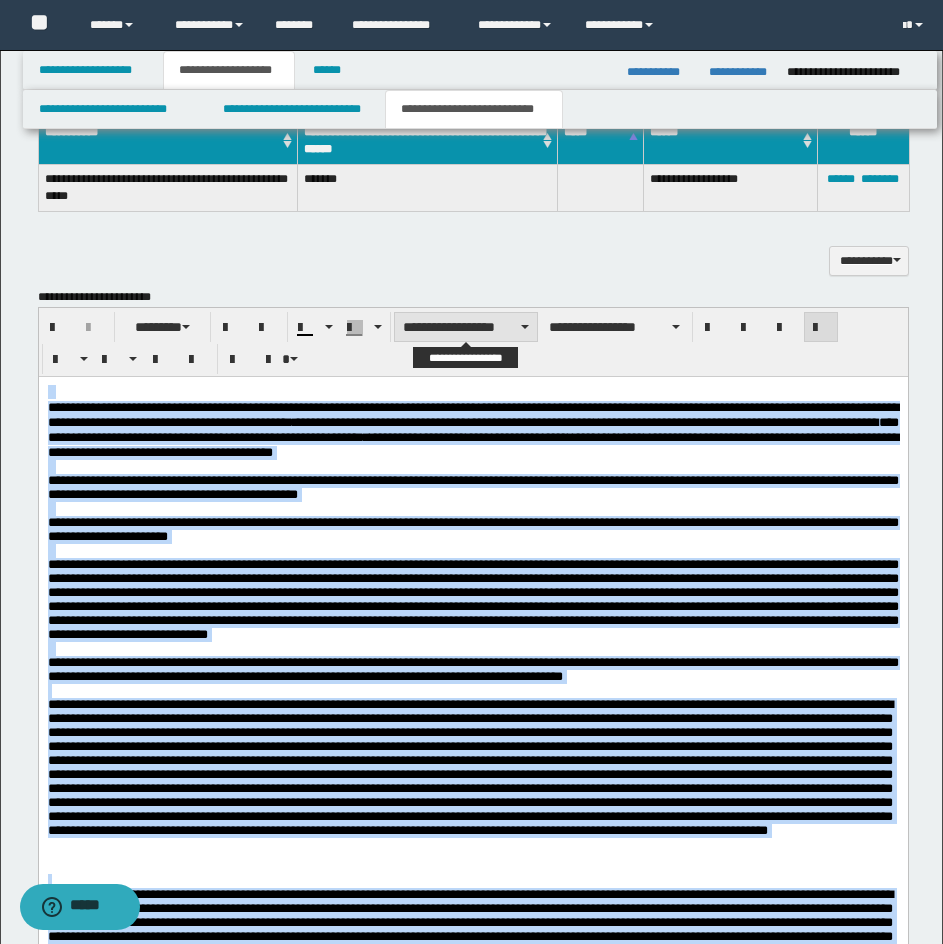 click on "**********" at bounding box center (466, 327) 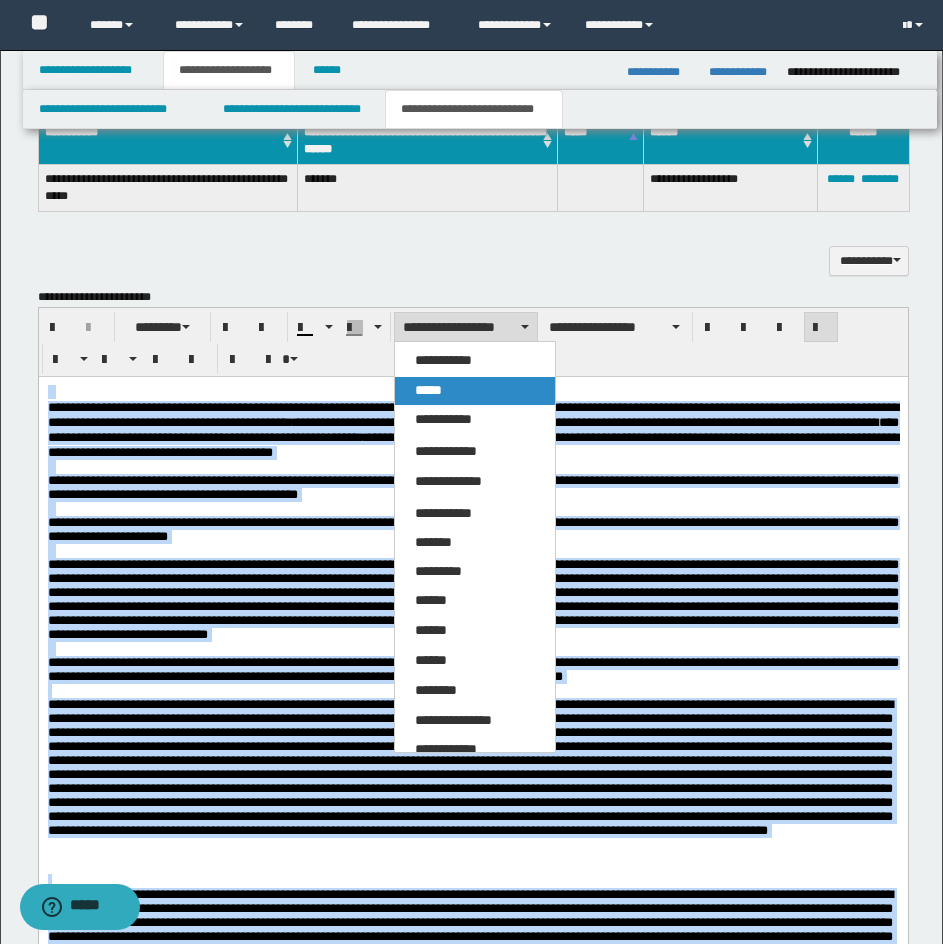 click on "*****" at bounding box center [475, 391] 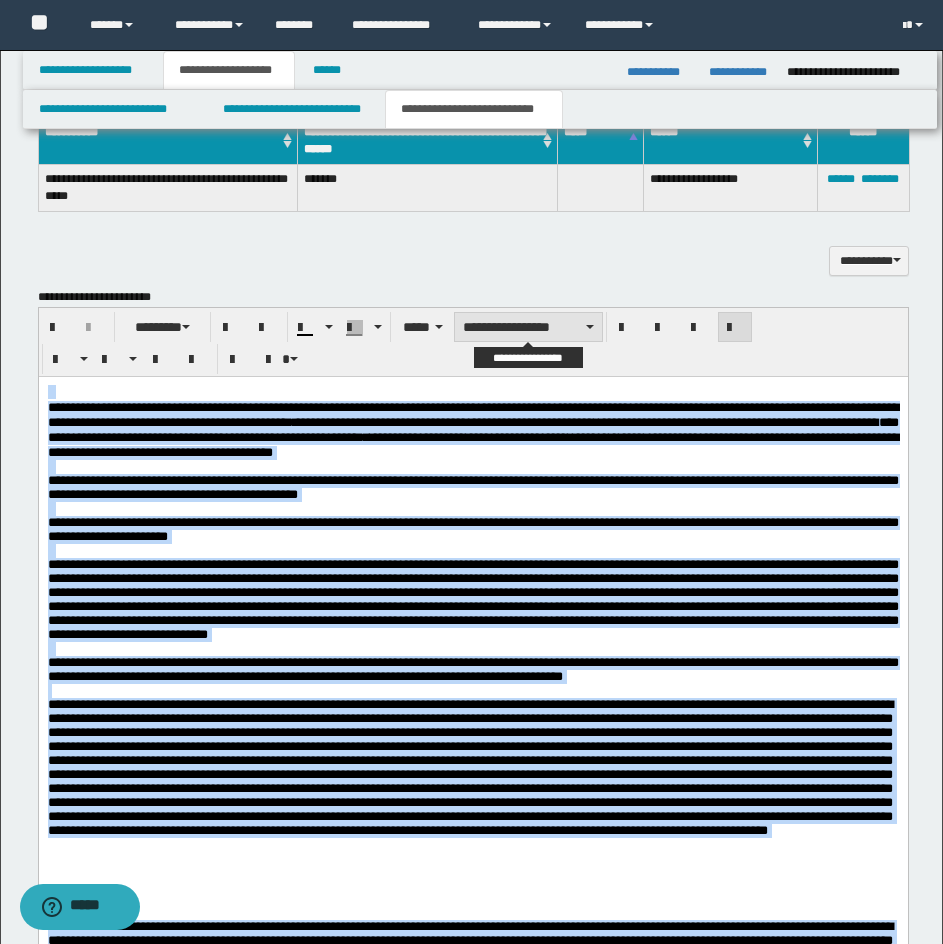 click on "**********" at bounding box center [528, 327] 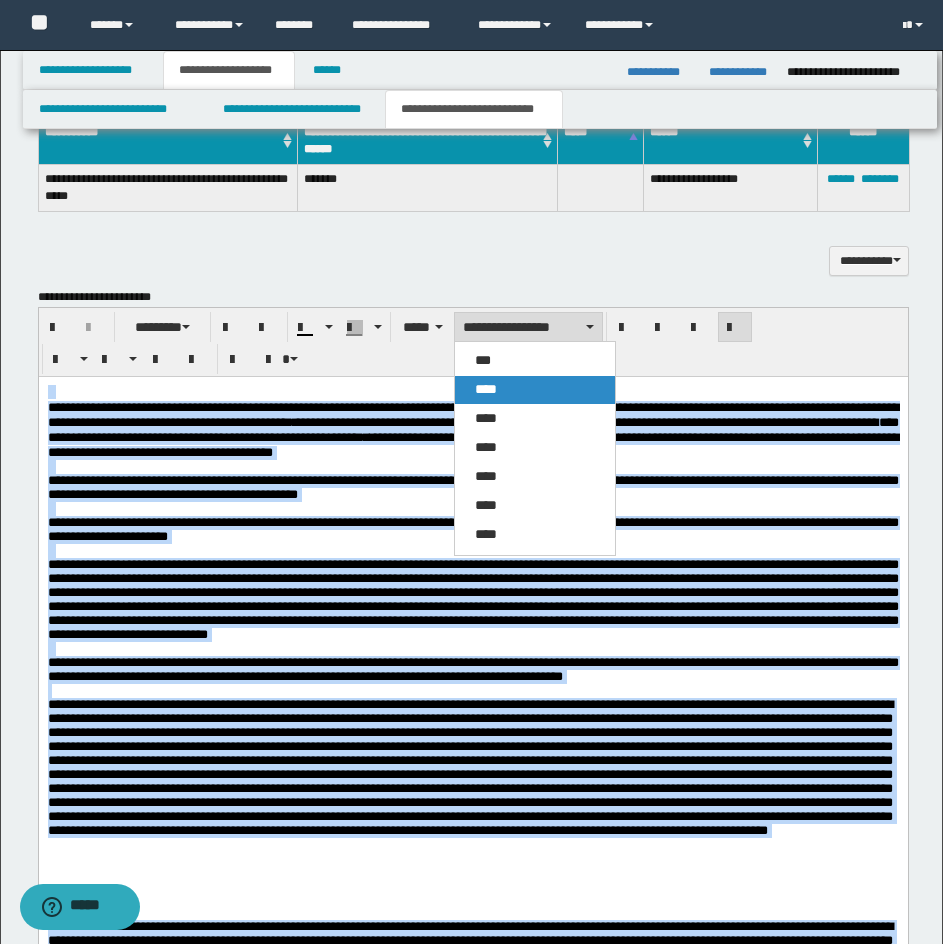 click on "****" at bounding box center (535, 390) 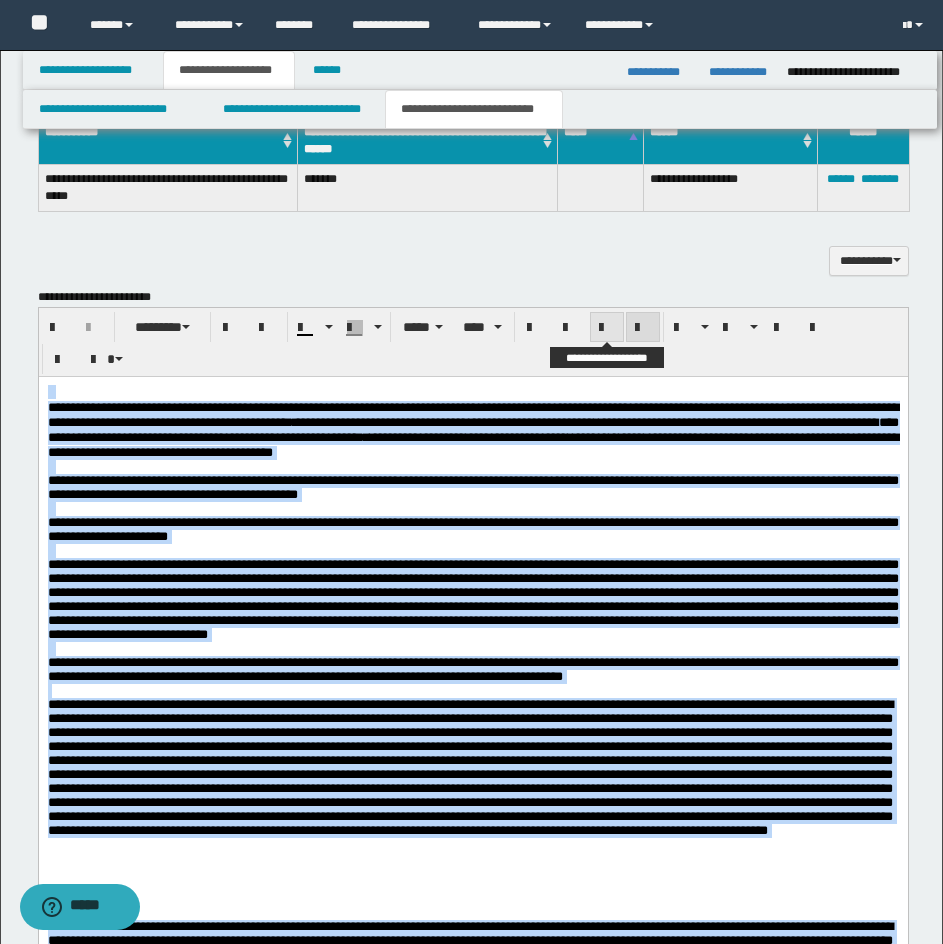 click at bounding box center [607, 328] 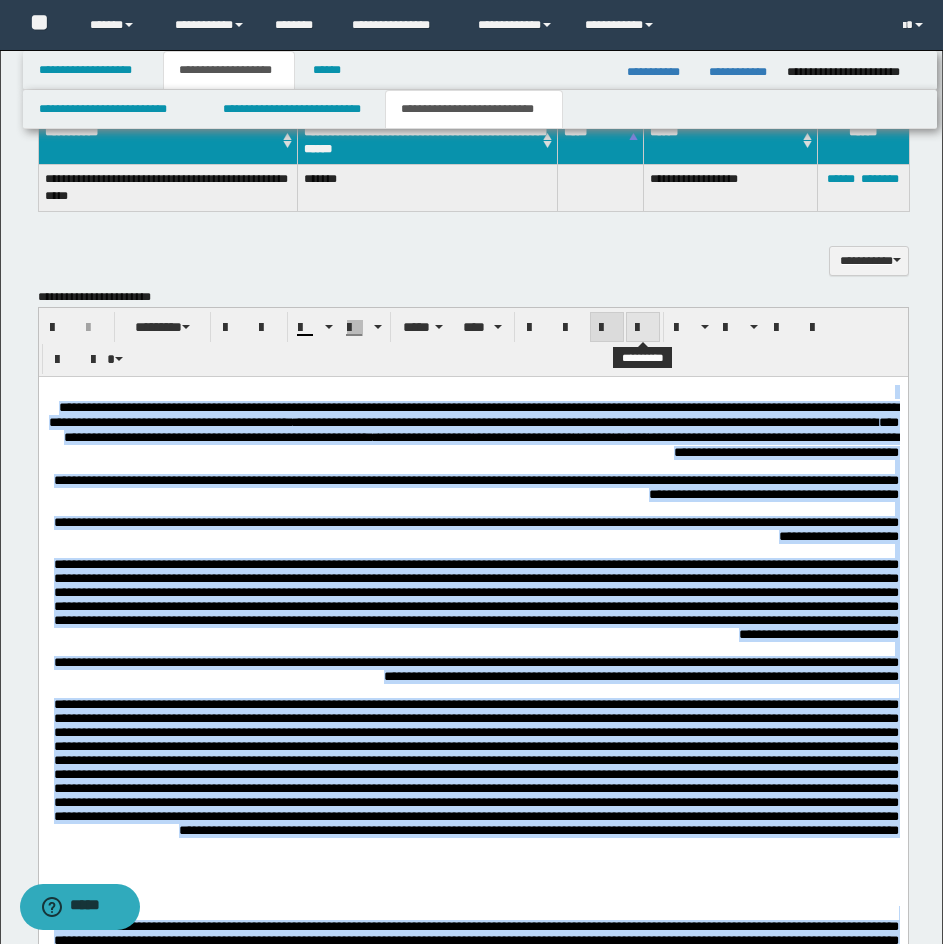 click at bounding box center [643, 328] 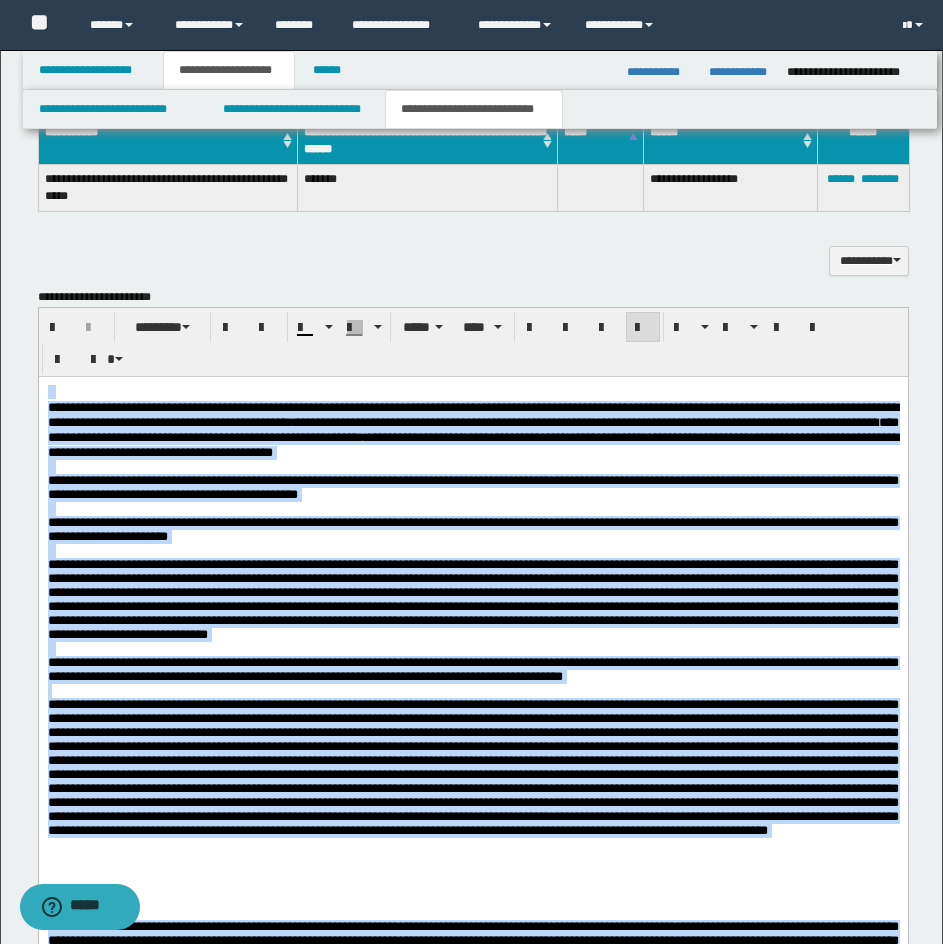 click at bounding box center [472, 466] 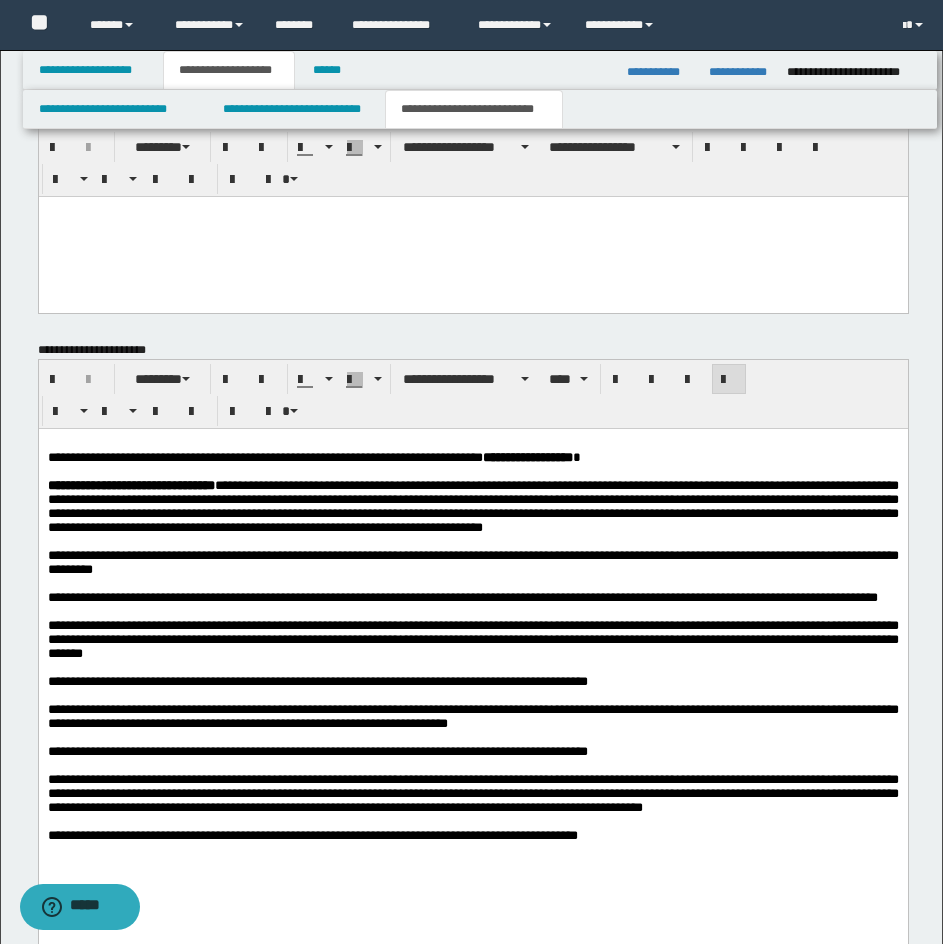 scroll, scrollTop: 3097, scrollLeft: 0, axis: vertical 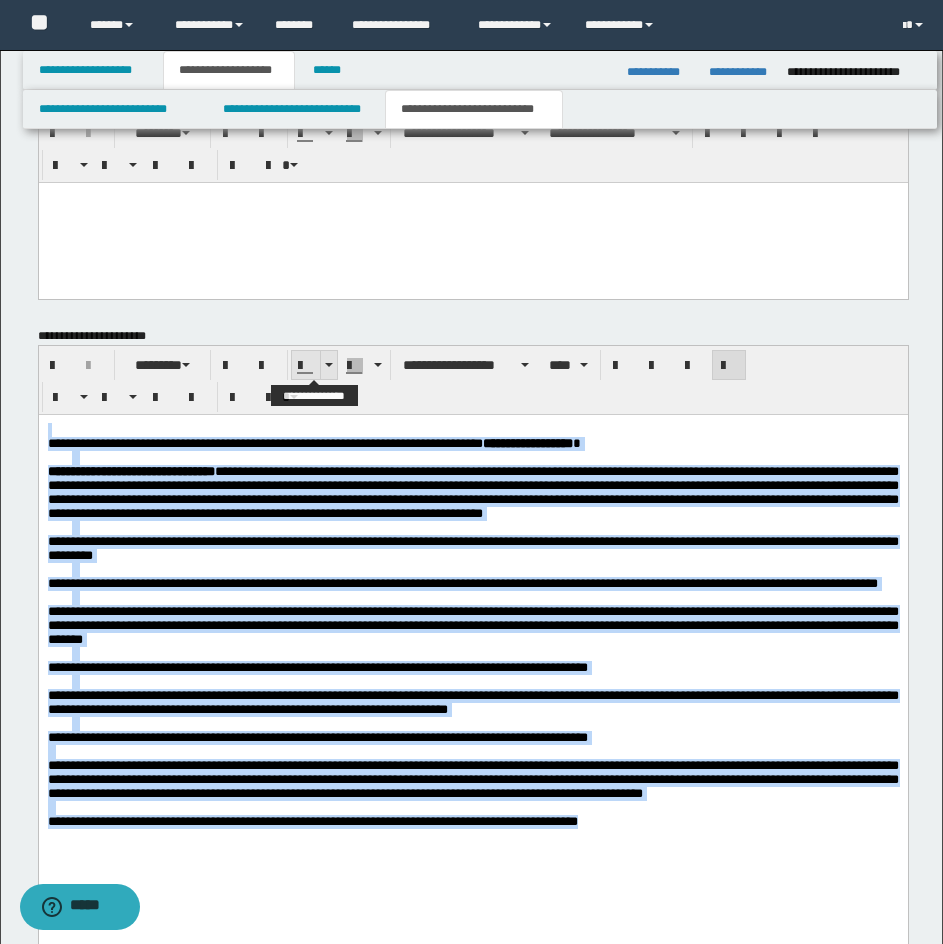 click at bounding box center [329, 365] 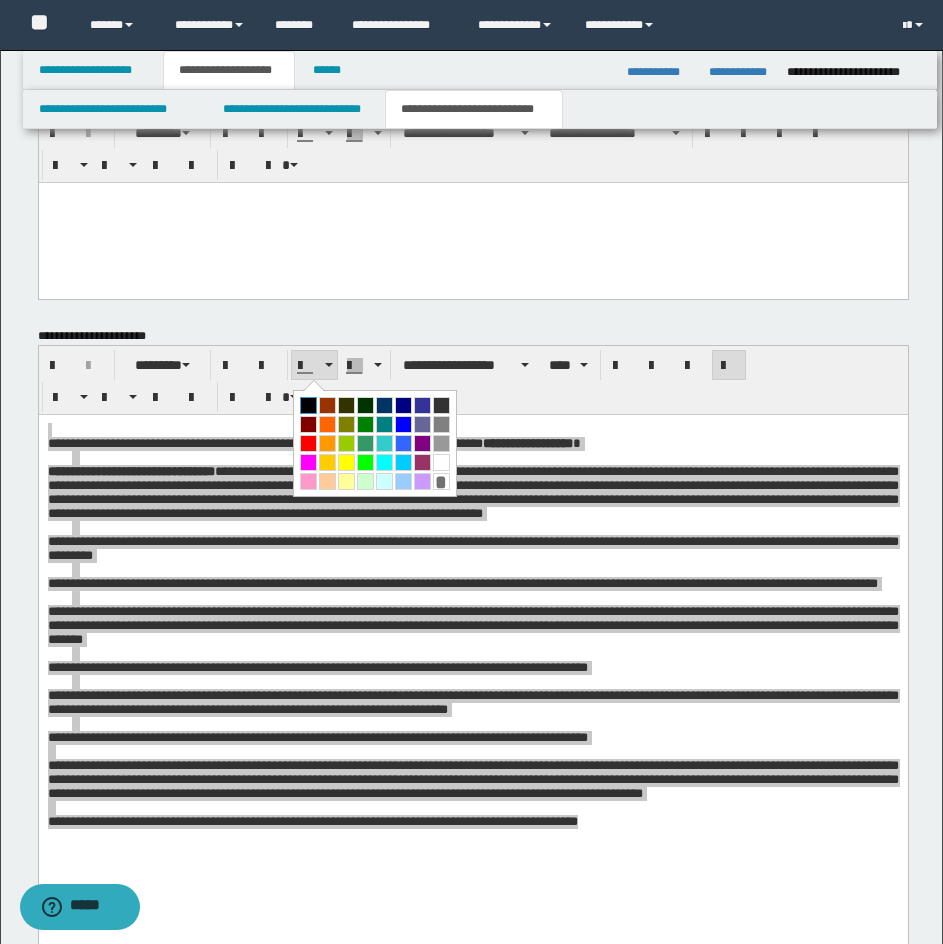 click at bounding box center (308, 405) 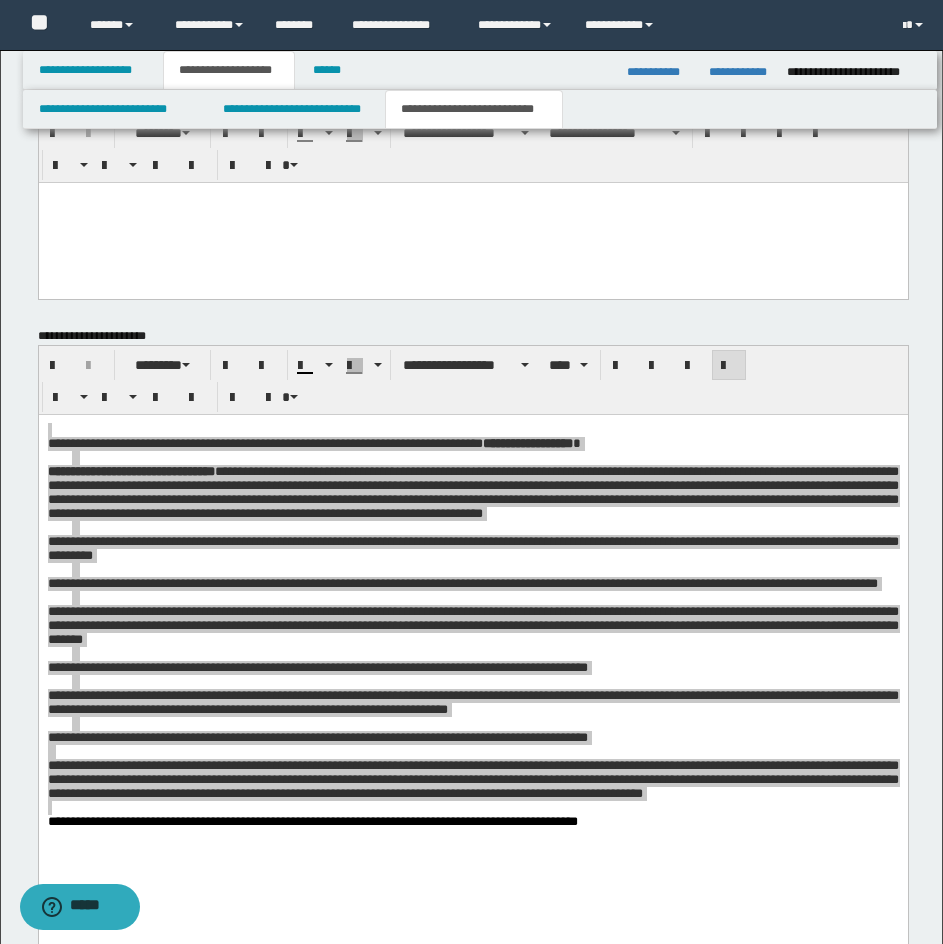 click on "**********" at bounding box center [494, 365] 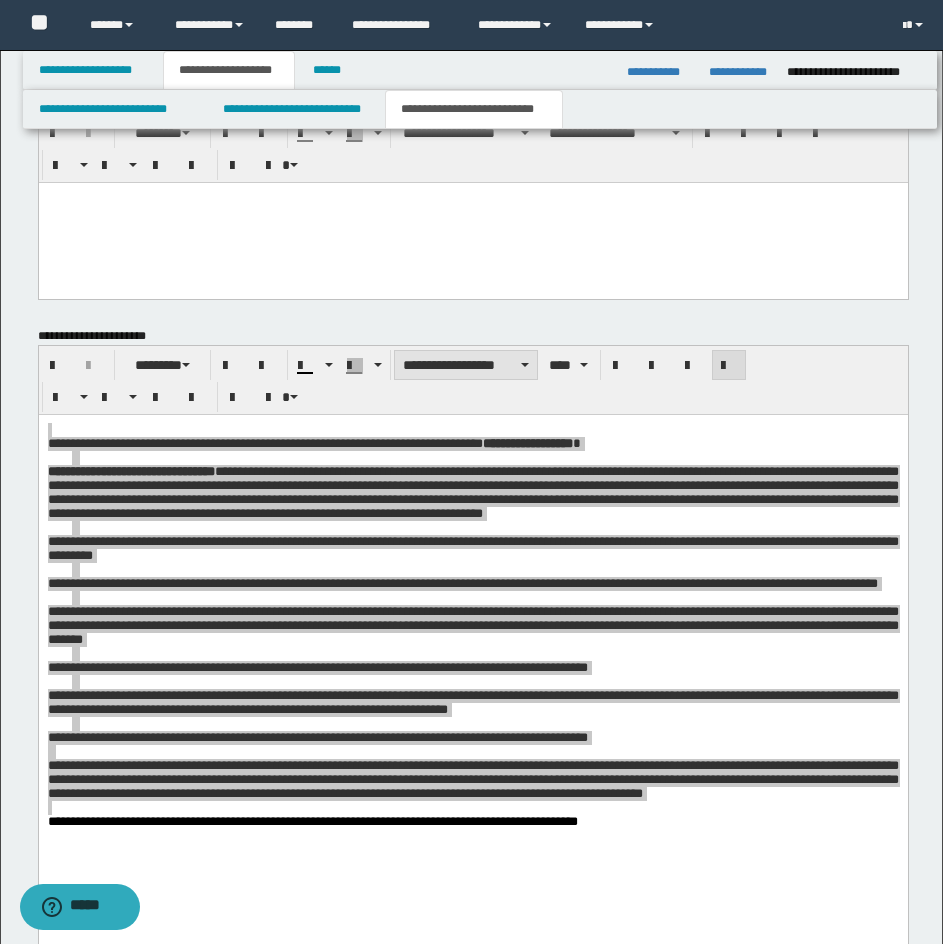 click on "**********" at bounding box center [466, 365] 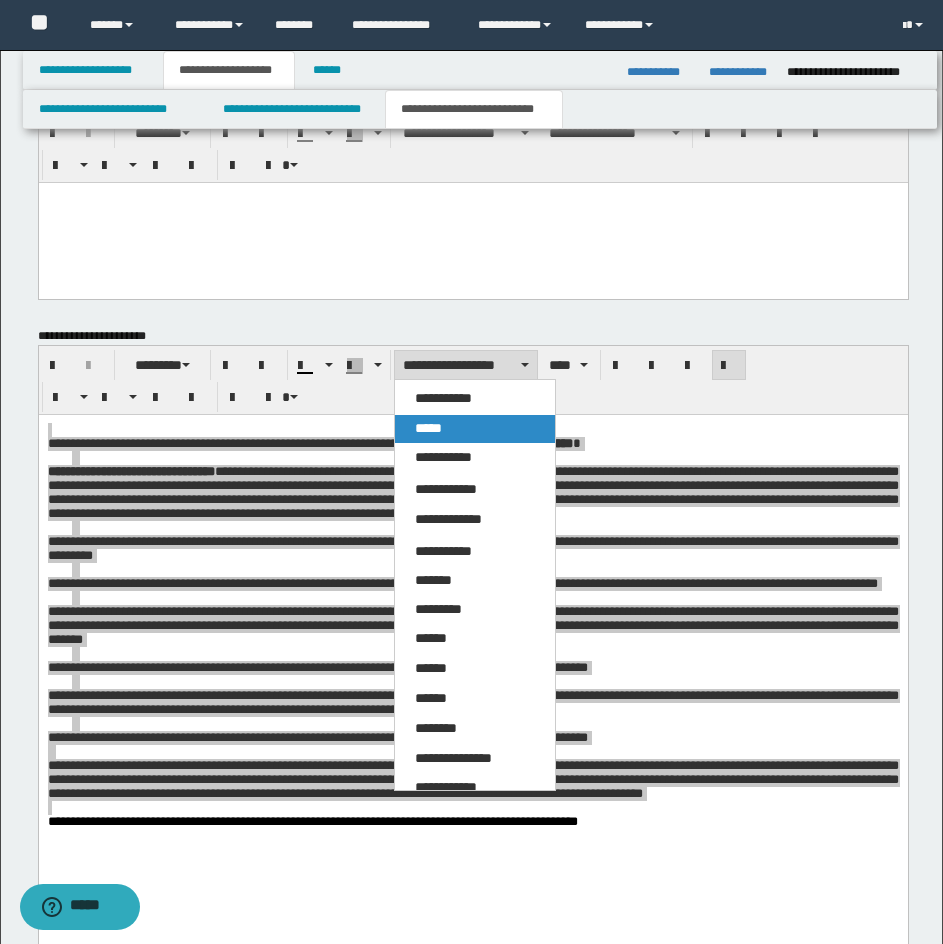 click on "*****" at bounding box center [475, 429] 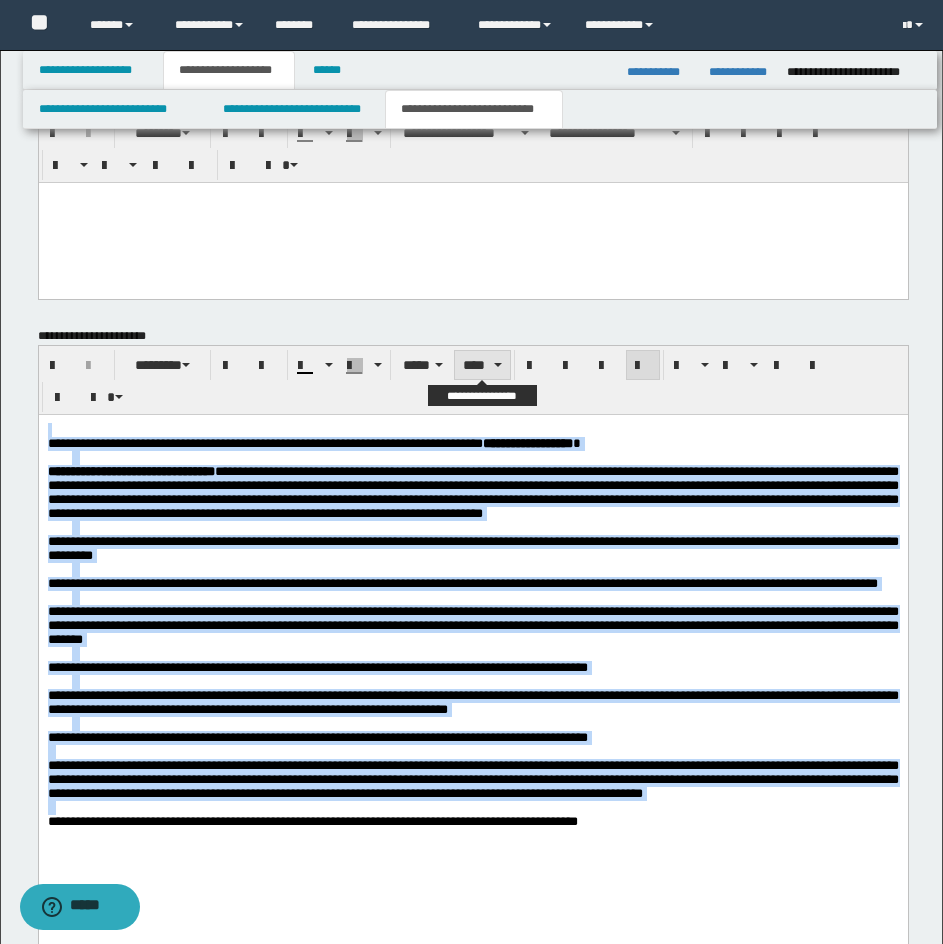 click on "****" at bounding box center [482, 365] 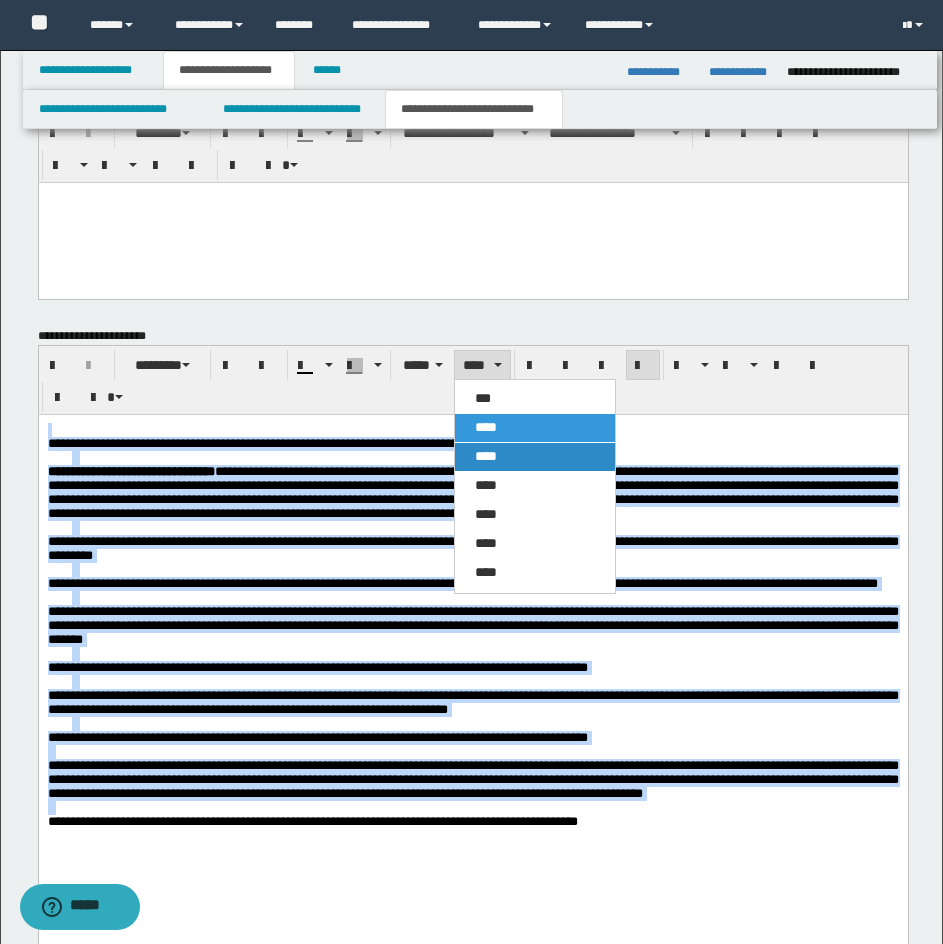 click on "****" at bounding box center (535, 457) 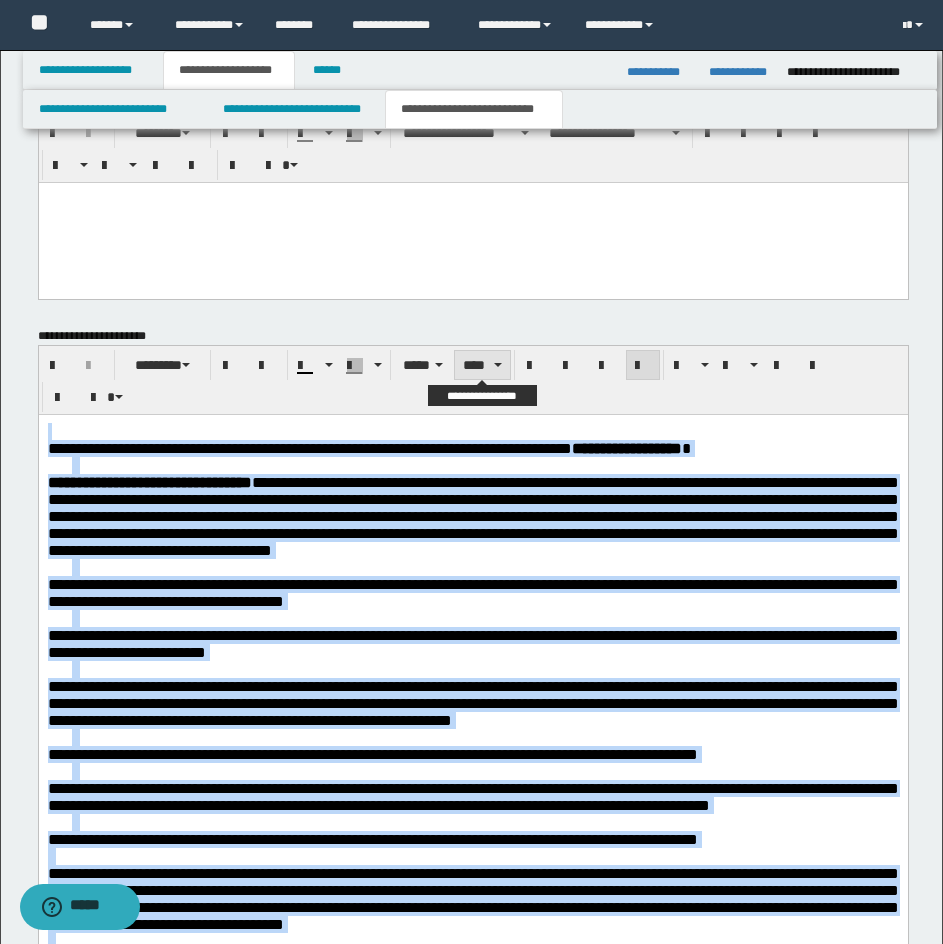 click on "****" at bounding box center (482, 365) 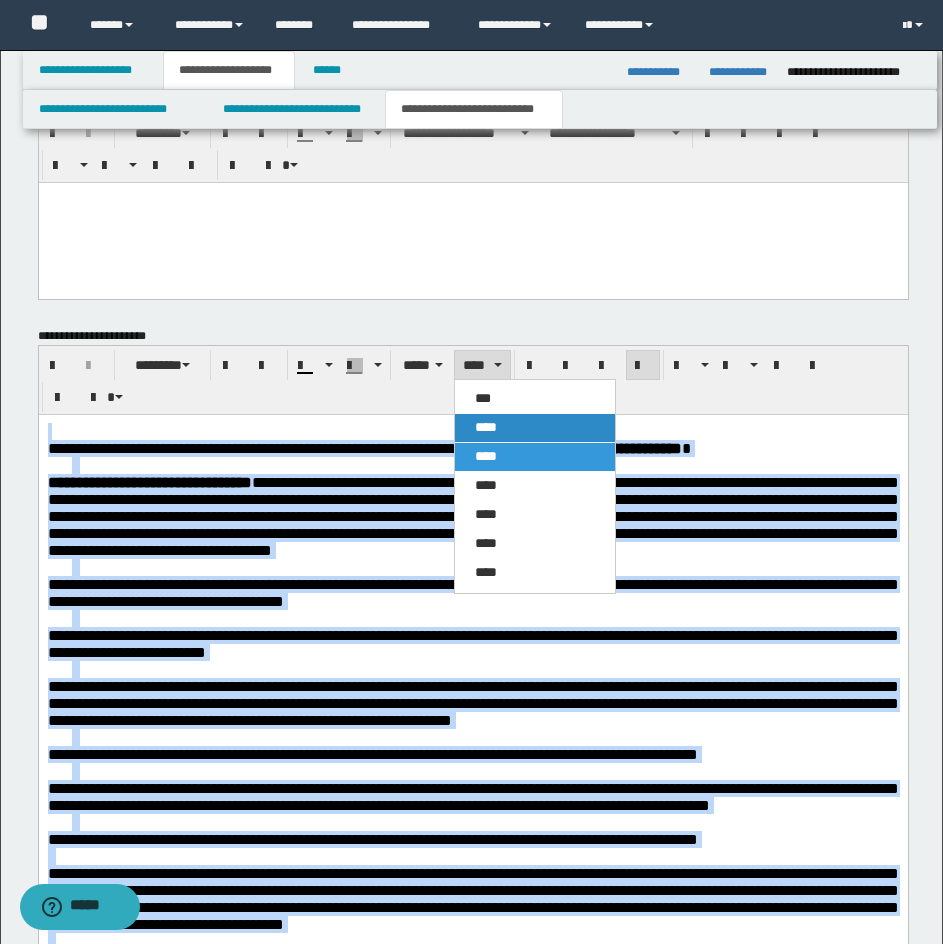 drag, startPoint x: 501, startPoint y: 416, endPoint x: 462, endPoint y: 1, distance: 416.8285 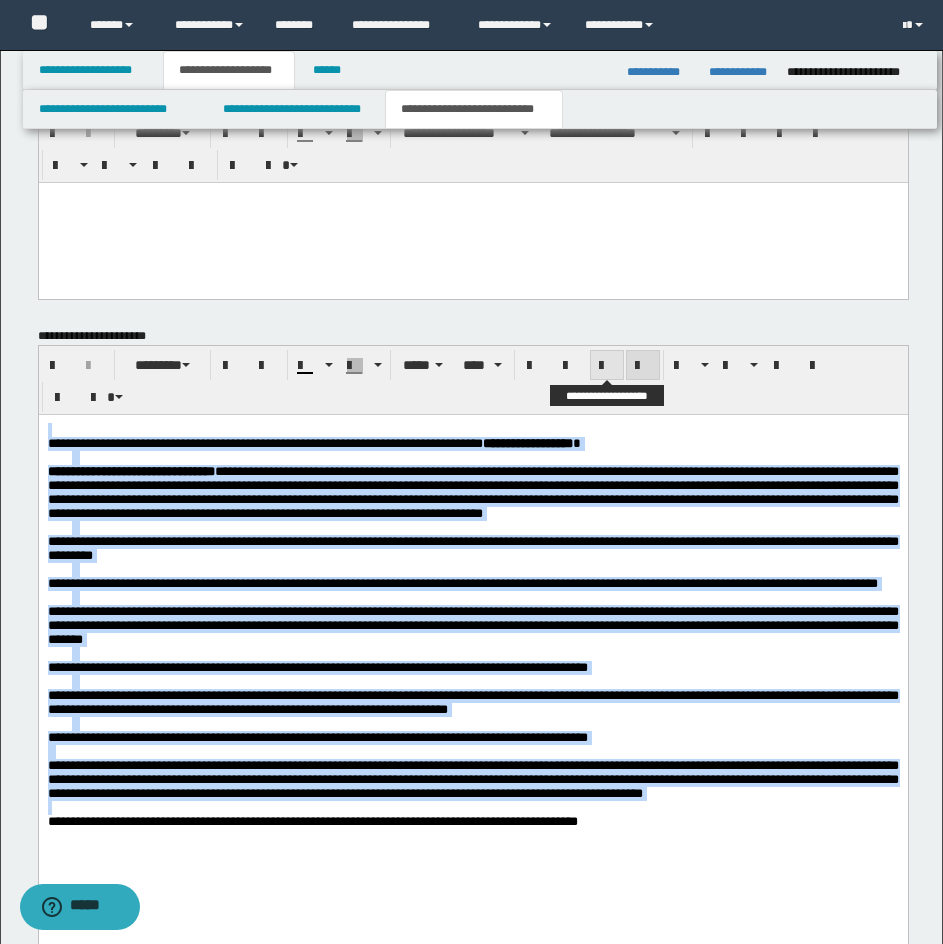 click at bounding box center (607, 365) 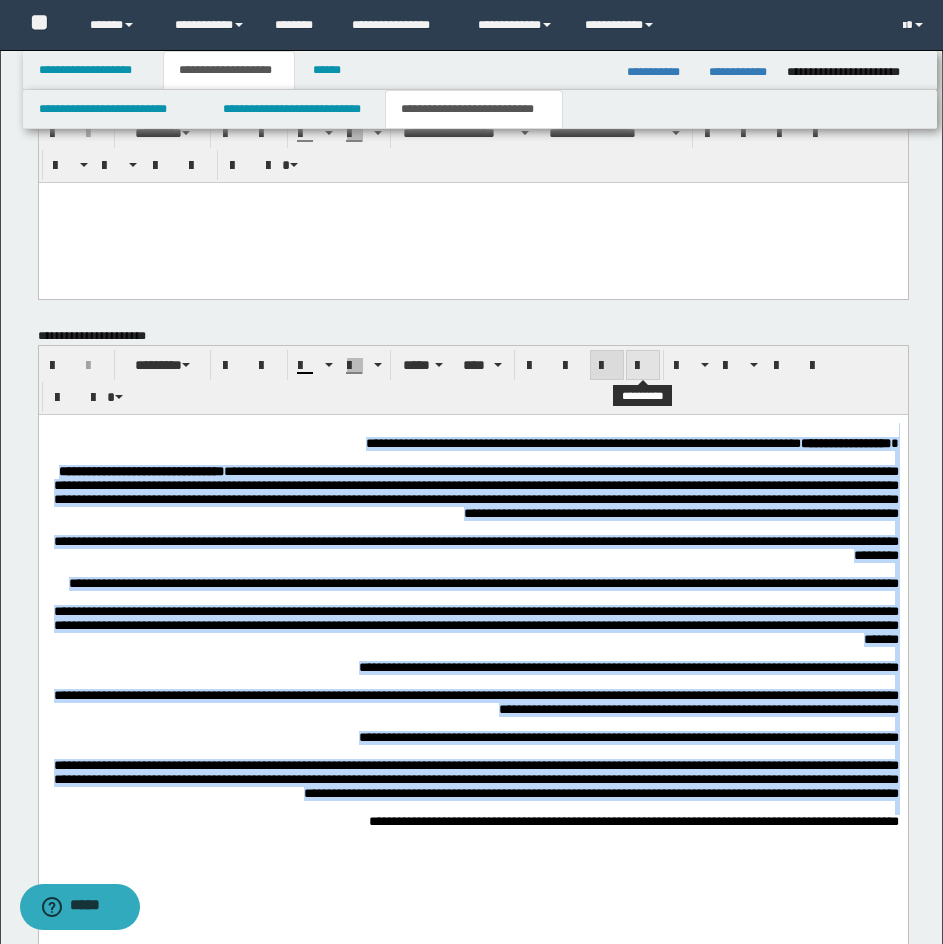 click at bounding box center (643, 366) 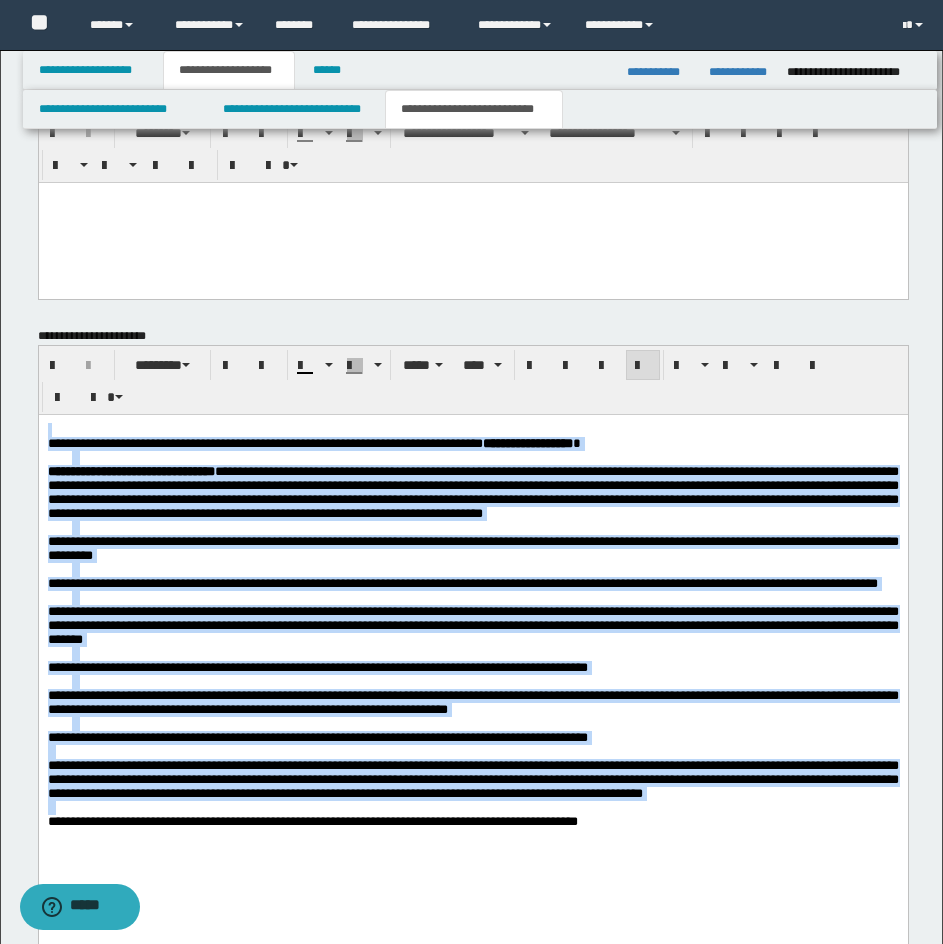 click on "**********" at bounding box center (472, 493) 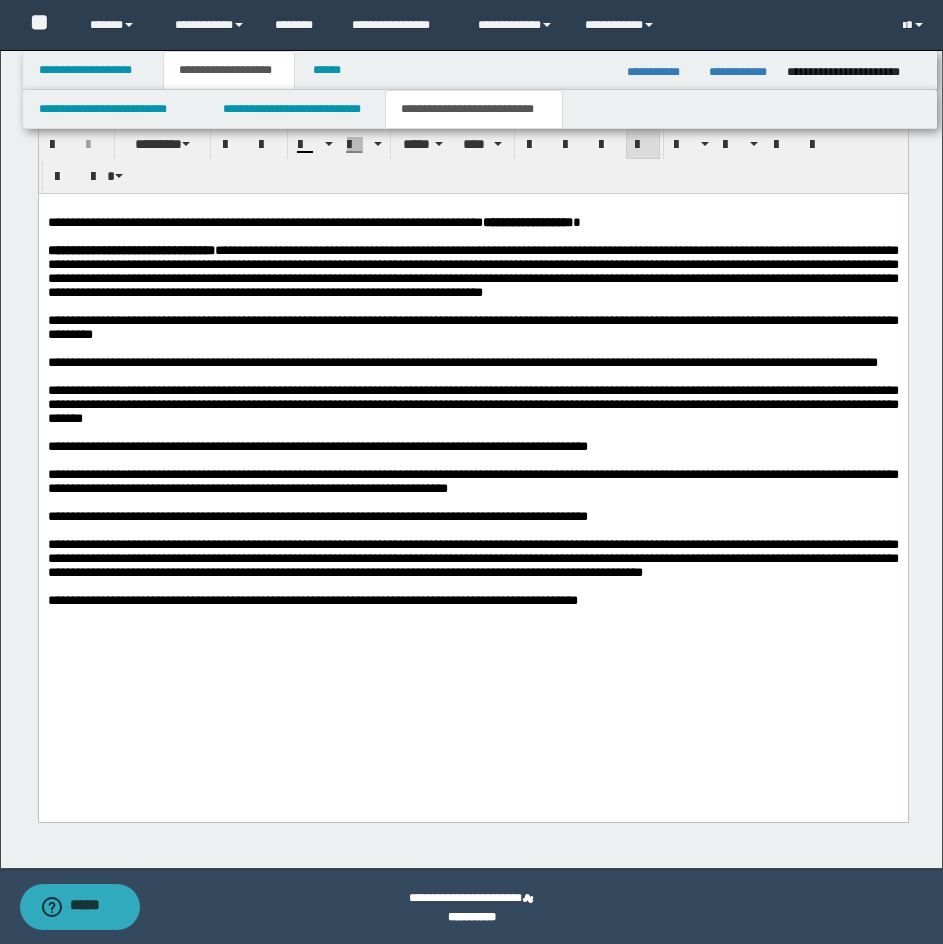 scroll, scrollTop: 2900, scrollLeft: 0, axis: vertical 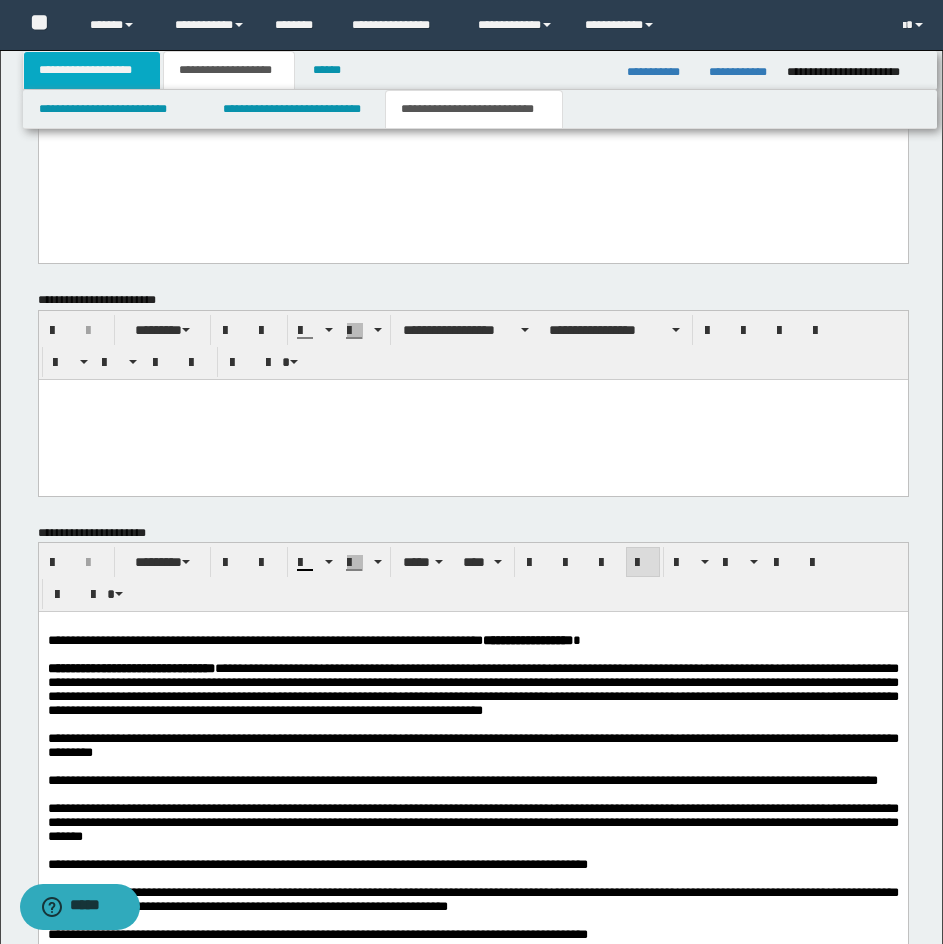 click on "**********" at bounding box center [92, 70] 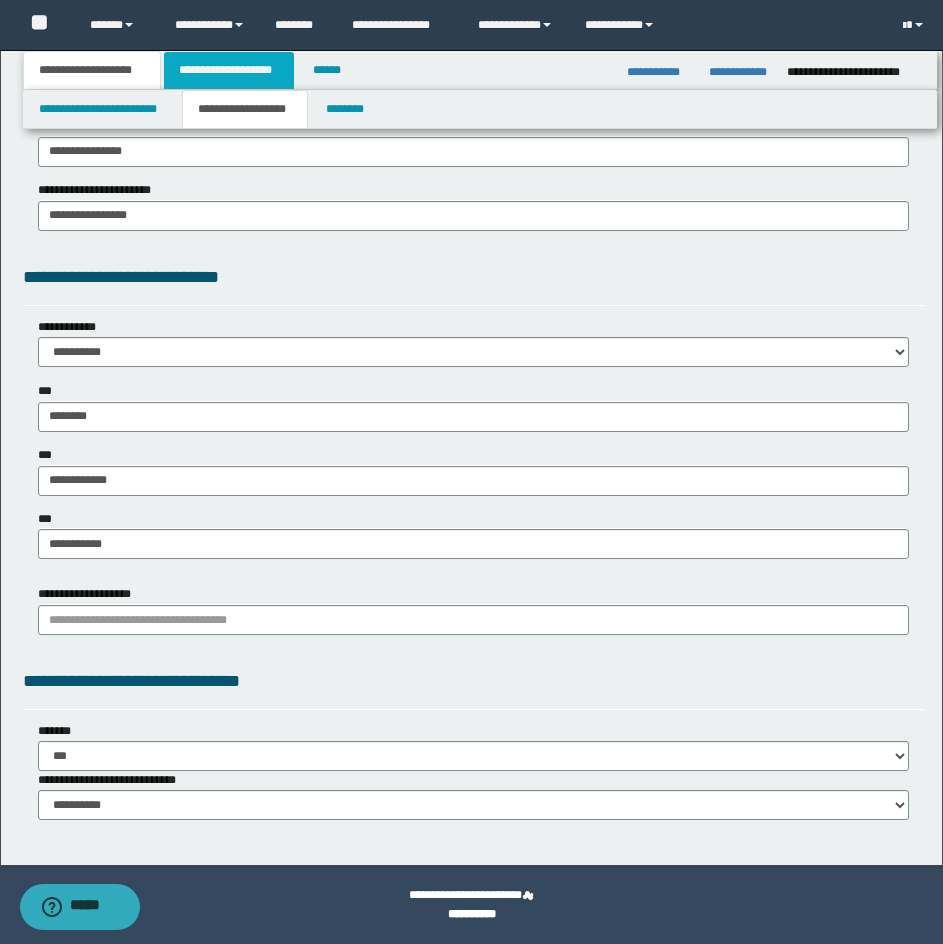 scroll, scrollTop: 1425, scrollLeft: 0, axis: vertical 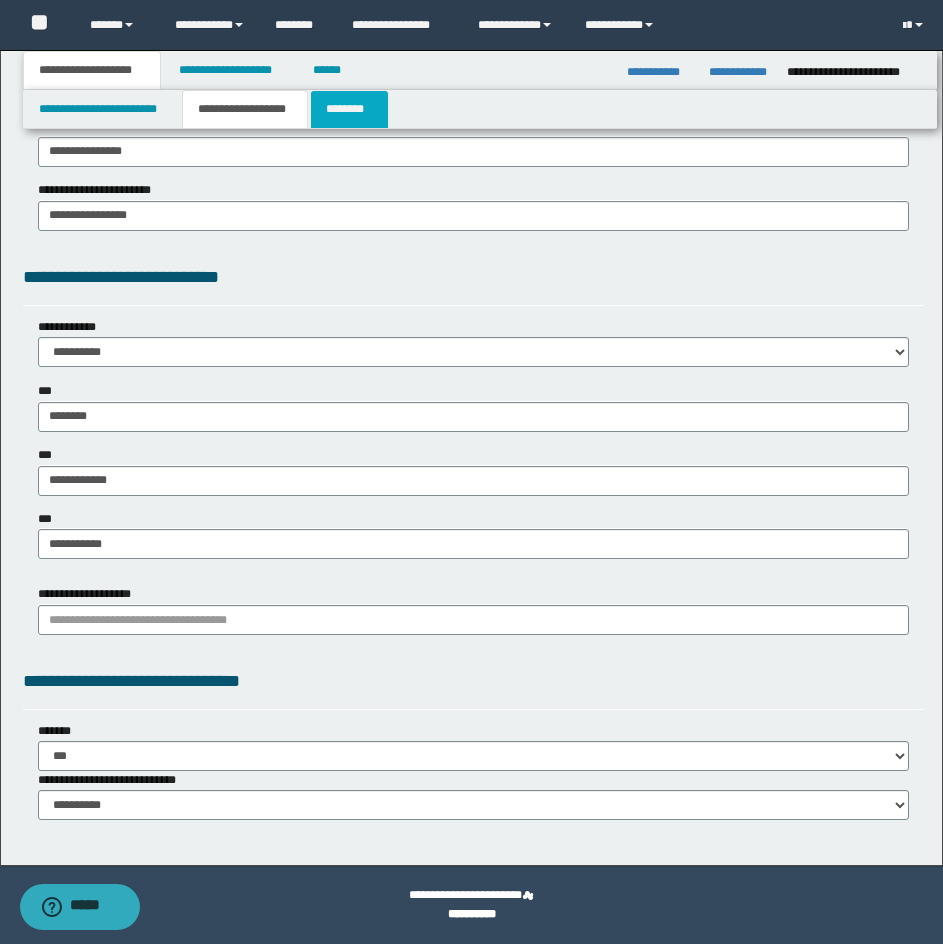 click on "********" at bounding box center (349, 109) 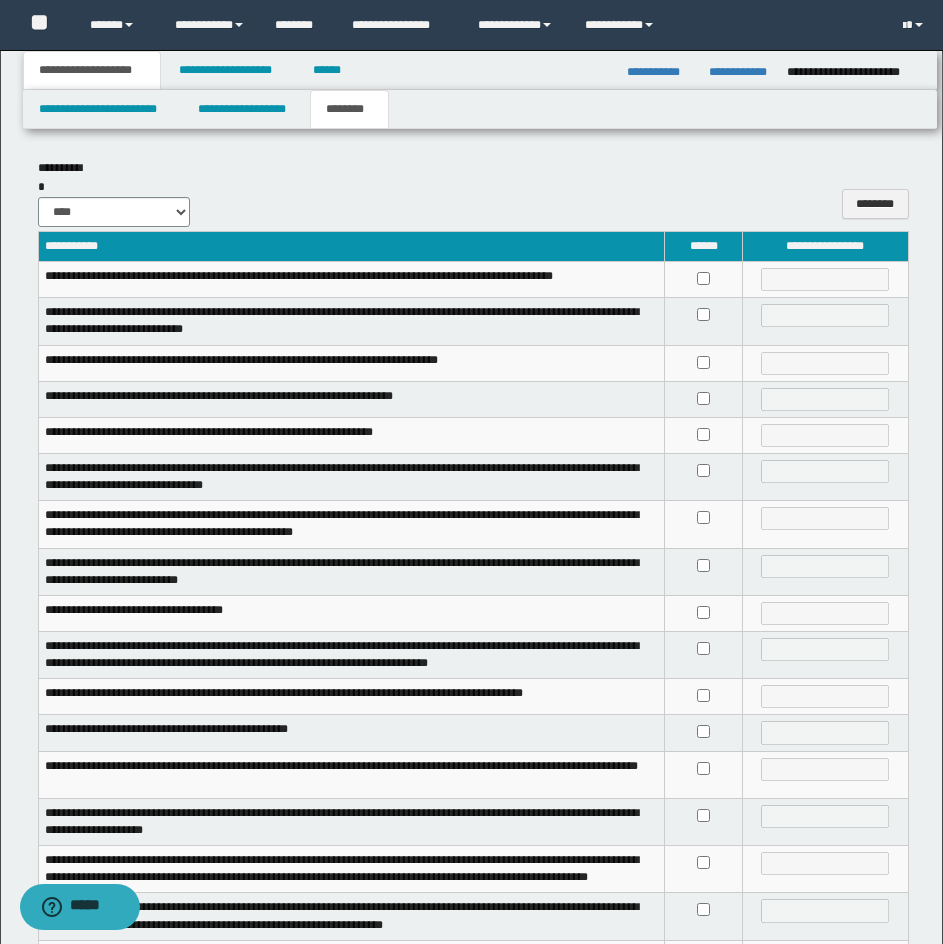 scroll, scrollTop: 306, scrollLeft: 0, axis: vertical 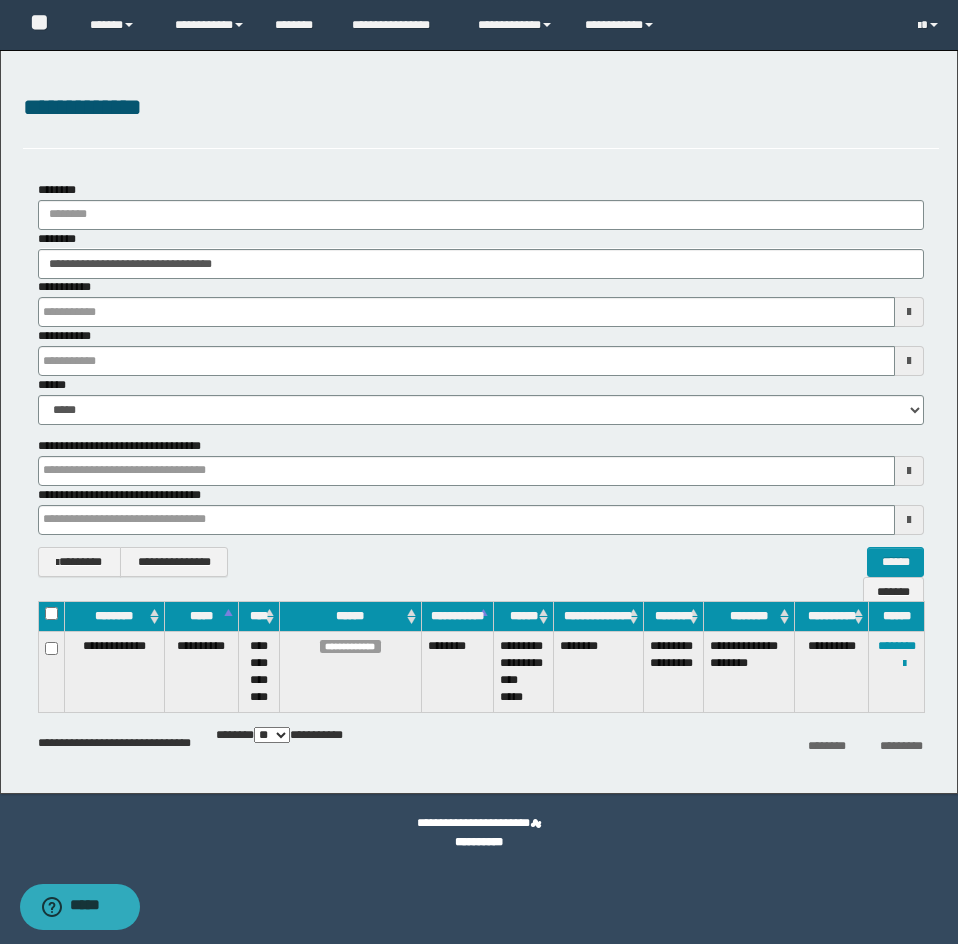 click on "**********" at bounding box center [481, 119] 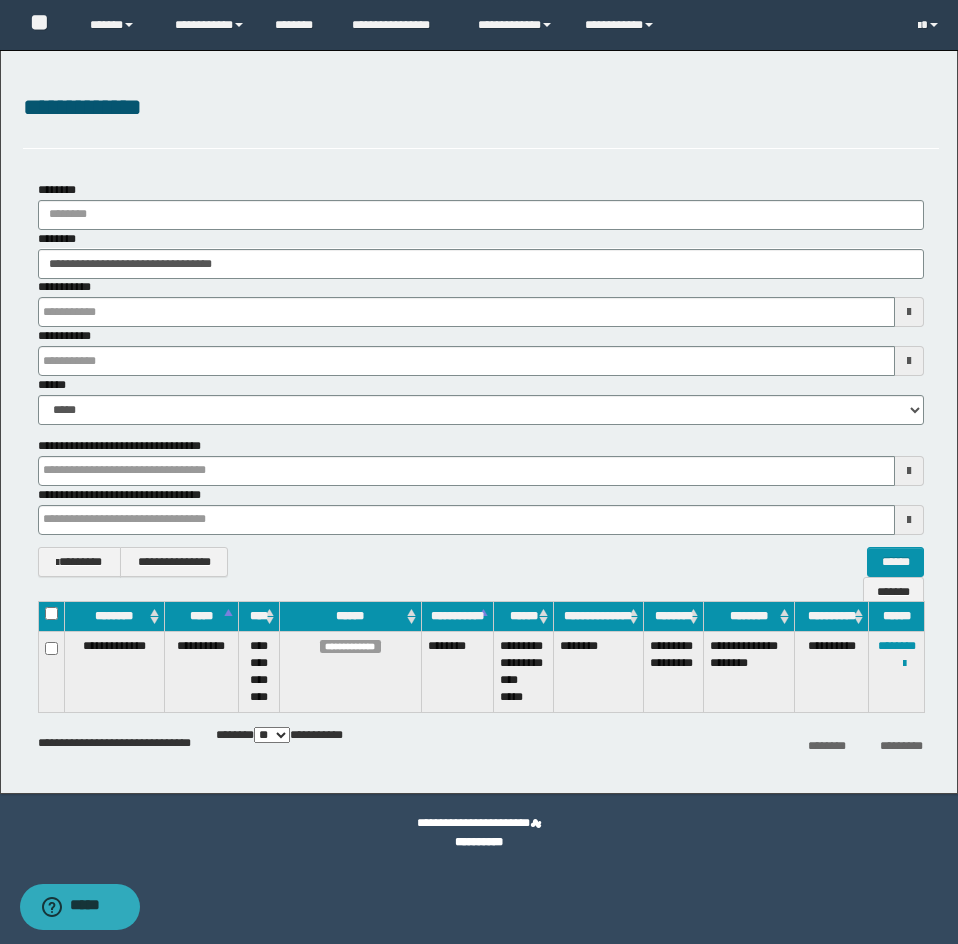 drag, startPoint x: 474, startPoint y: 130, endPoint x: 349, endPoint y: 196, distance: 141.35417 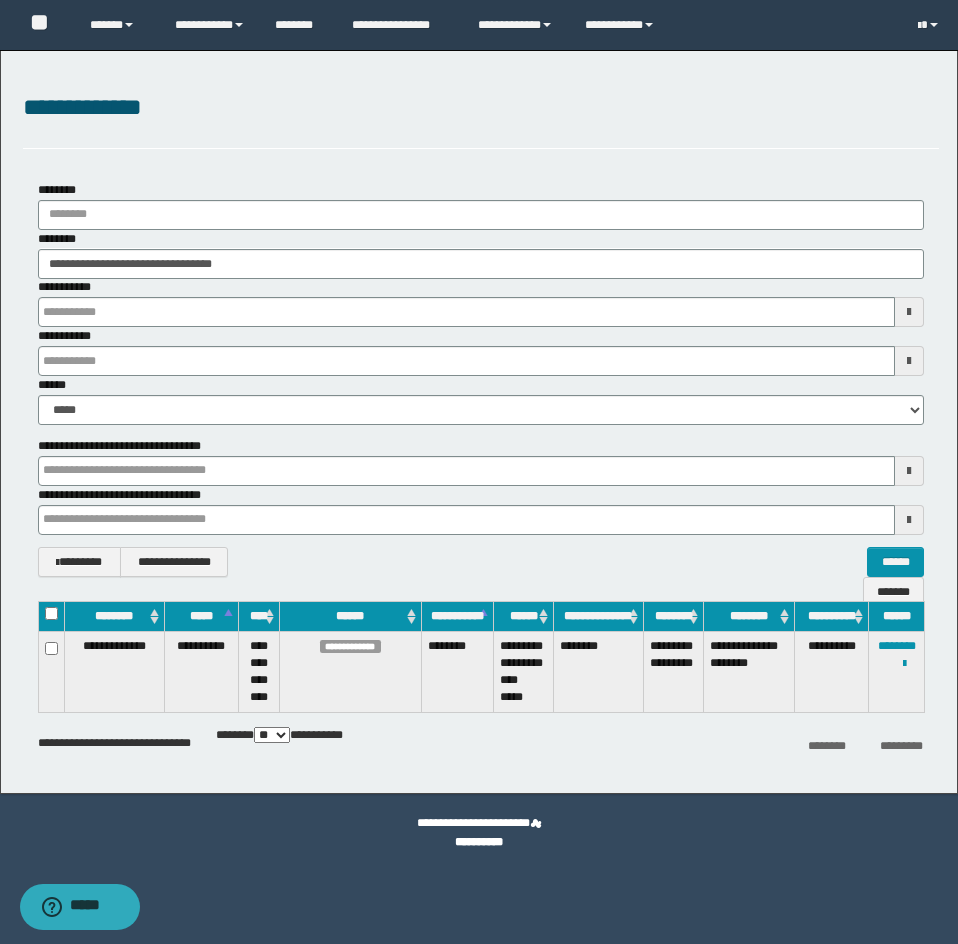 click on "**********" at bounding box center [481, 119] 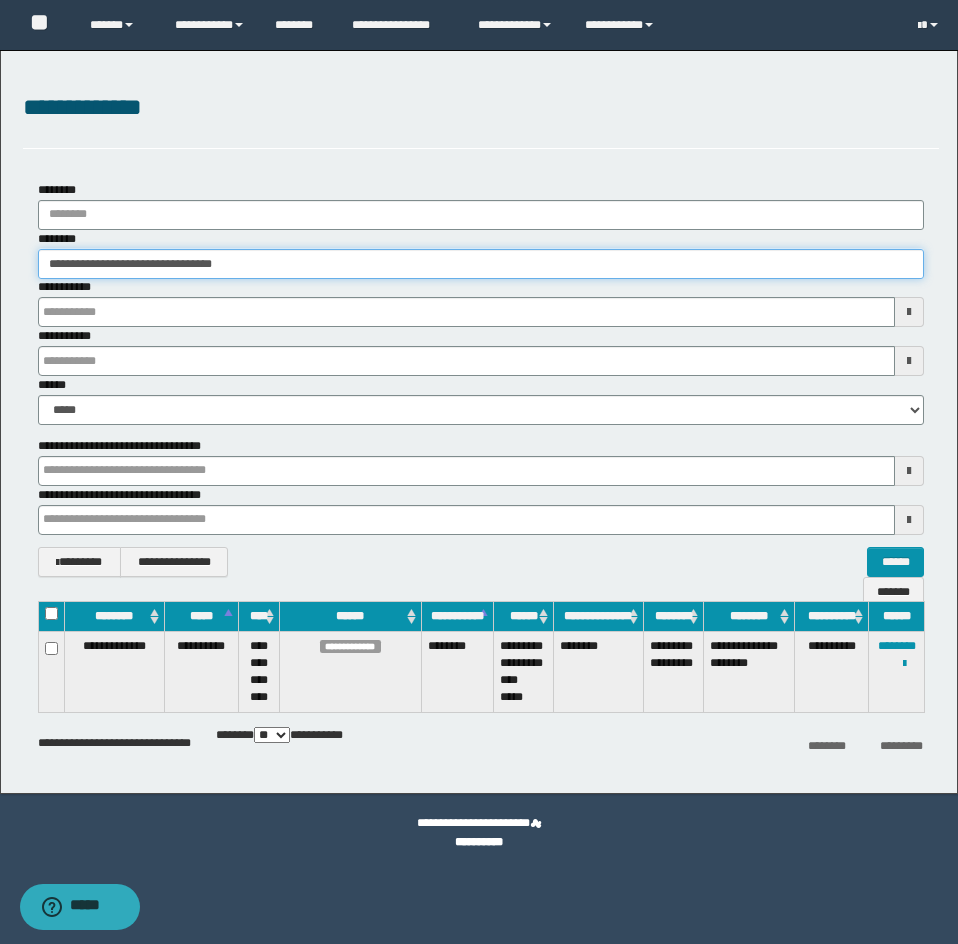 drag, startPoint x: 327, startPoint y: 254, endPoint x: -1, endPoint y: 259, distance: 328.03812 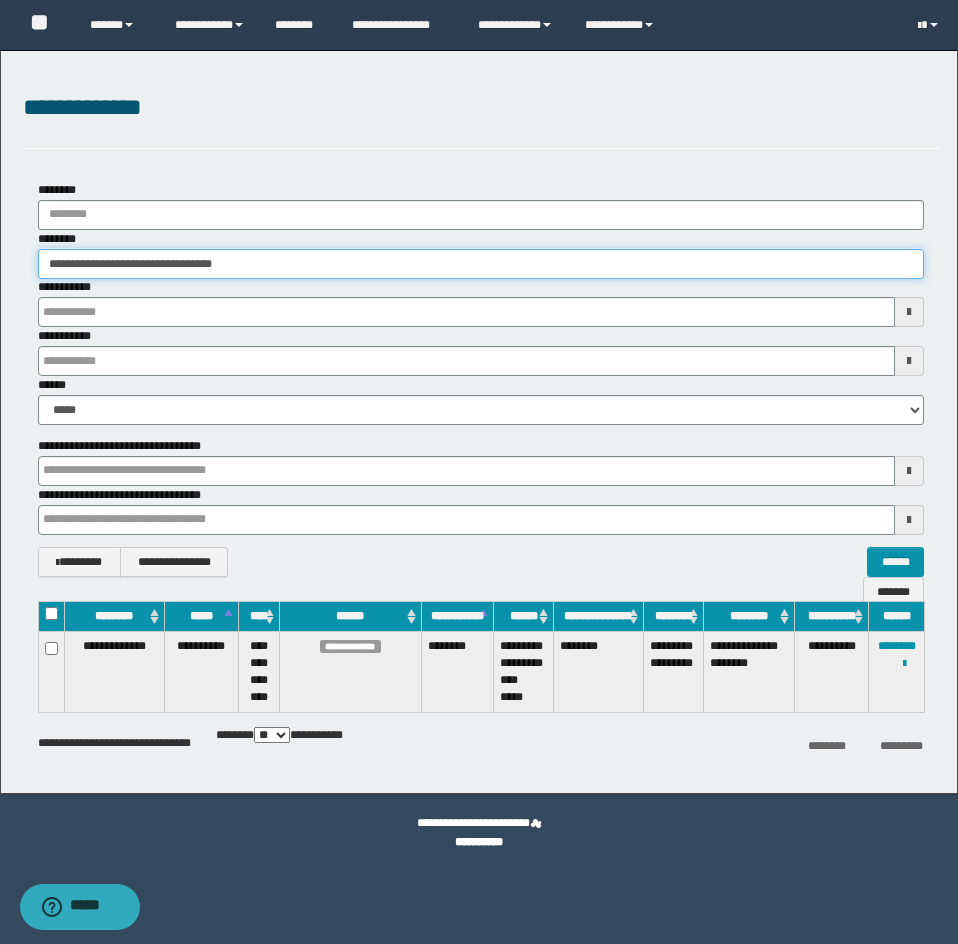 click on "**********" at bounding box center (479, 472) 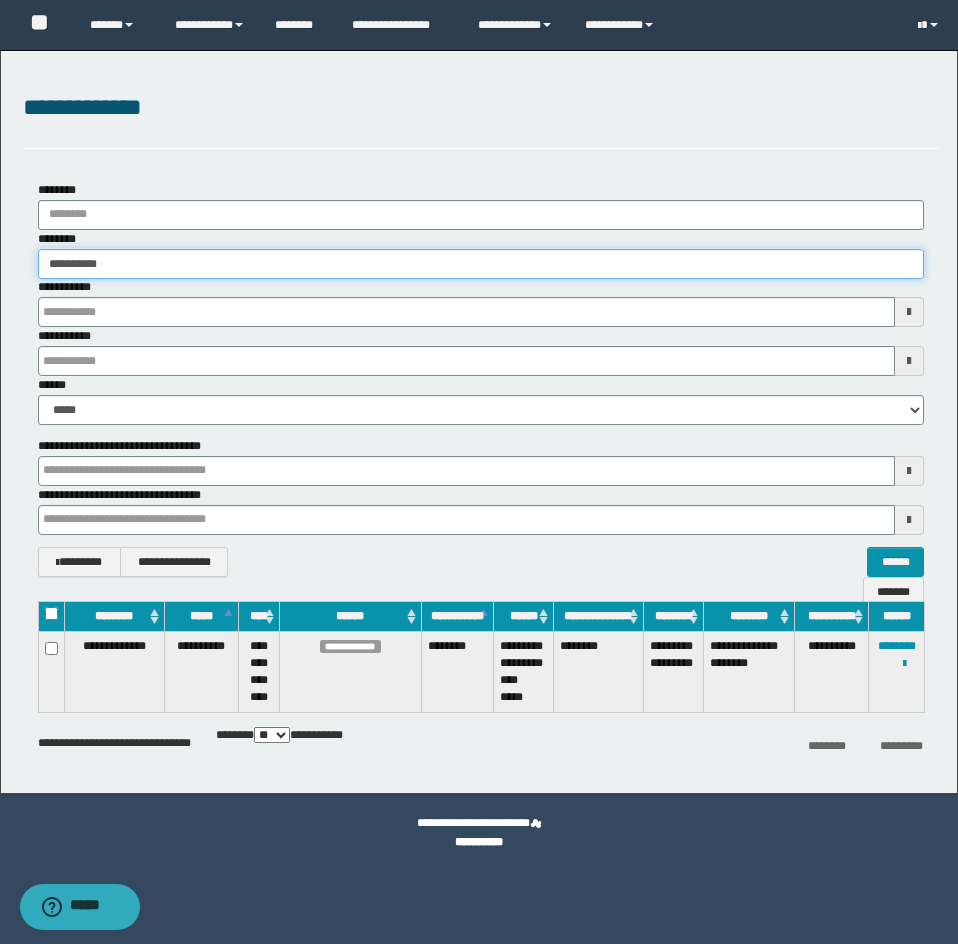 type on "**********" 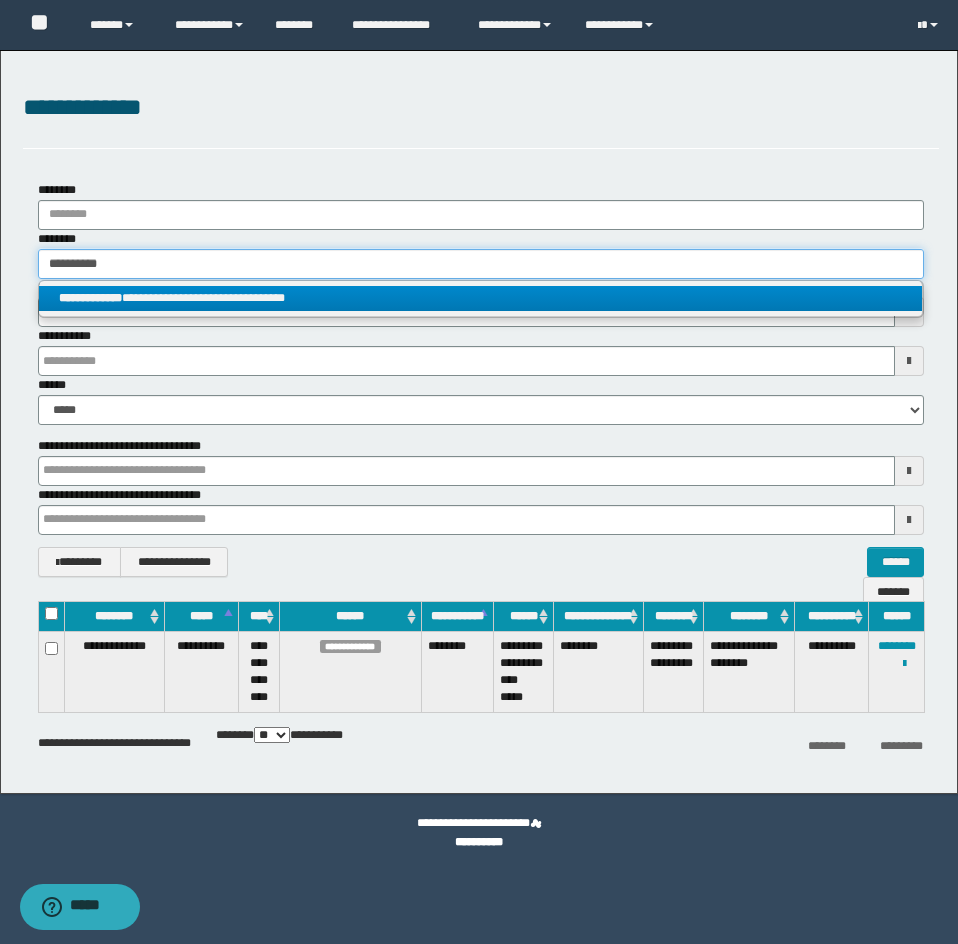 type on "**********" 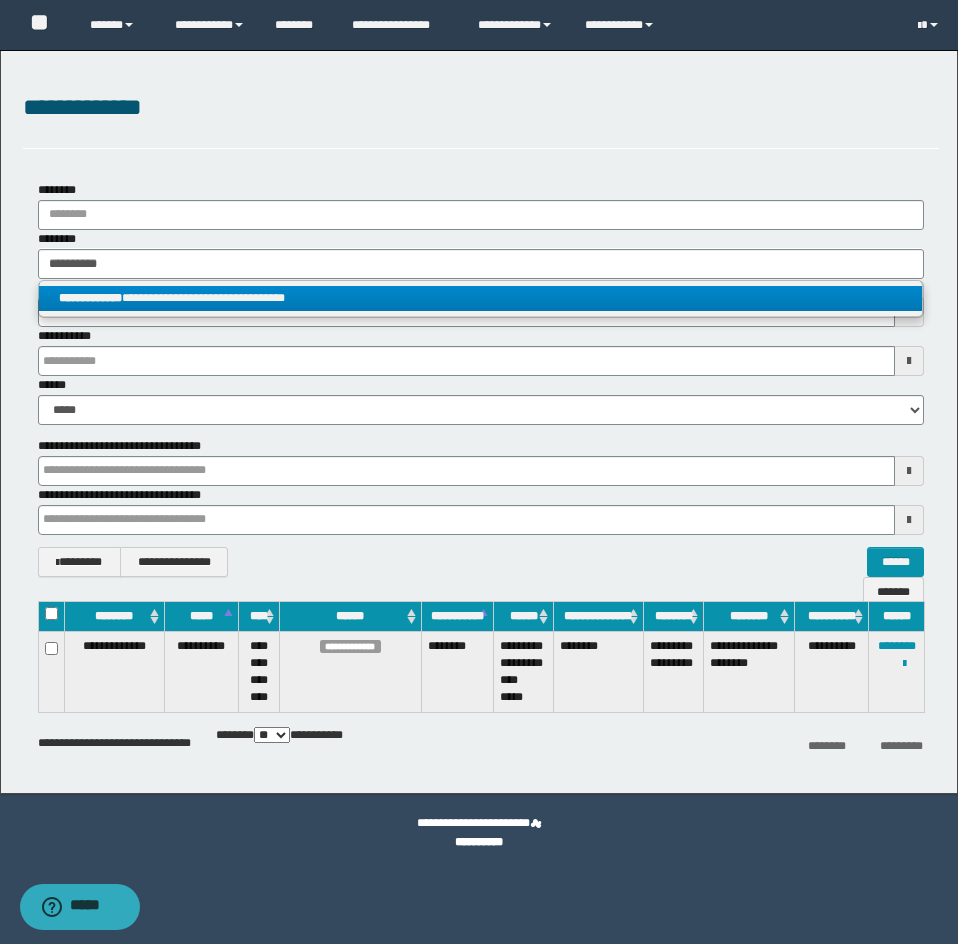click on "**********" at bounding box center [480, 298] 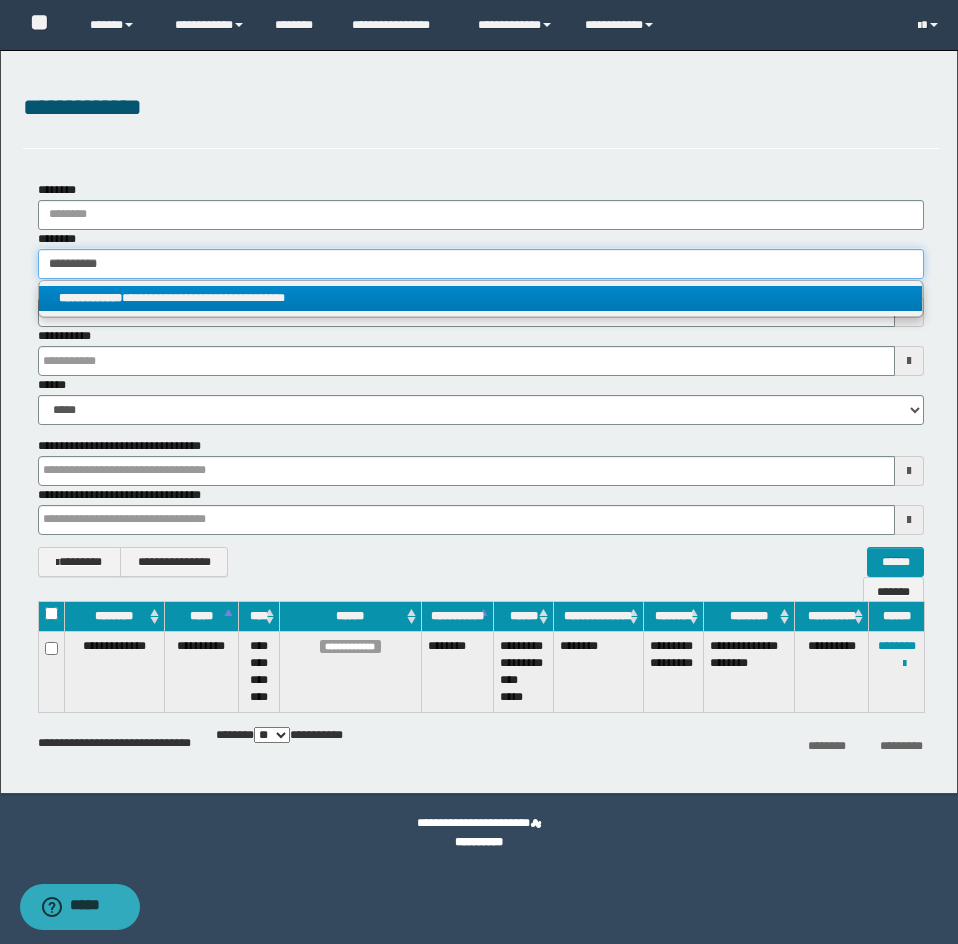 type 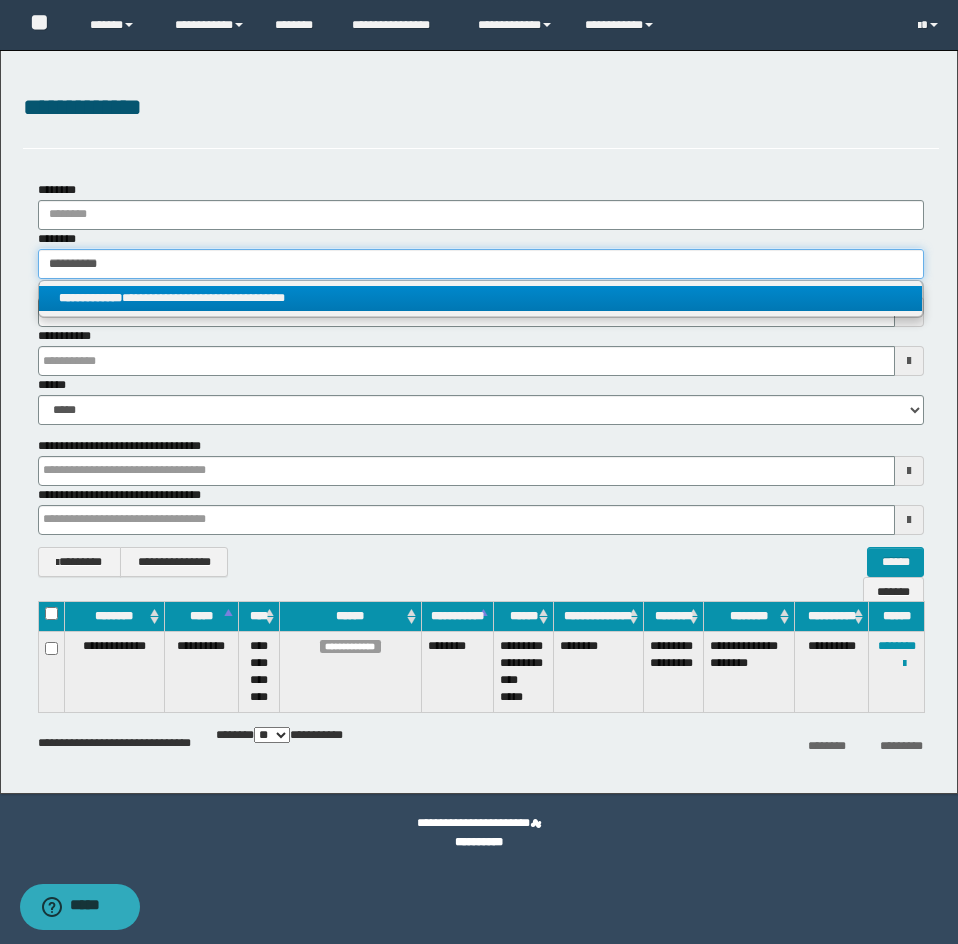 type on "**********" 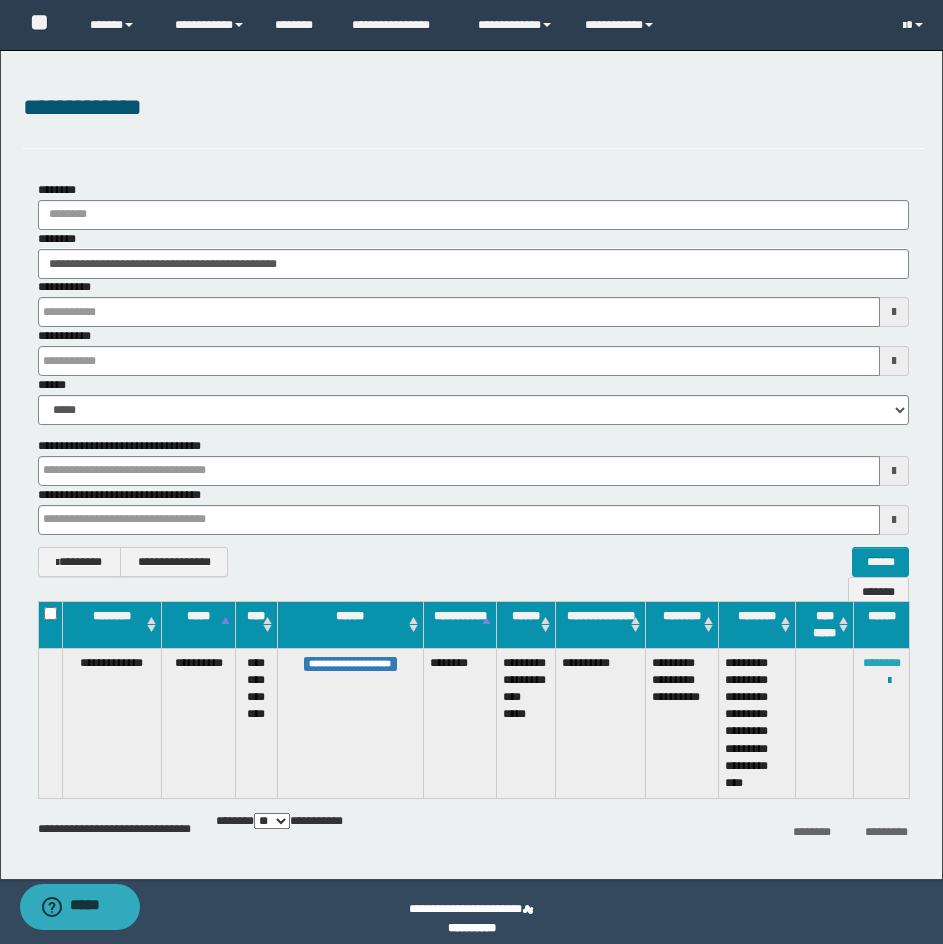 click on "********" at bounding box center [882, 663] 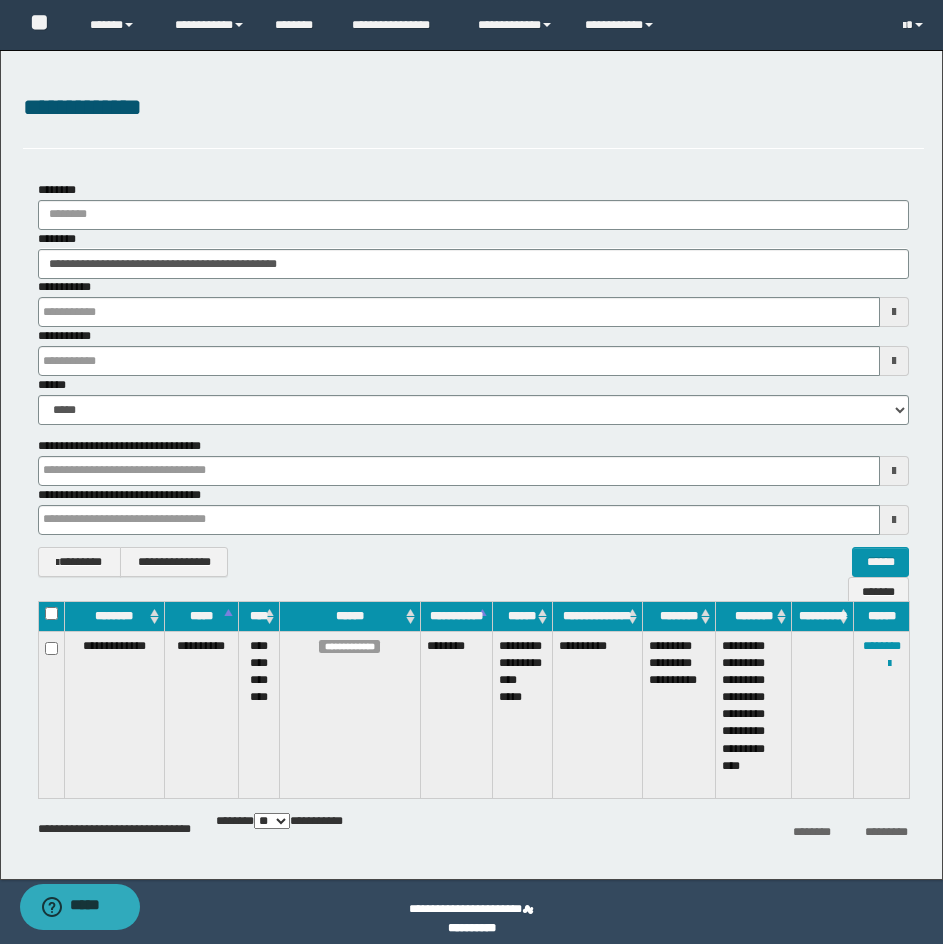 click on "**********" at bounding box center [473, 108] 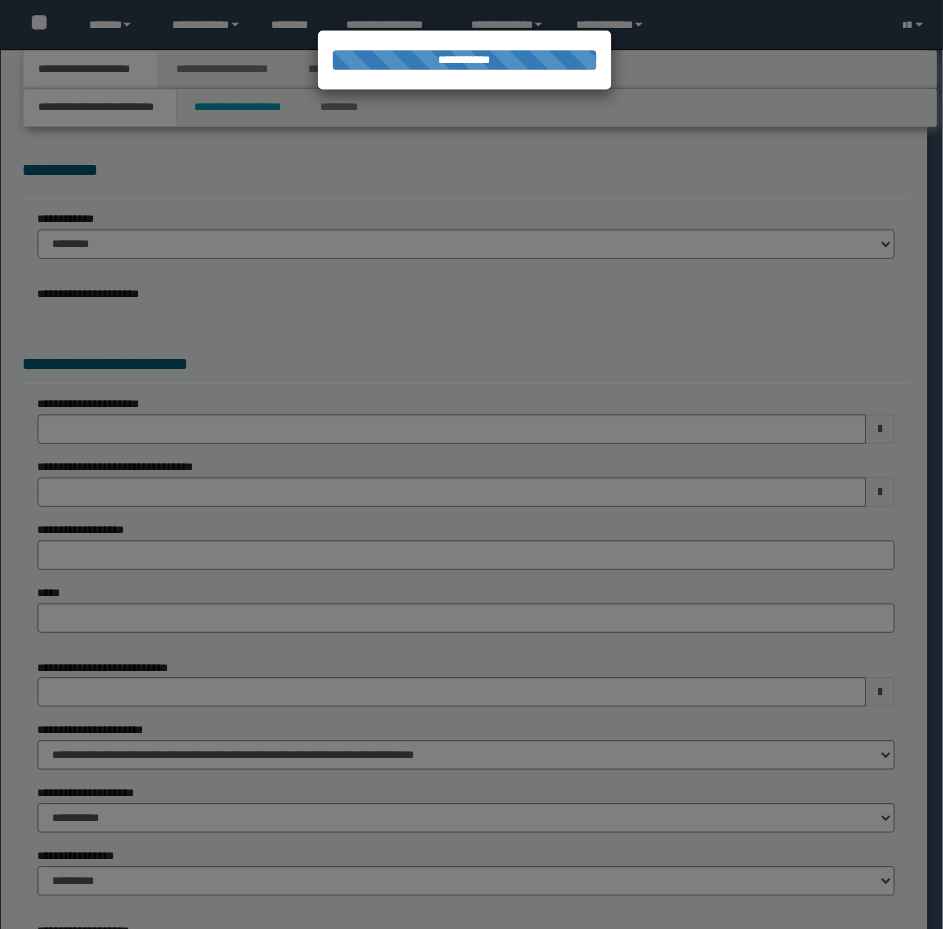scroll, scrollTop: 0, scrollLeft: 0, axis: both 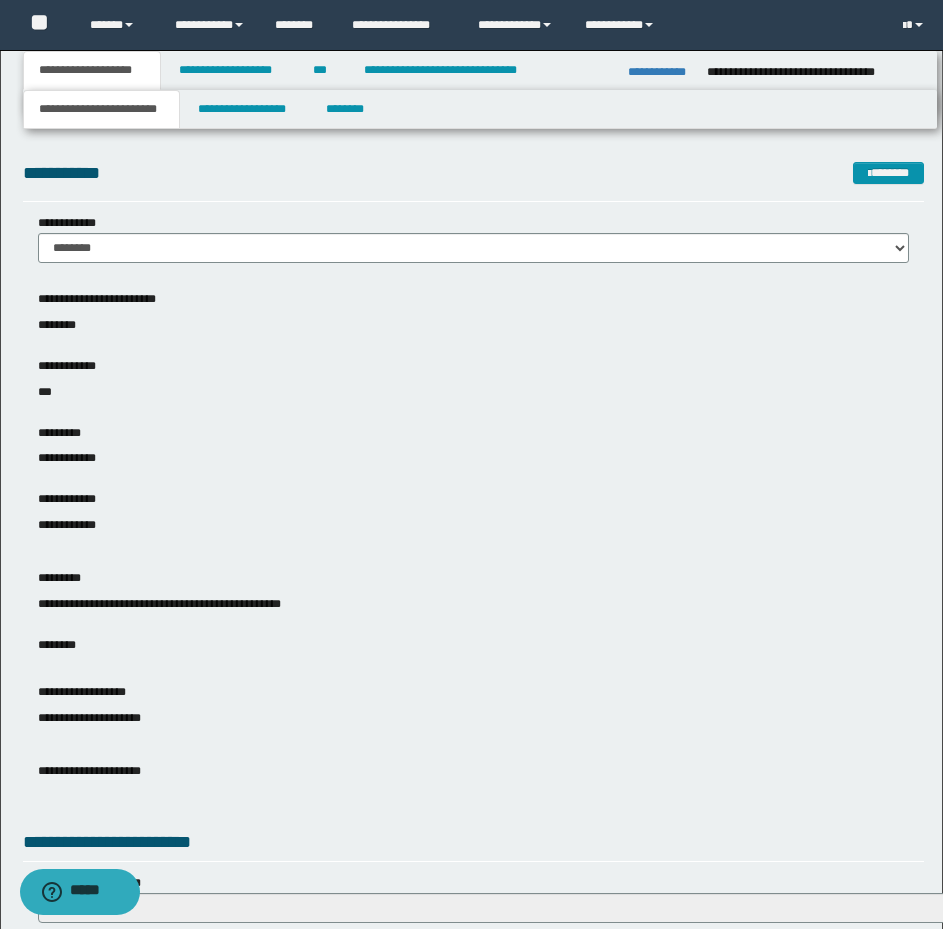 click on "**********" at bounding box center [473, 458] 